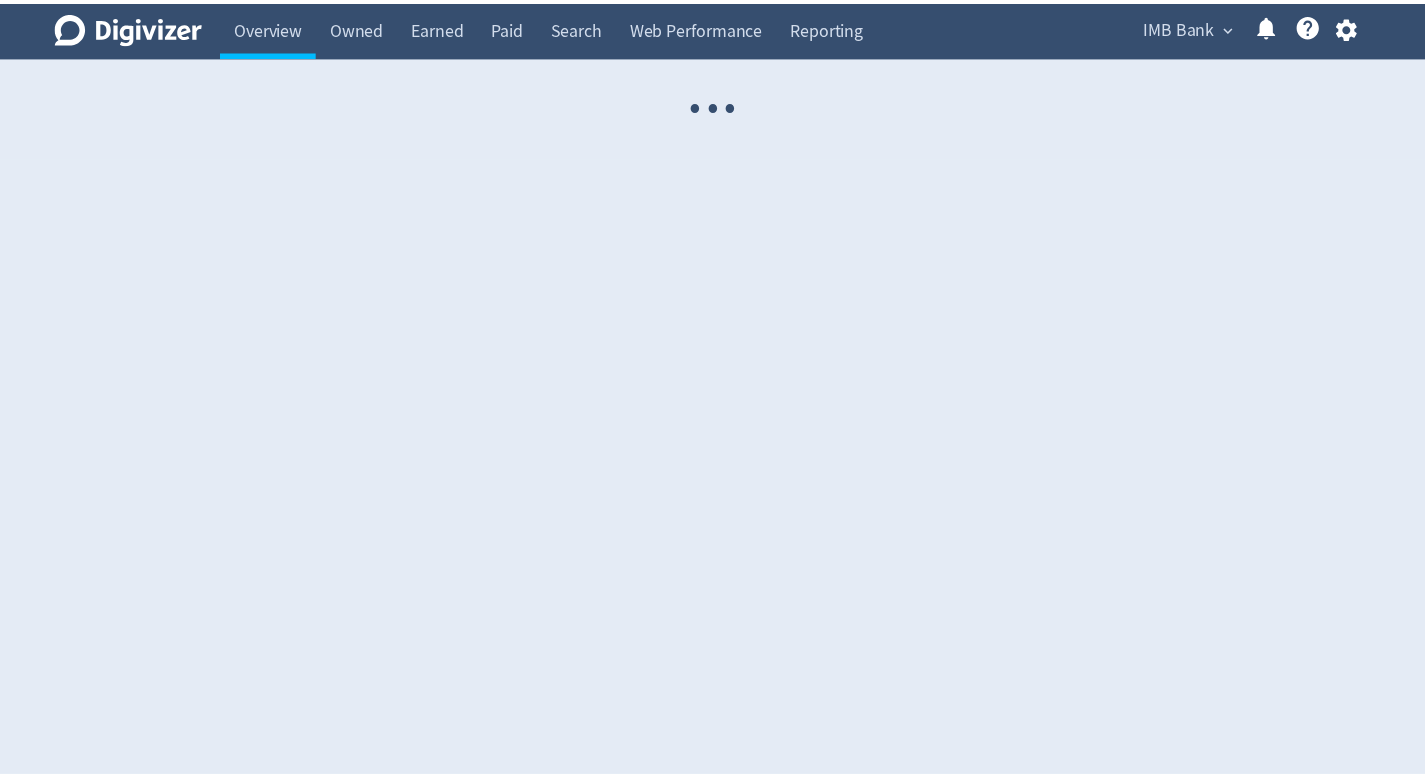 scroll, scrollTop: 0, scrollLeft: 0, axis: both 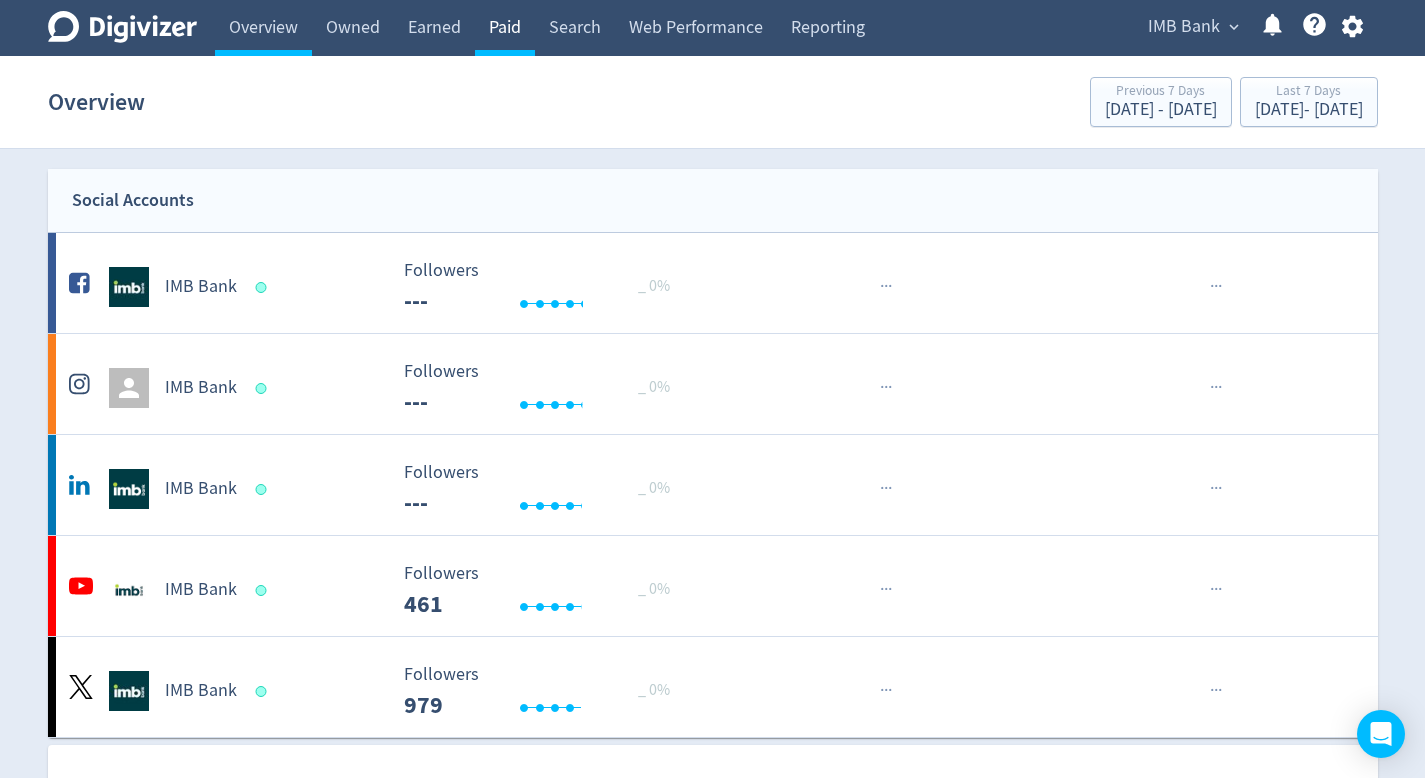click on "Paid" at bounding box center (505, 28) 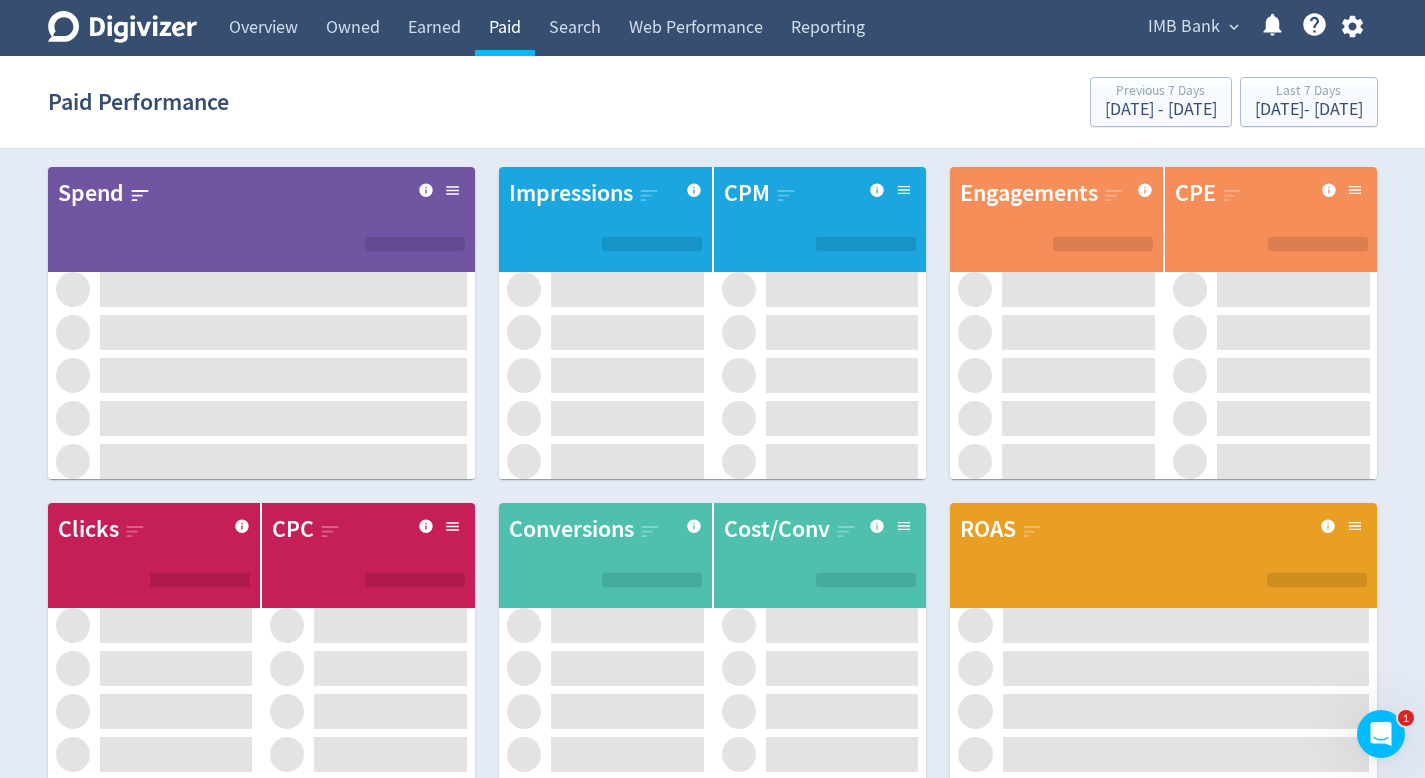 scroll, scrollTop: 0, scrollLeft: 0, axis: both 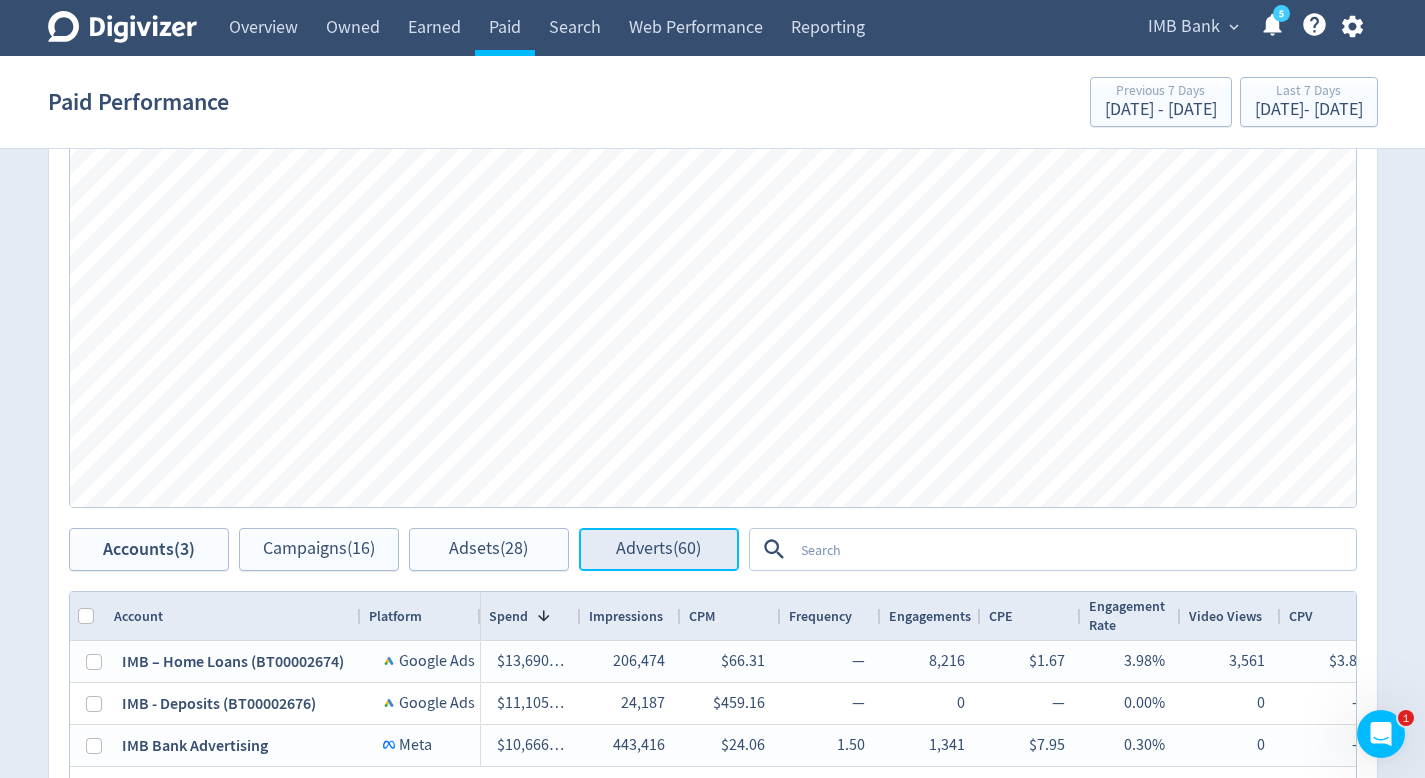click on "Adverts  (60)" at bounding box center (659, 549) 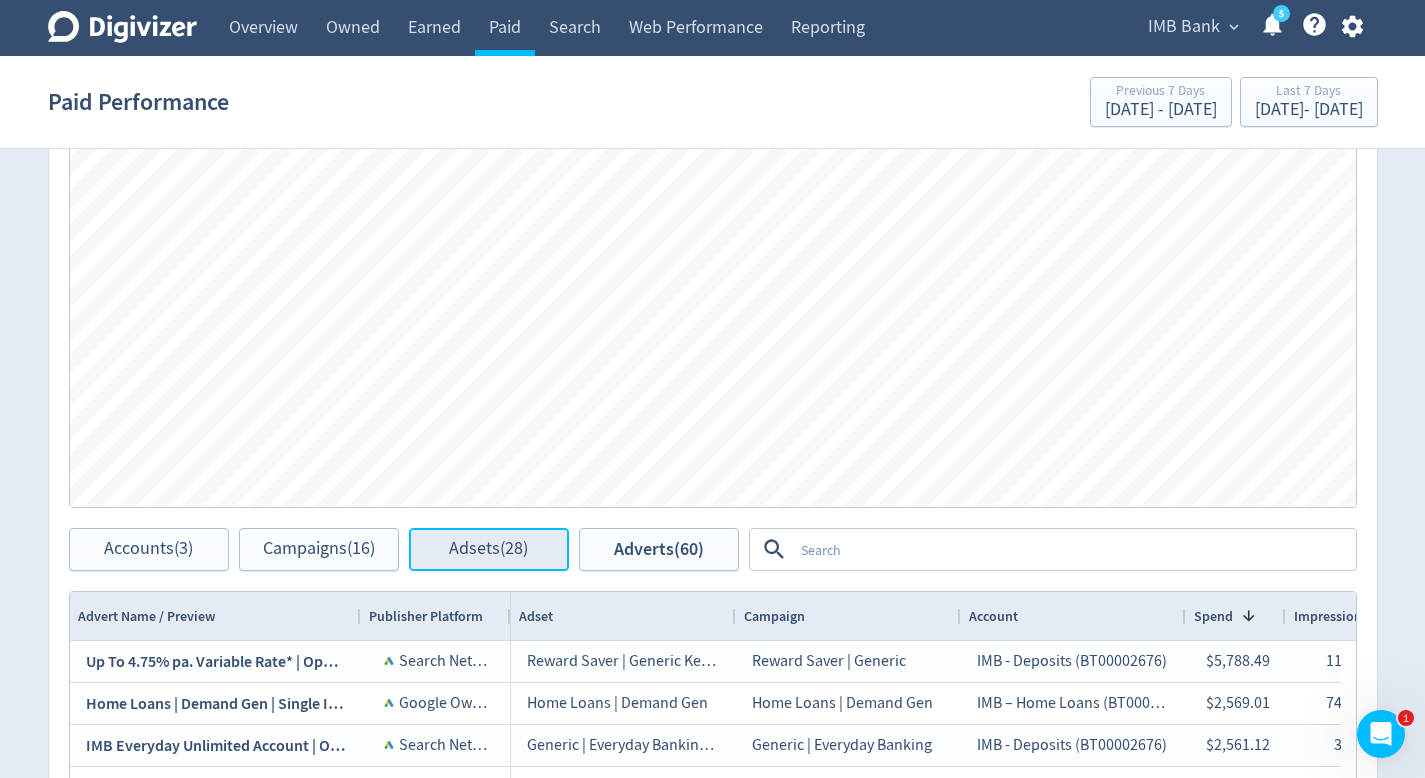 click on "Adsets  (28)" at bounding box center [489, 549] 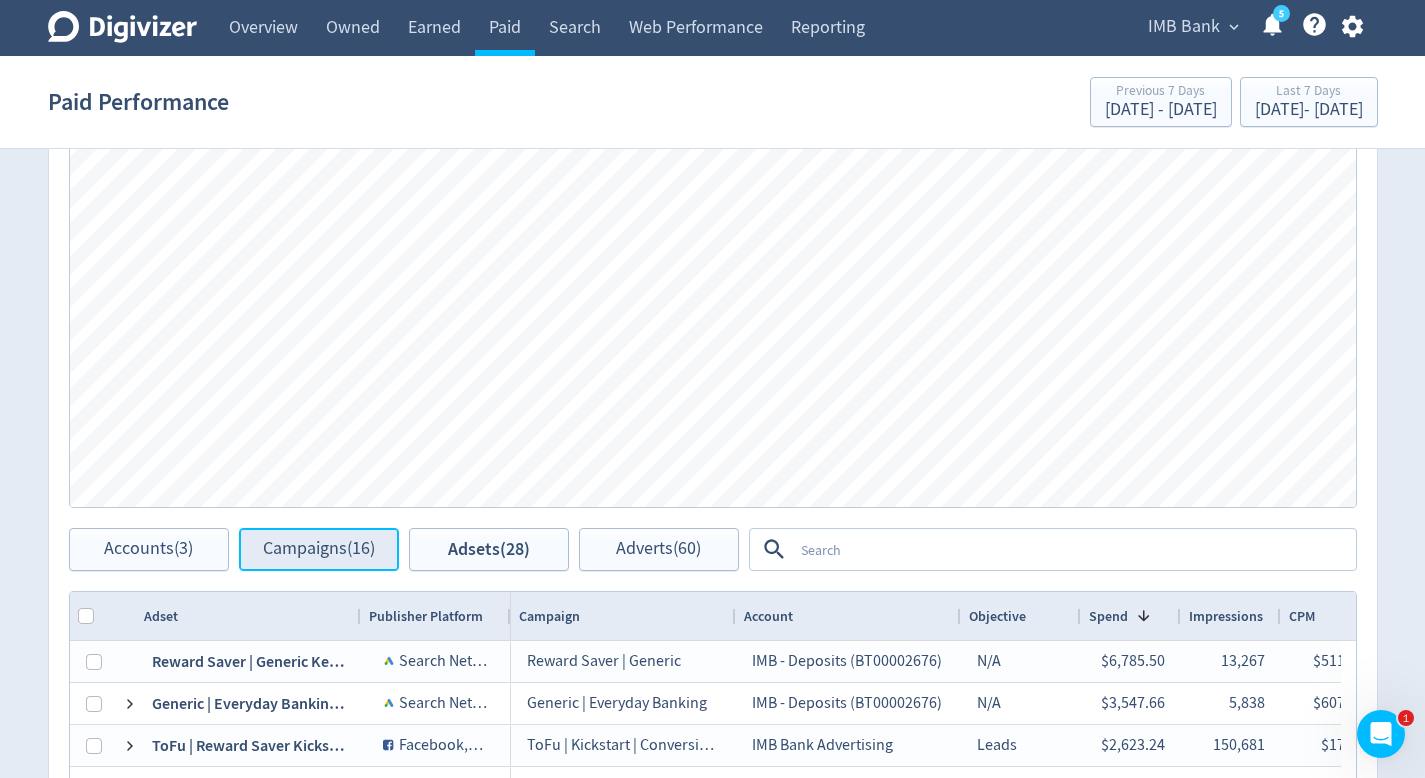 click on "Campaigns  (16)" at bounding box center [319, 549] 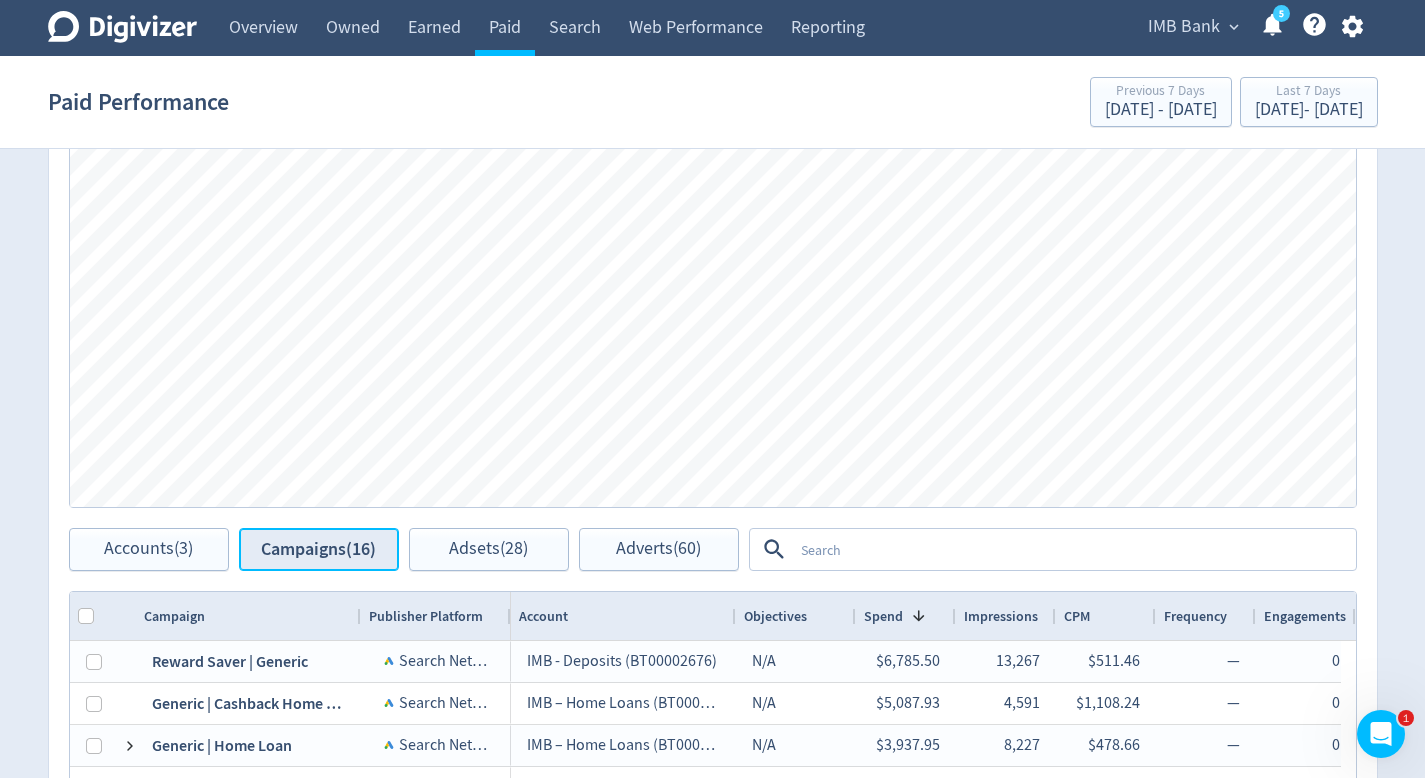 click on "Campaigns  (16)" at bounding box center [318, 549] 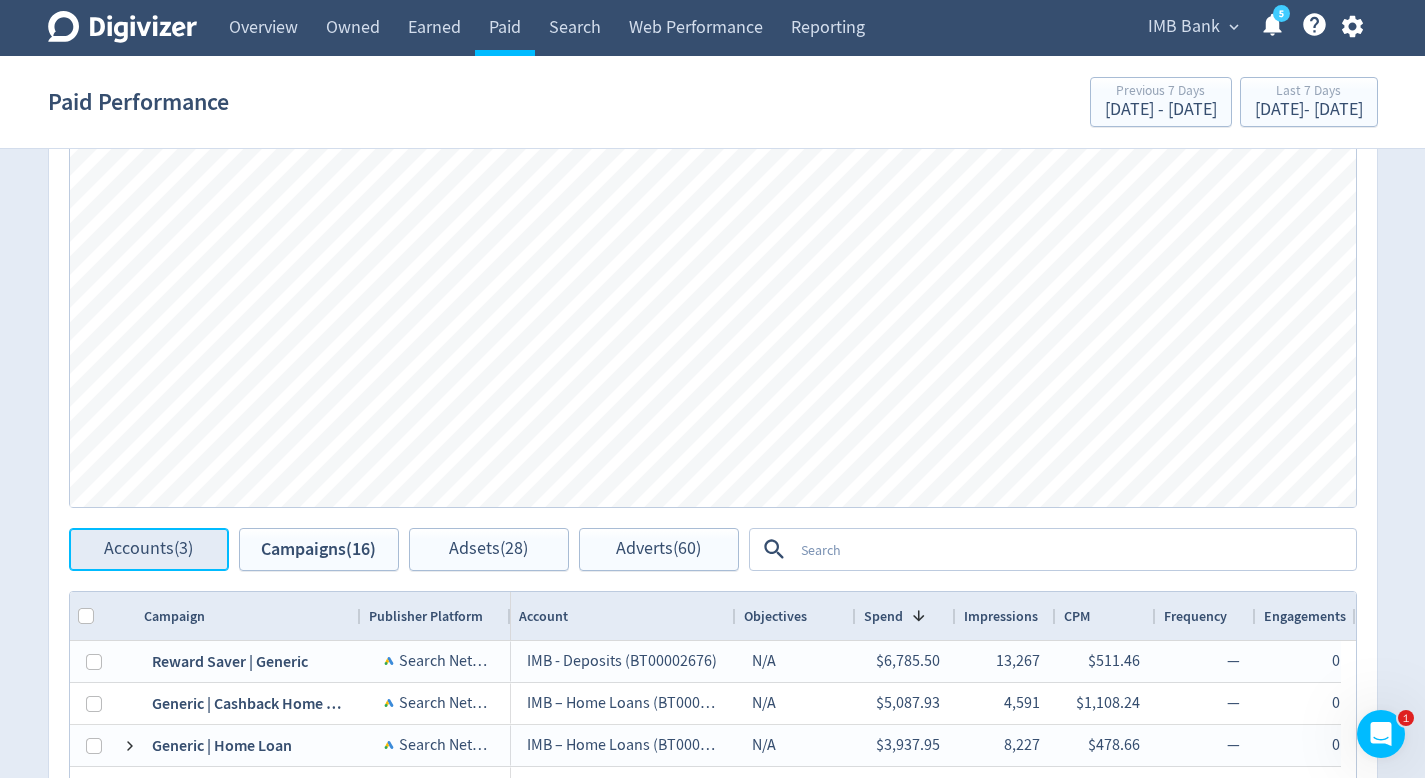 click on "Accounts  (3)" at bounding box center [148, 549] 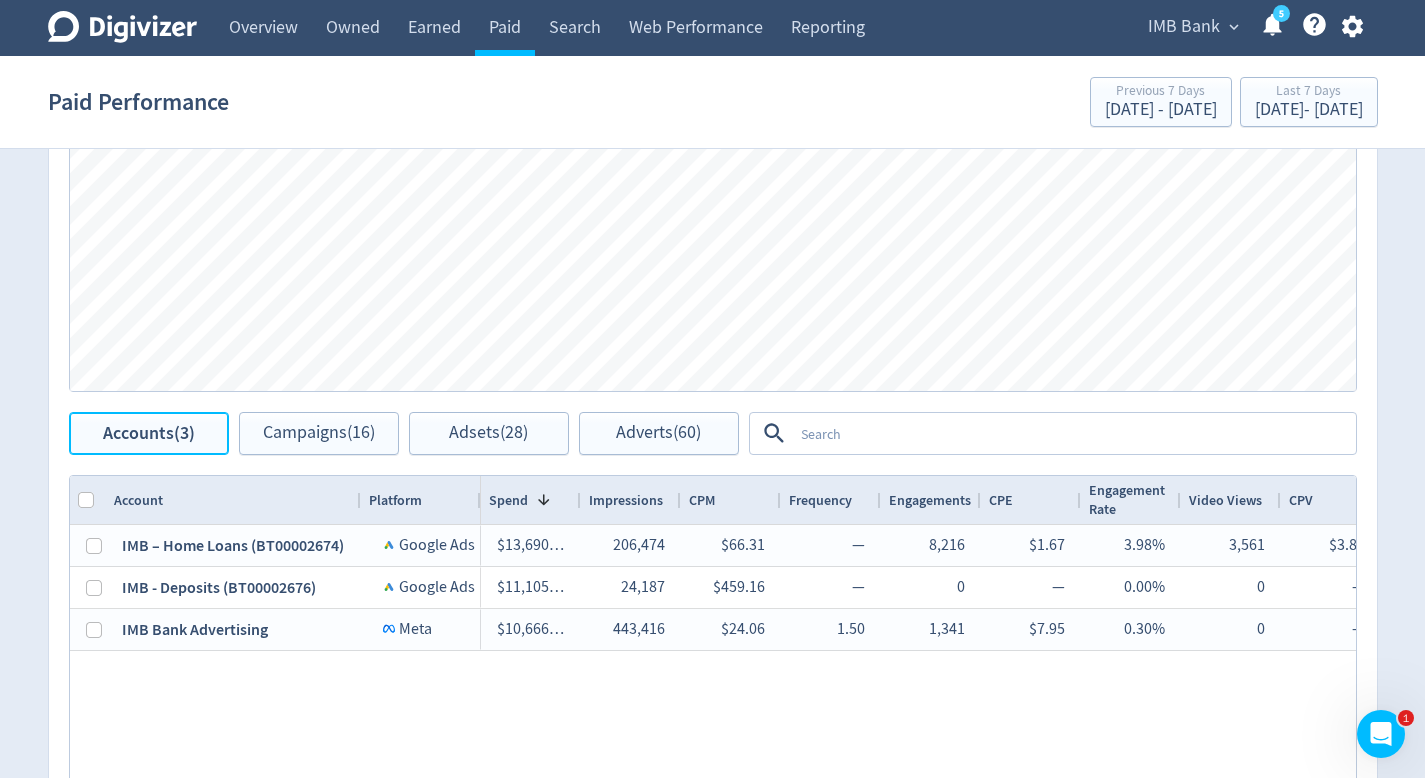 scroll, scrollTop: 1174, scrollLeft: 0, axis: vertical 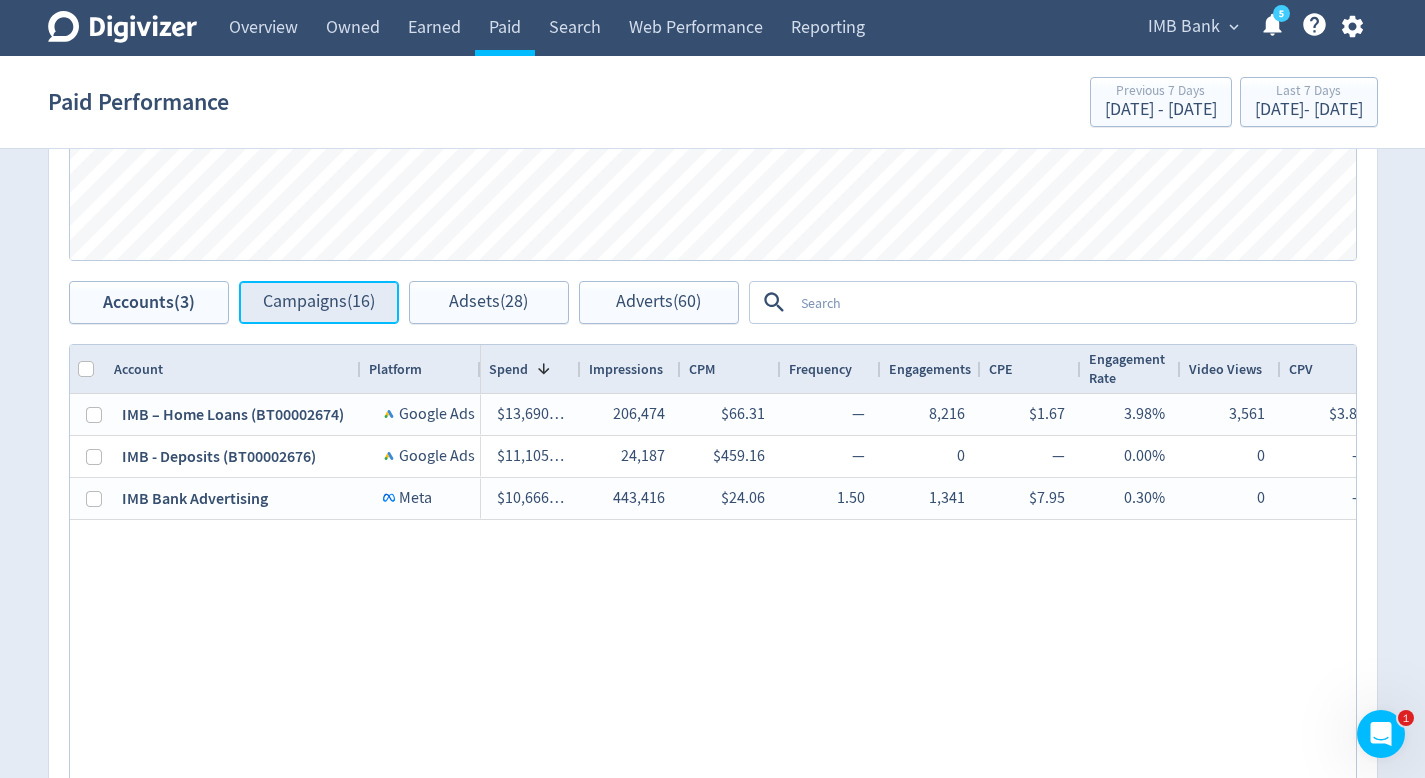 click on "Campaigns  (16)" at bounding box center (319, 302) 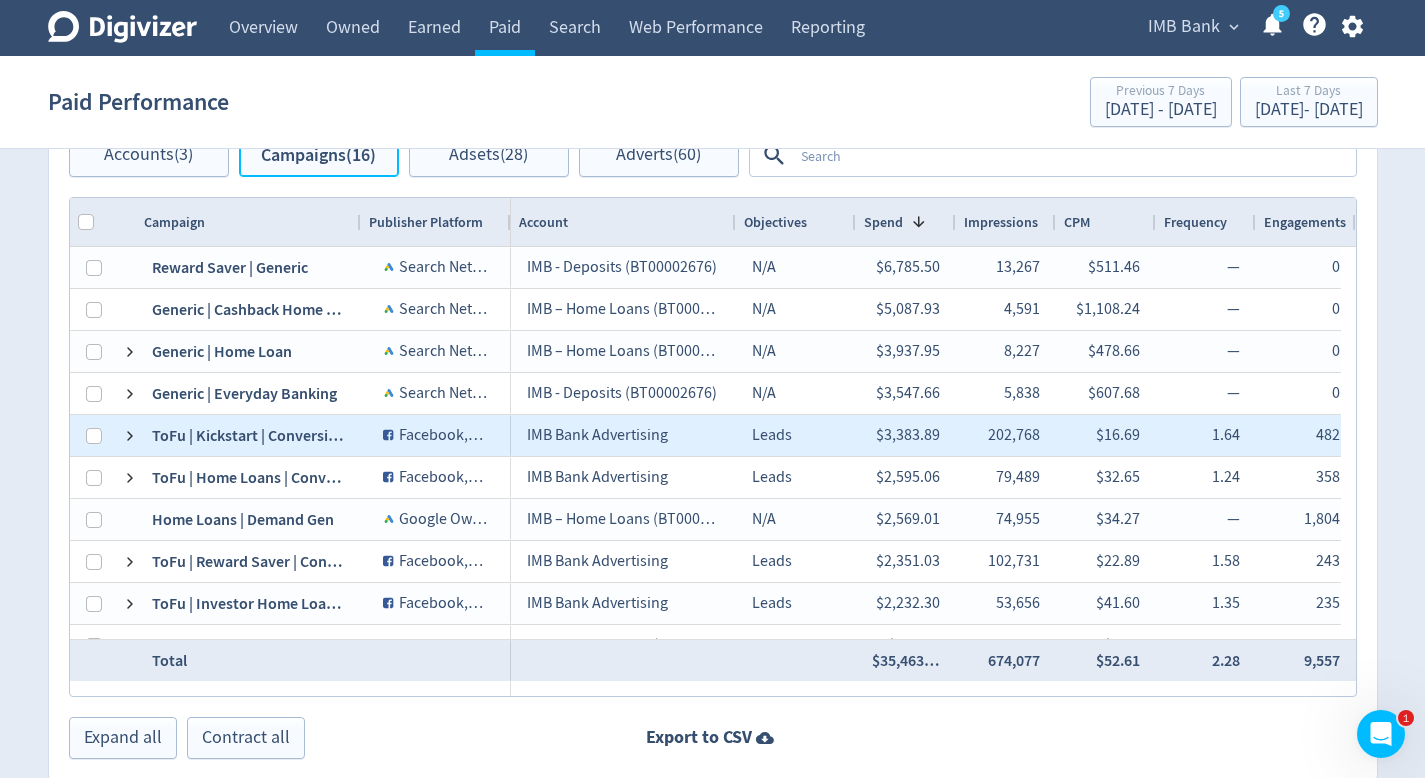 scroll, scrollTop: 1300, scrollLeft: 0, axis: vertical 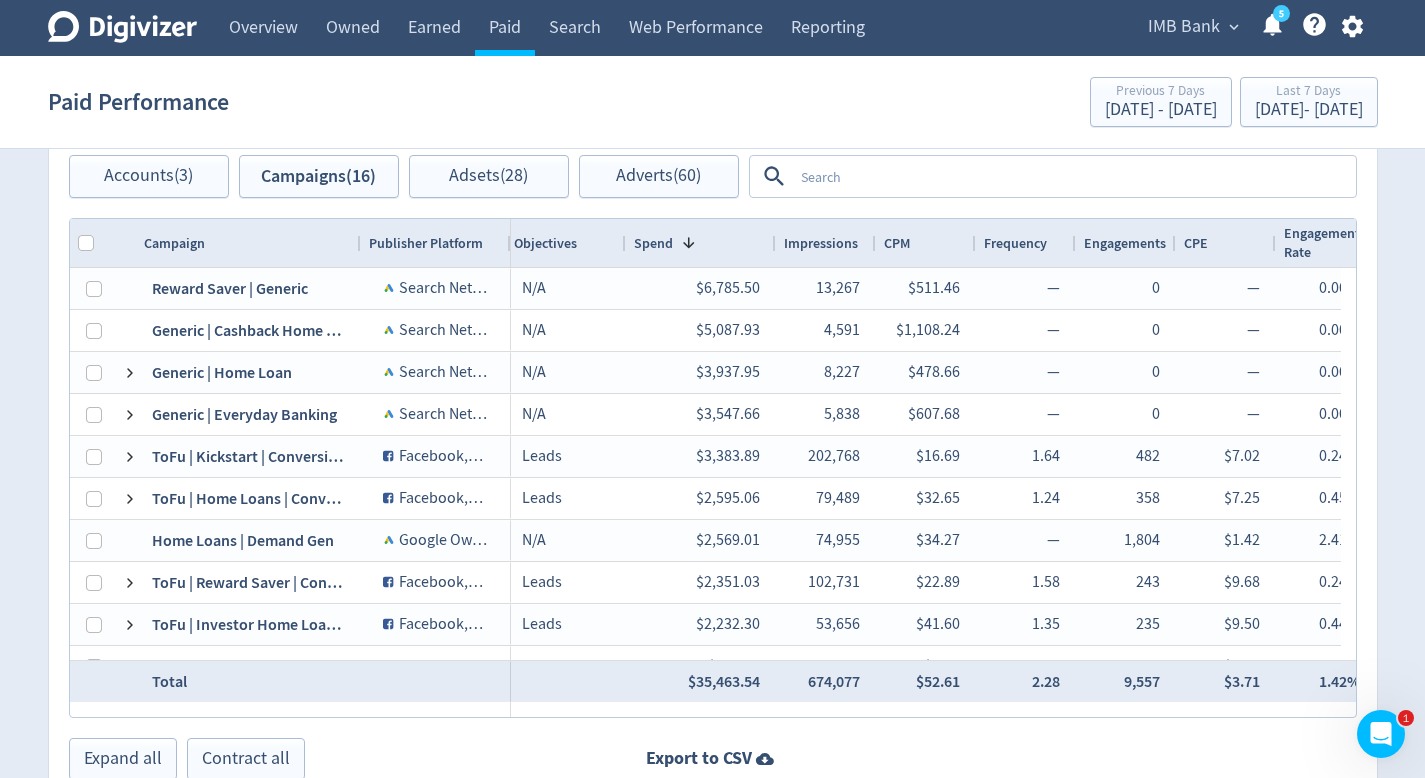 drag, startPoint x: 724, startPoint y: 237, endPoint x: 774, endPoint y: 237, distance: 50 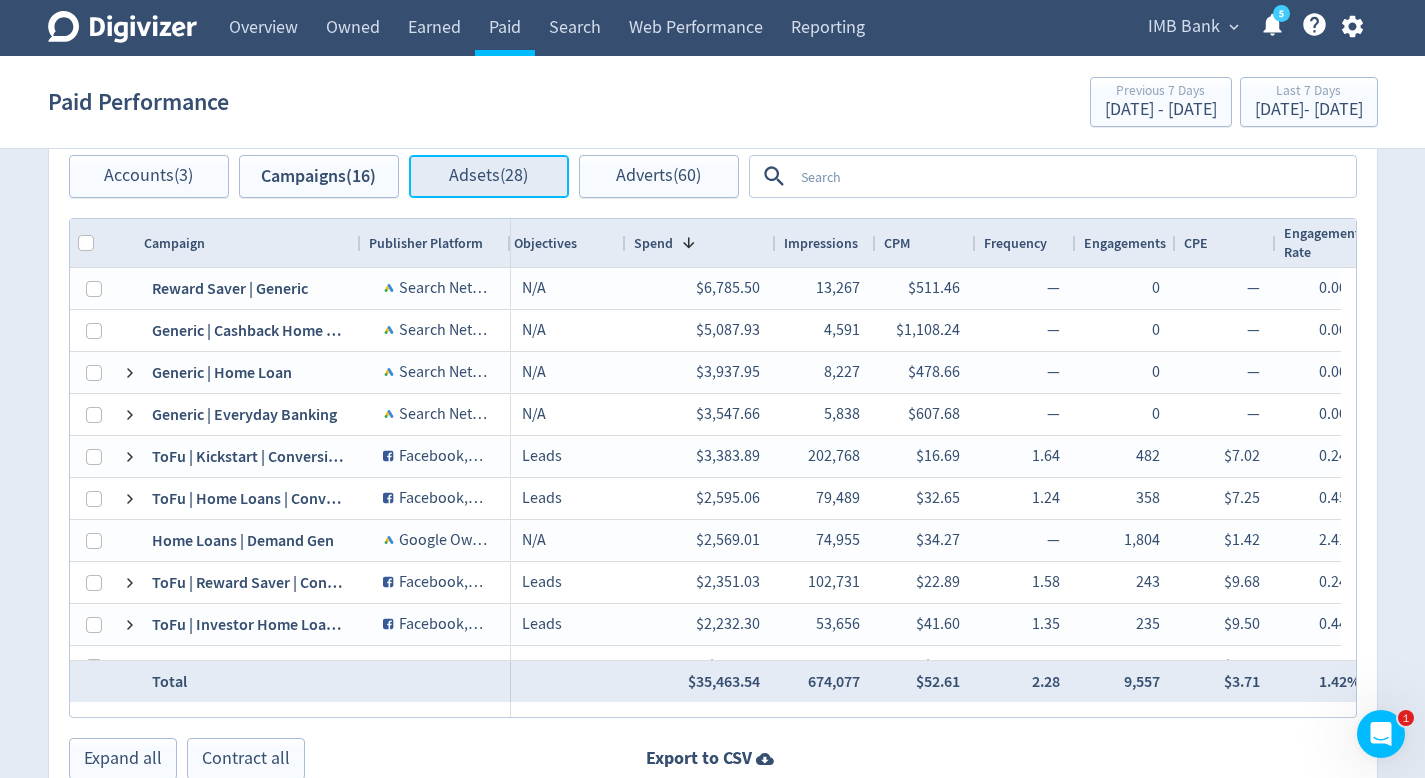 click on "Adsets  (28)" at bounding box center (489, 176) 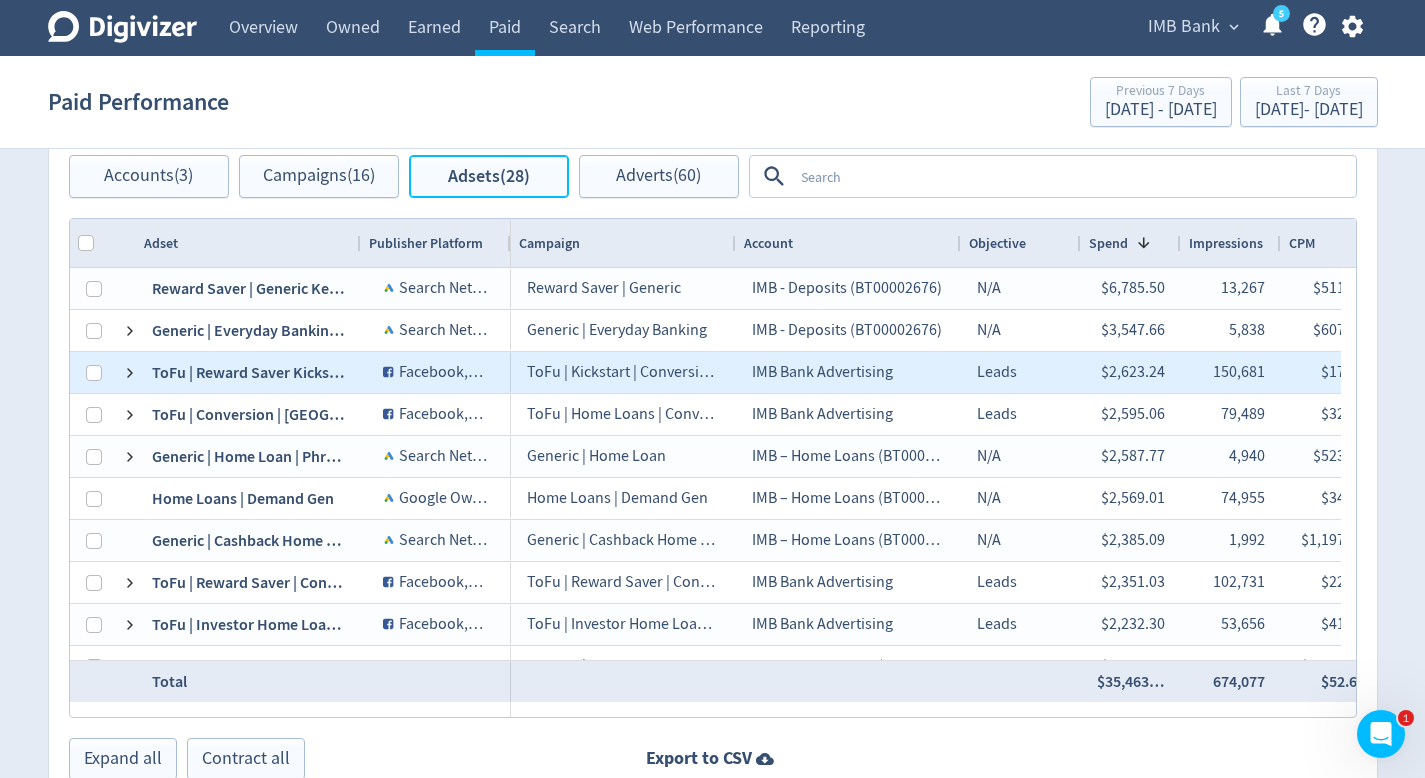 scroll, scrollTop: 58, scrollLeft: 0, axis: vertical 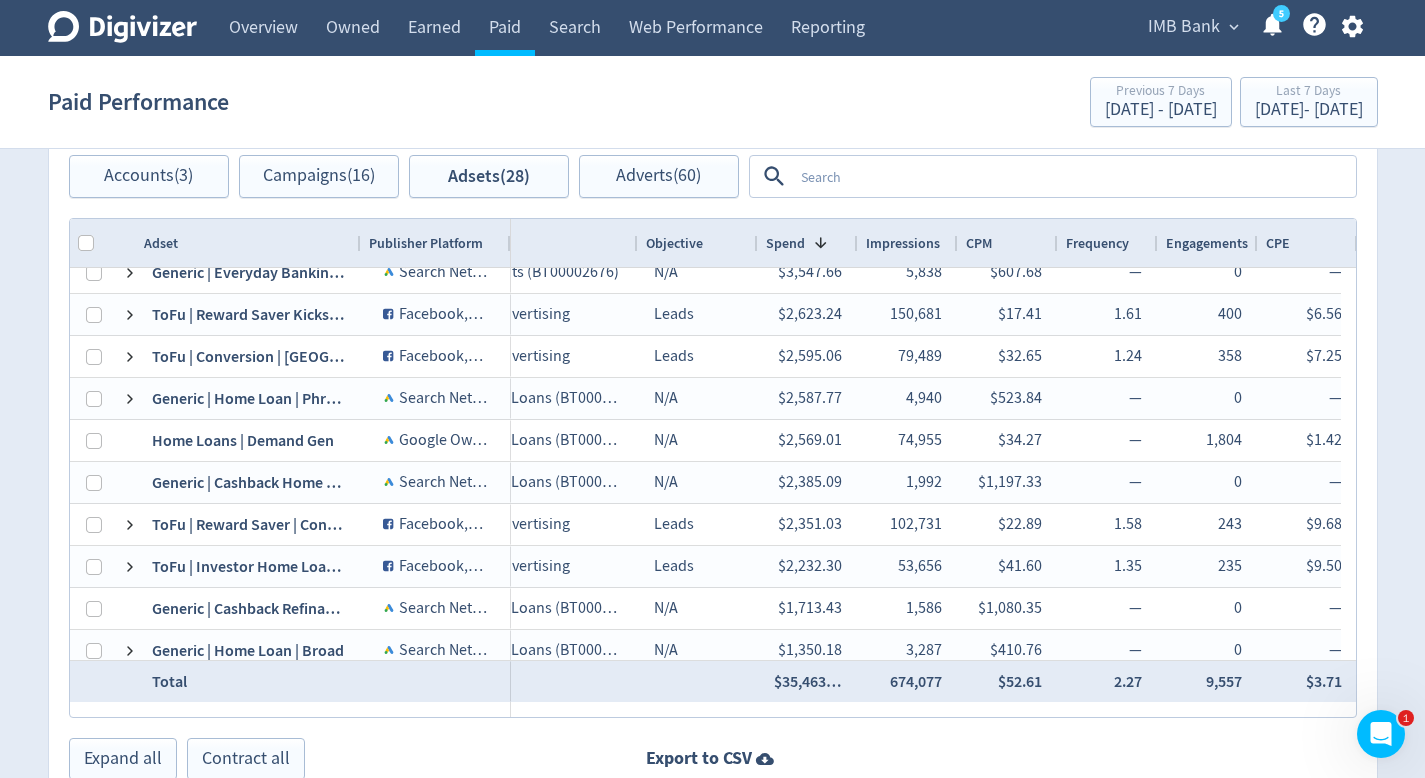 drag, startPoint x: 855, startPoint y: 237, endPoint x: 896, endPoint y: 237, distance: 41 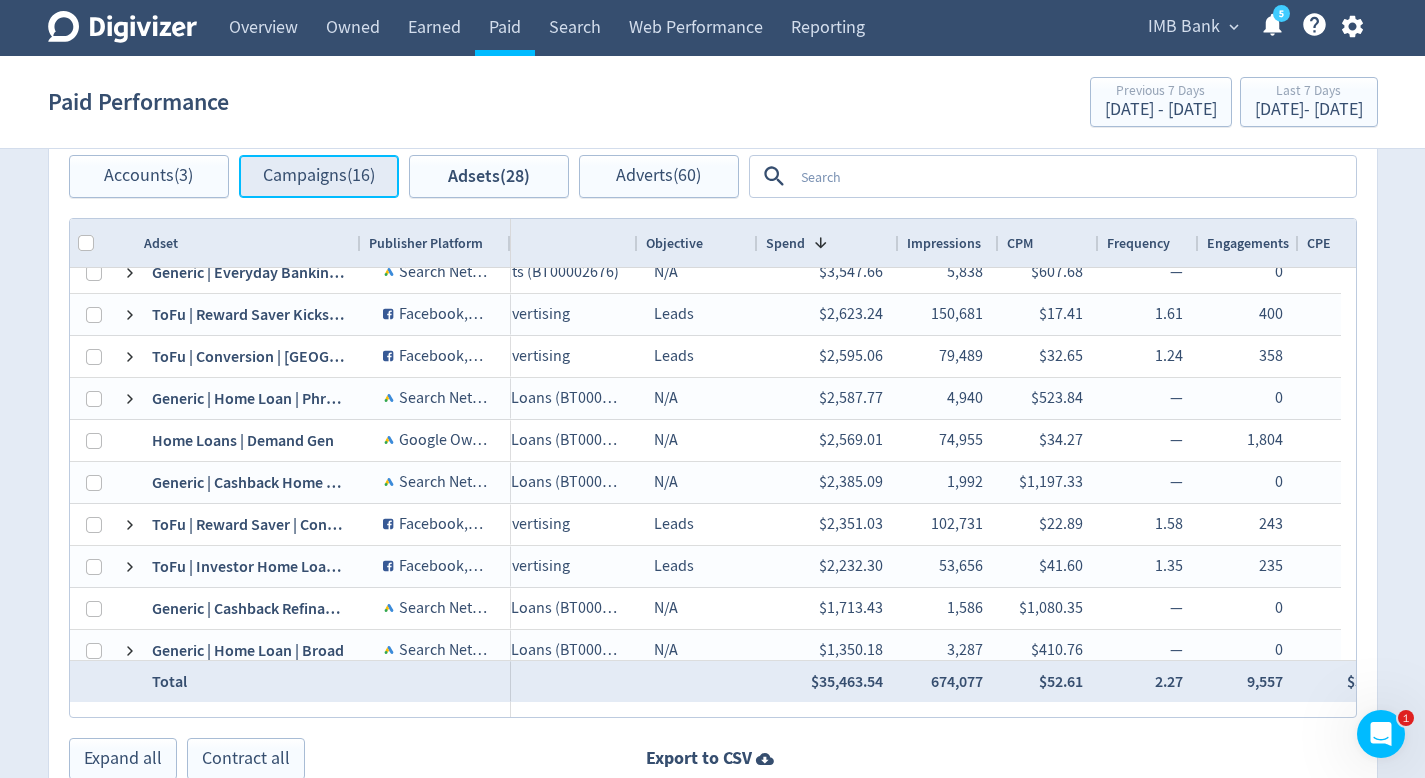 click on "Campaigns  (16)" at bounding box center [319, 176] 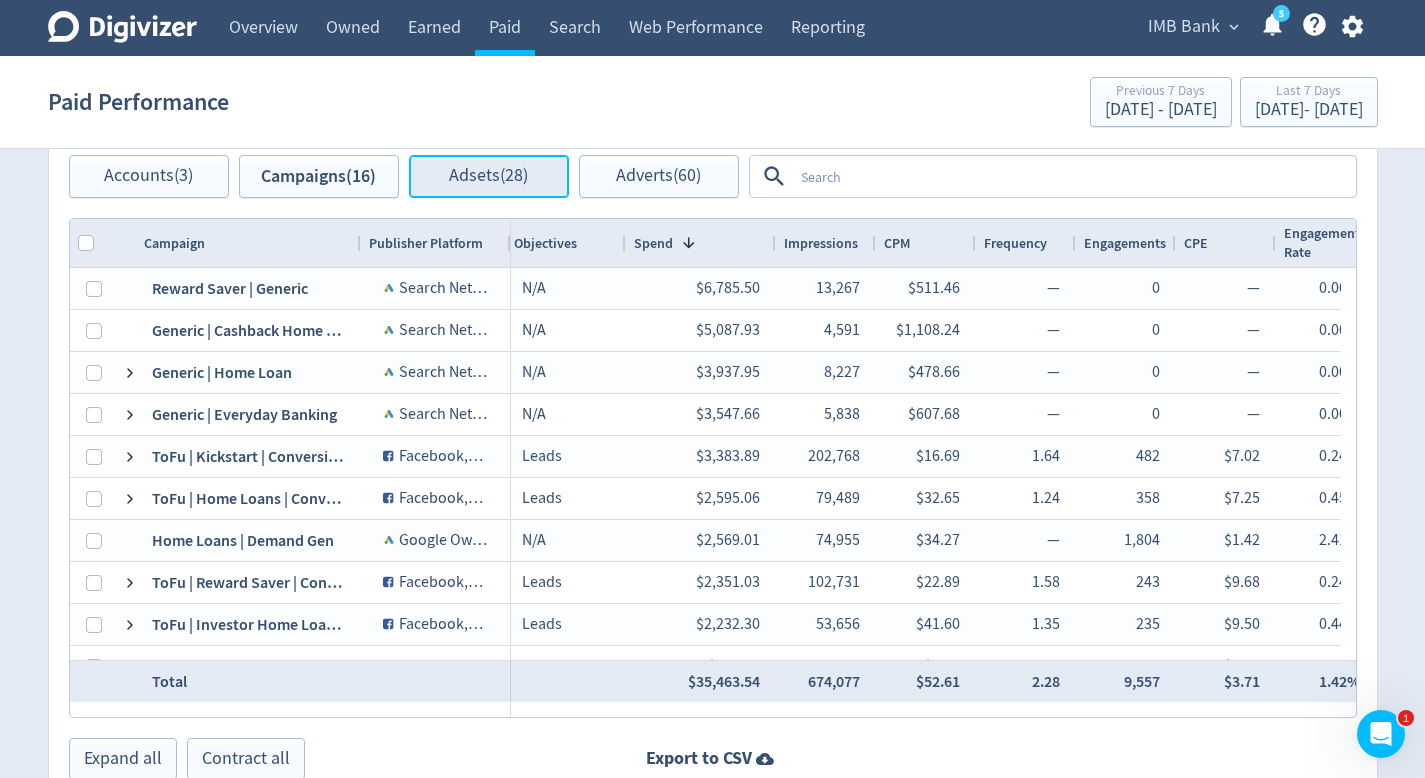 click on "Adsets  (28)" at bounding box center [489, 176] 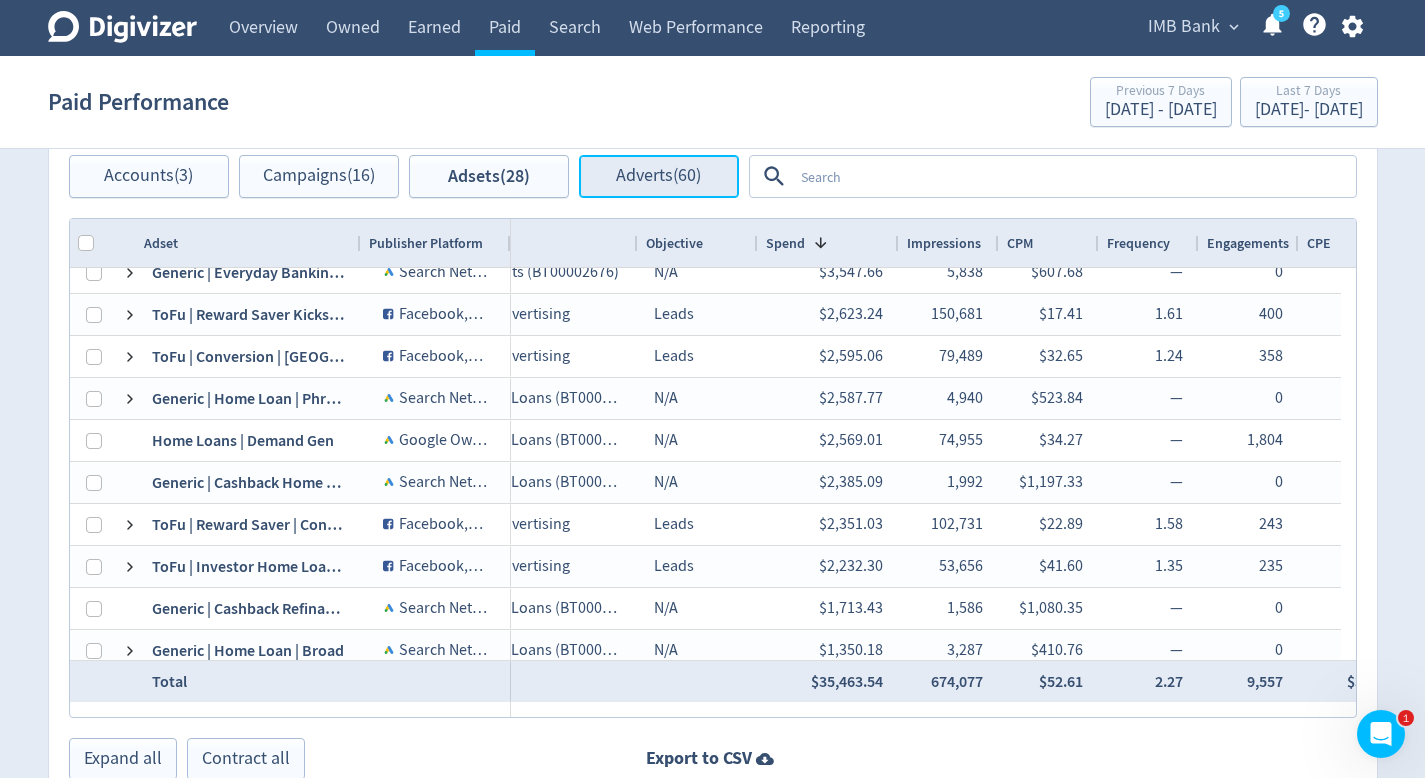 click on "Adverts  (60)" at bounding box center [659, 176] 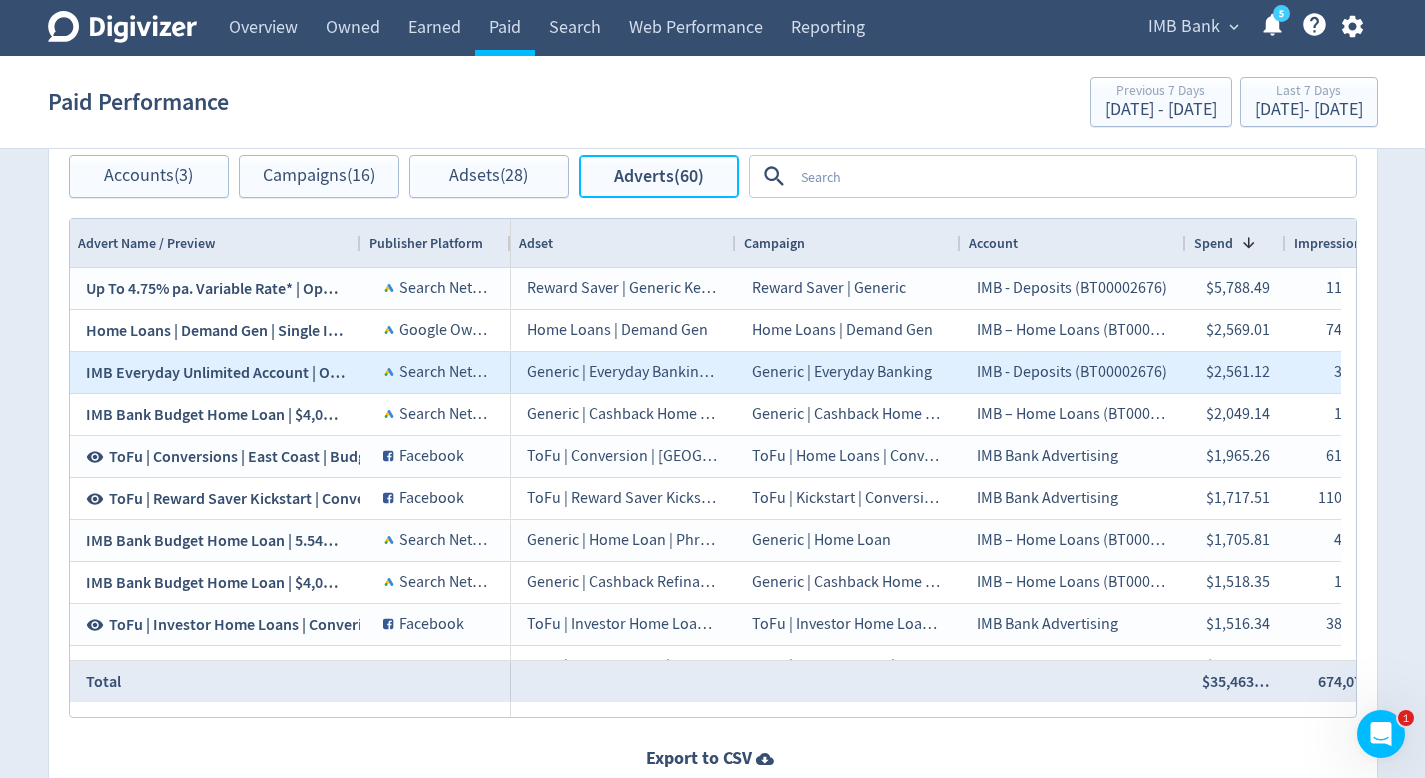 scroll, scrollTop: 0, scrollLeft: 248, axis: horizontal 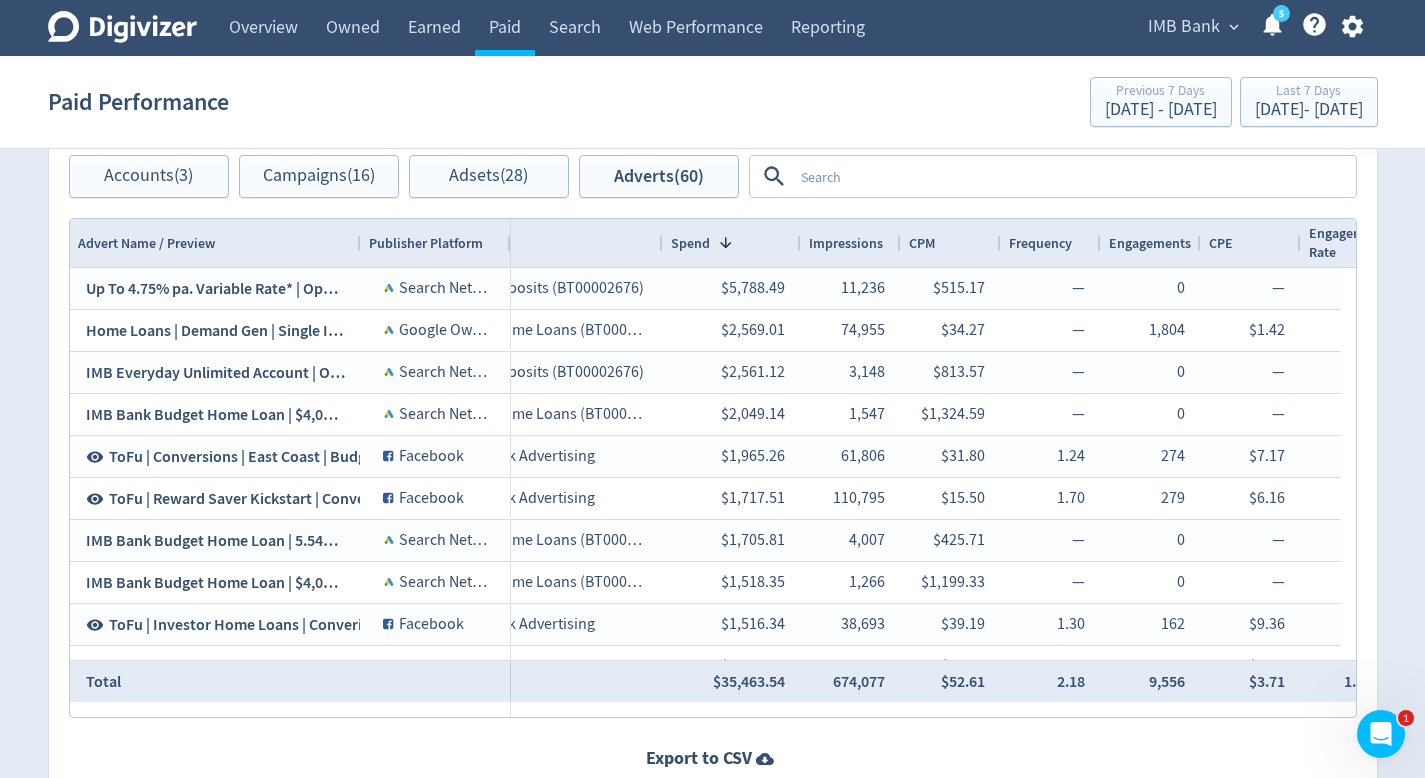 drag, startPoint x: 758, startPoint y: 245, endPoint x: 796, endPoint y: 244, distance: 38.013157 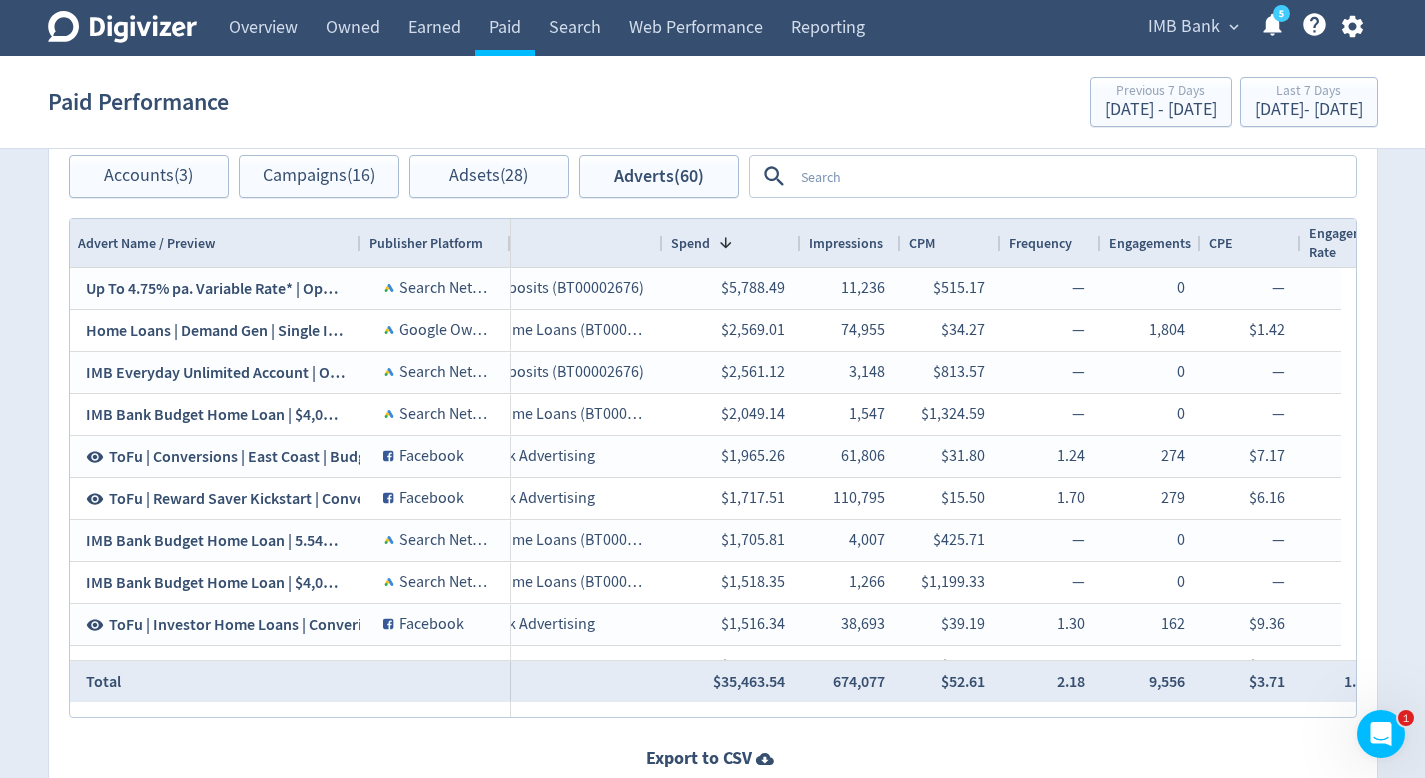 click on "Paid Performance Previous 7 Days [DATE]   -   [DATE] Last 7 Days [DATE]  -   [DATE]" at bounding box center [712, 102] 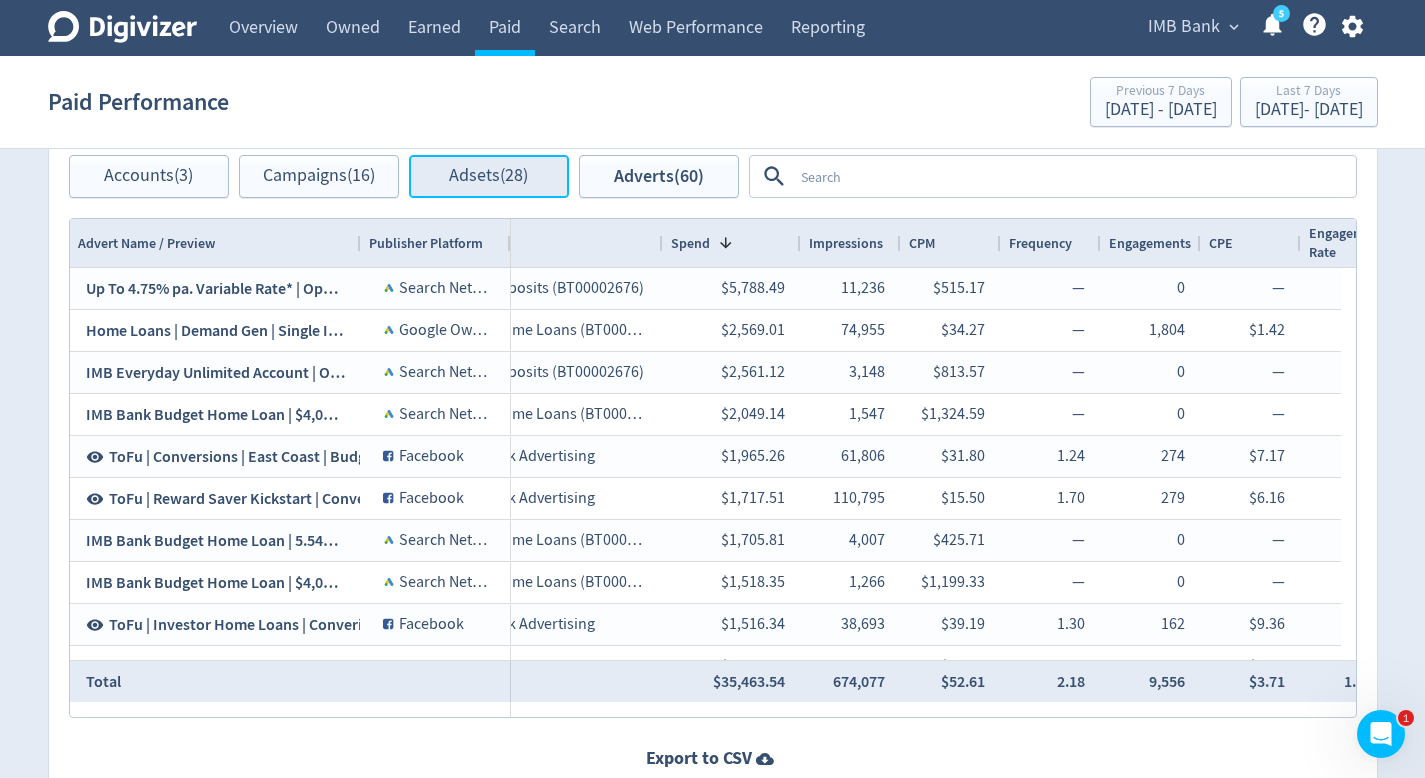 click on "Adsets  (28)" at bounding box center (488, 176) 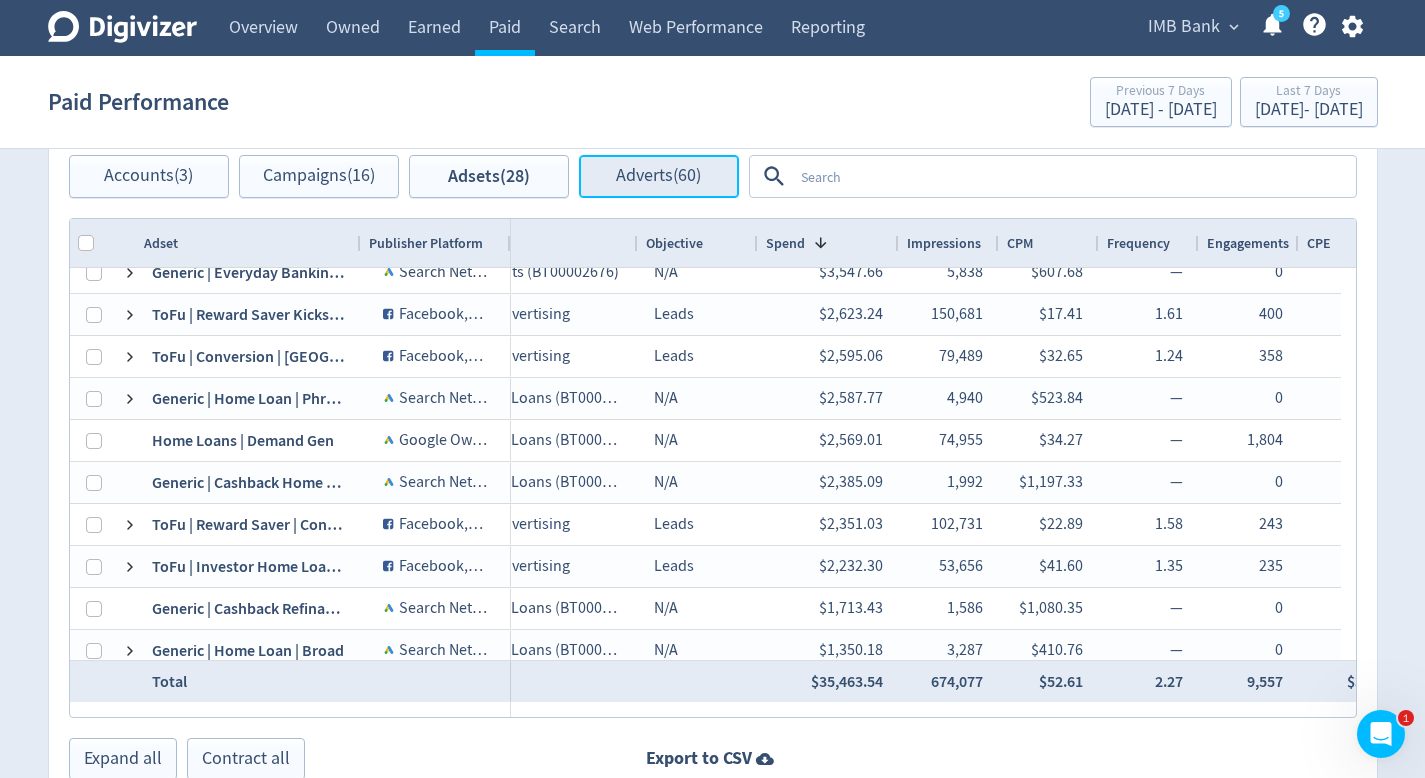 click on "Adverts  (60)" at bounding box center [658, 176] 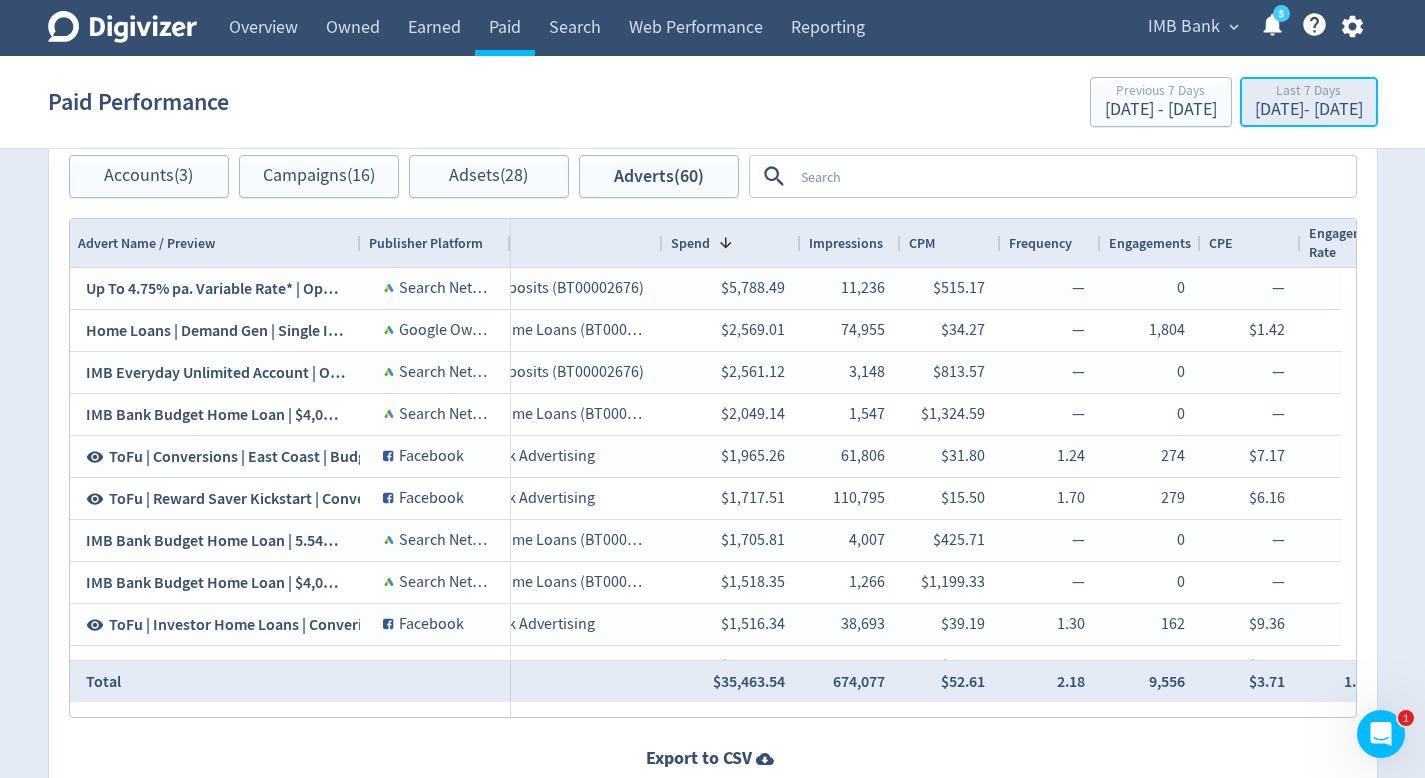 click on "Last 7 Days [DATE]  -   [DATE]" at bounding box center [1309, 103] 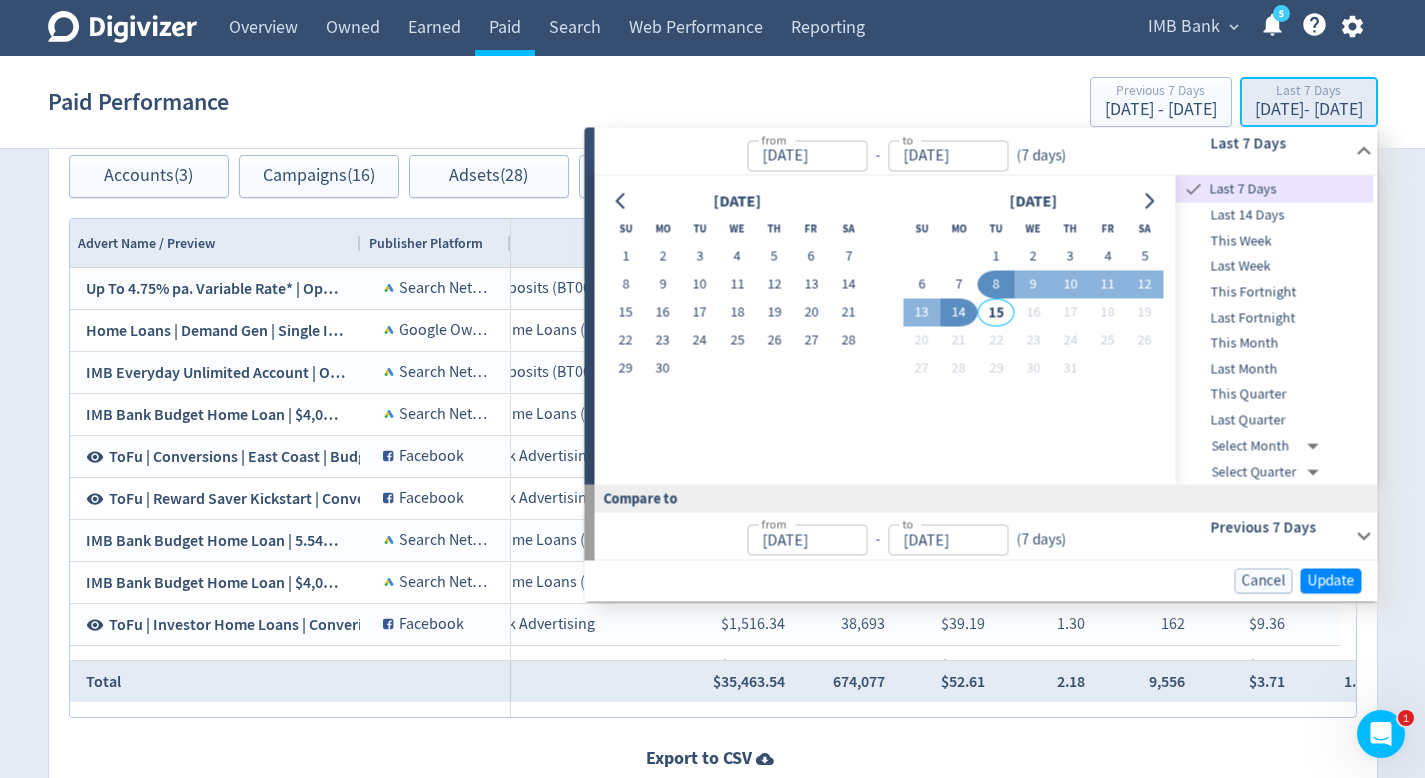 type on "[DATE]" 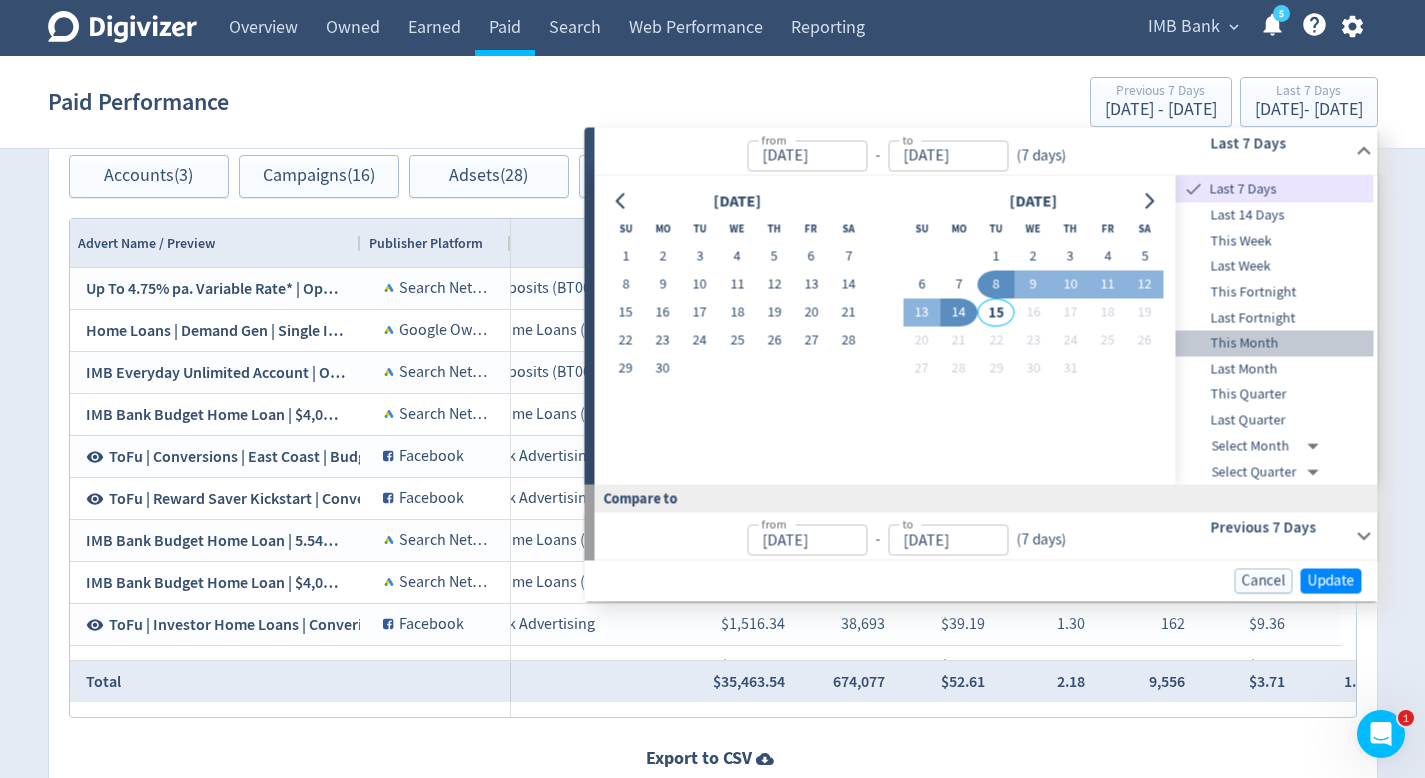 click on "This Month" at bounding box center (1275, 344) 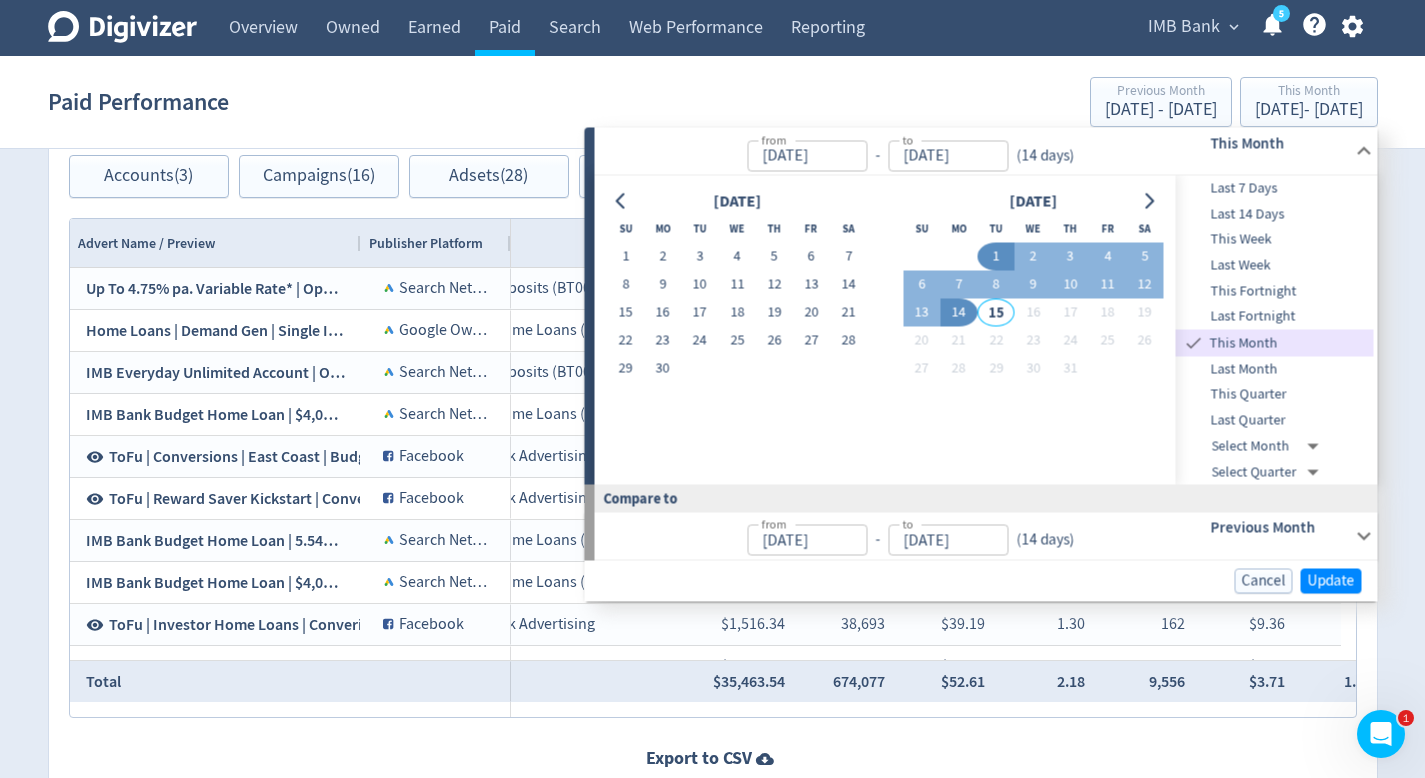 click on "Last Month" at bounding box center [1275, 369] 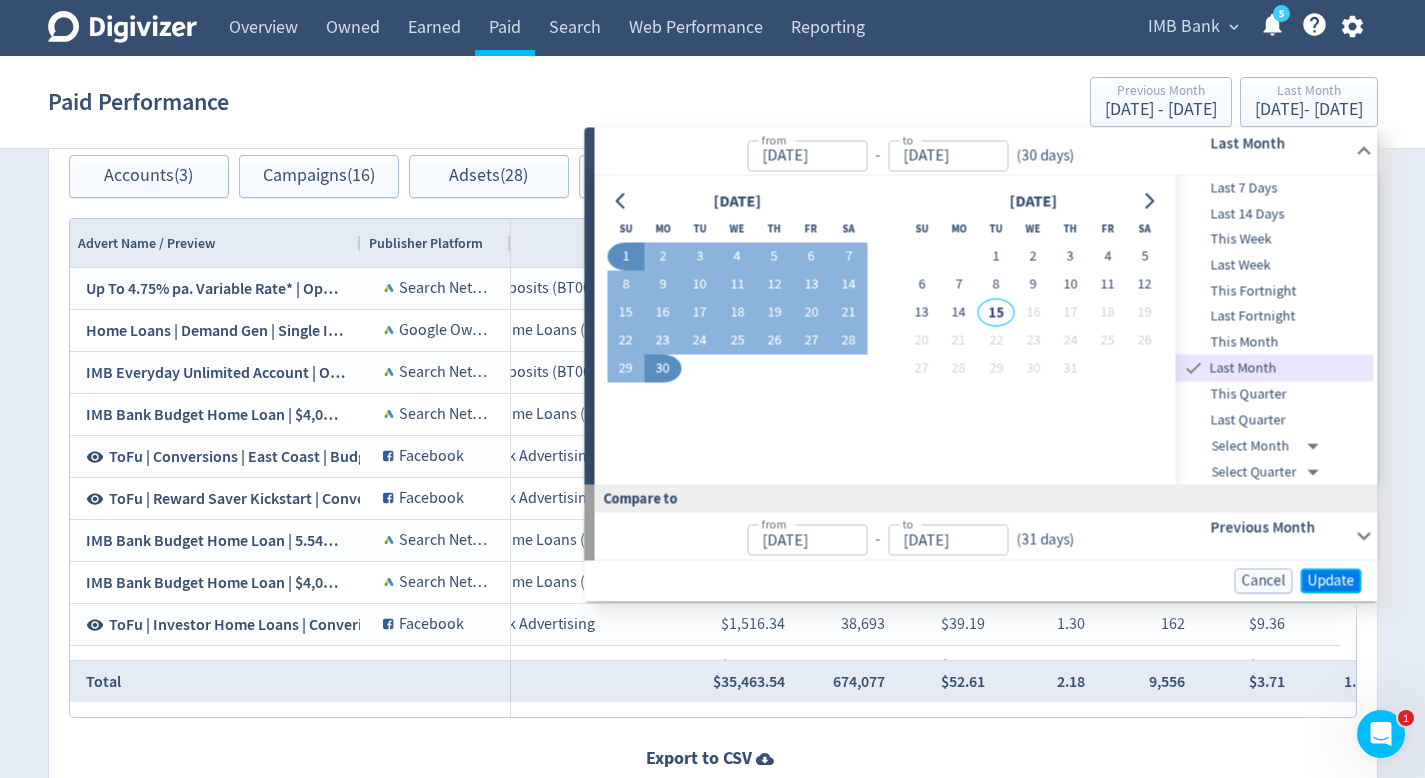 click on "Update" at bounding box center [1331, 580] 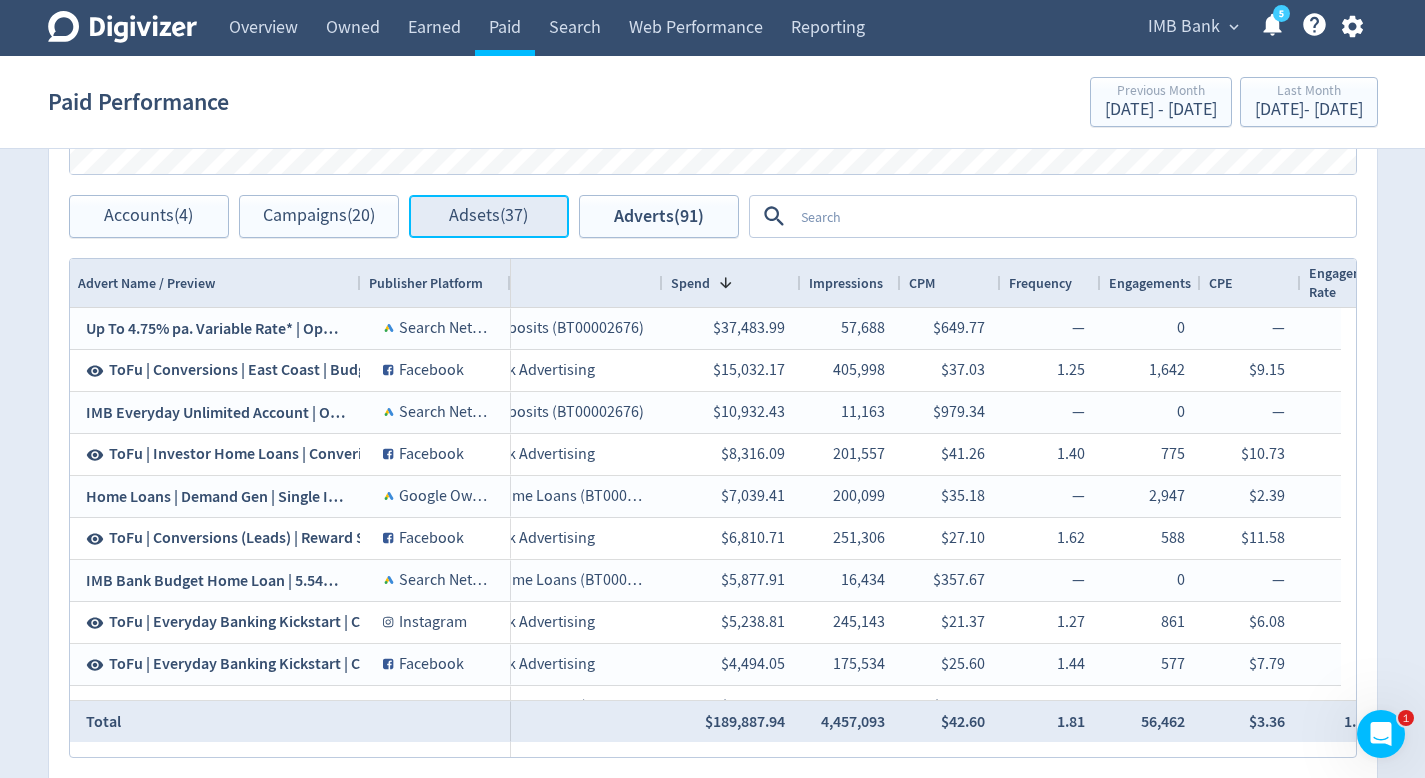 click on "Adsets  (37)" at bounding box center (489, 216) 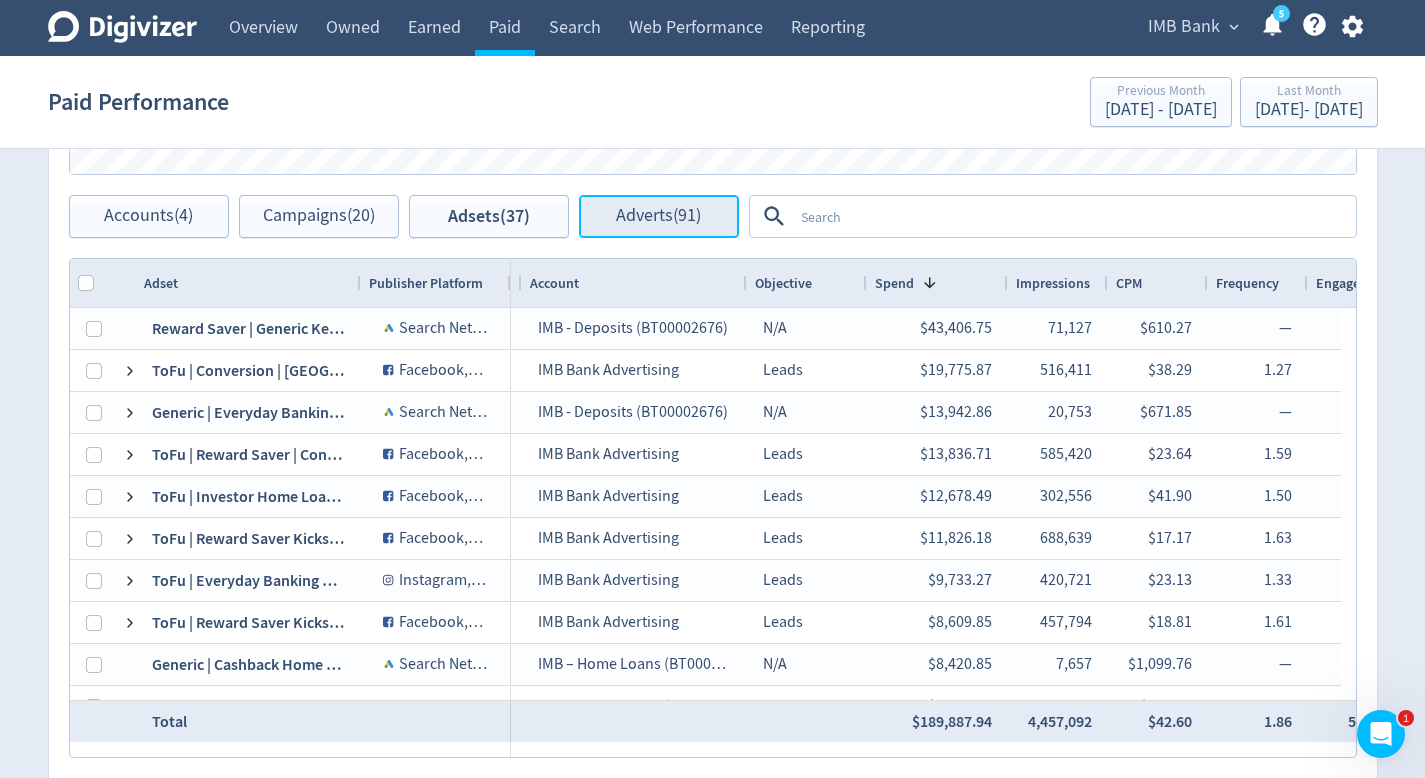 click on "Adverts  (91)" at bounding box center (659, 216) 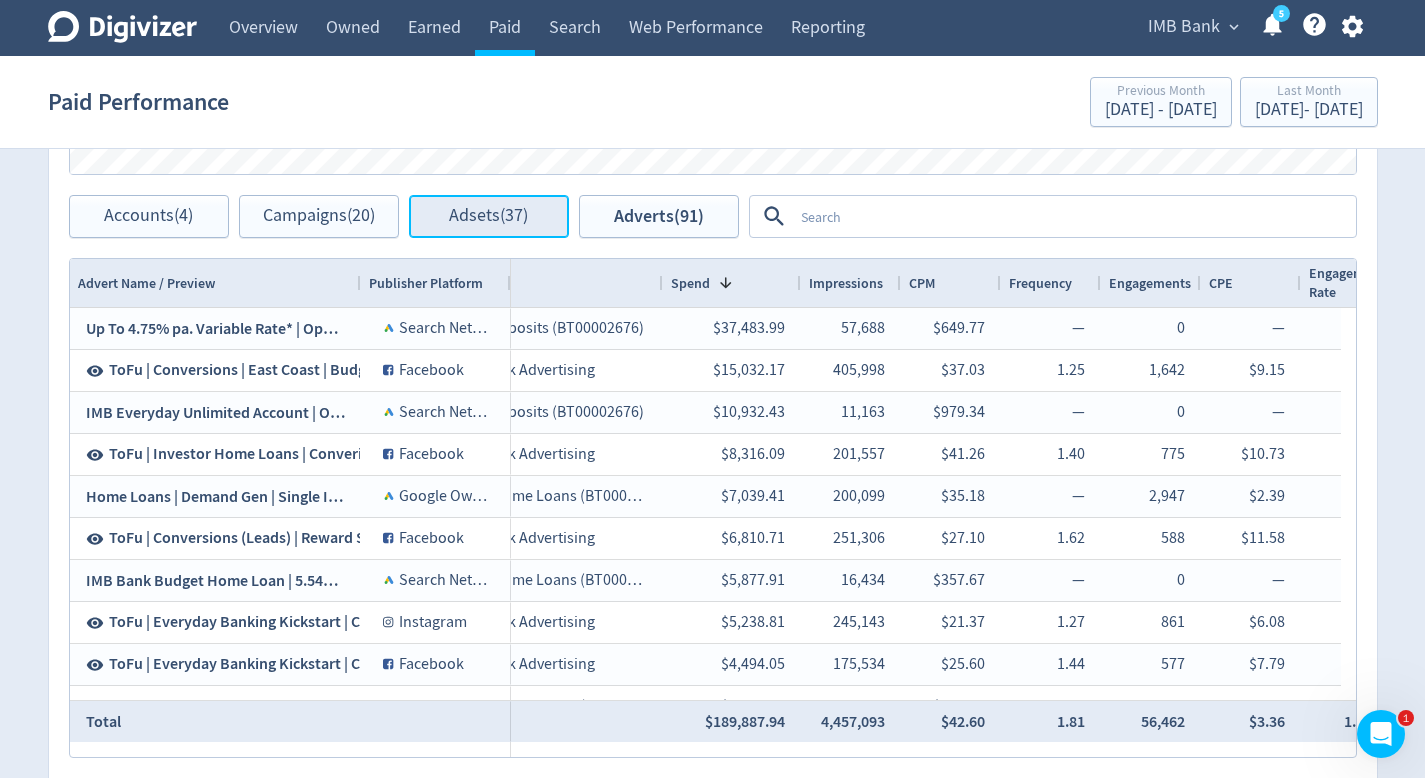 click on "Adsets  (37)" at bounding box center (489, 216) 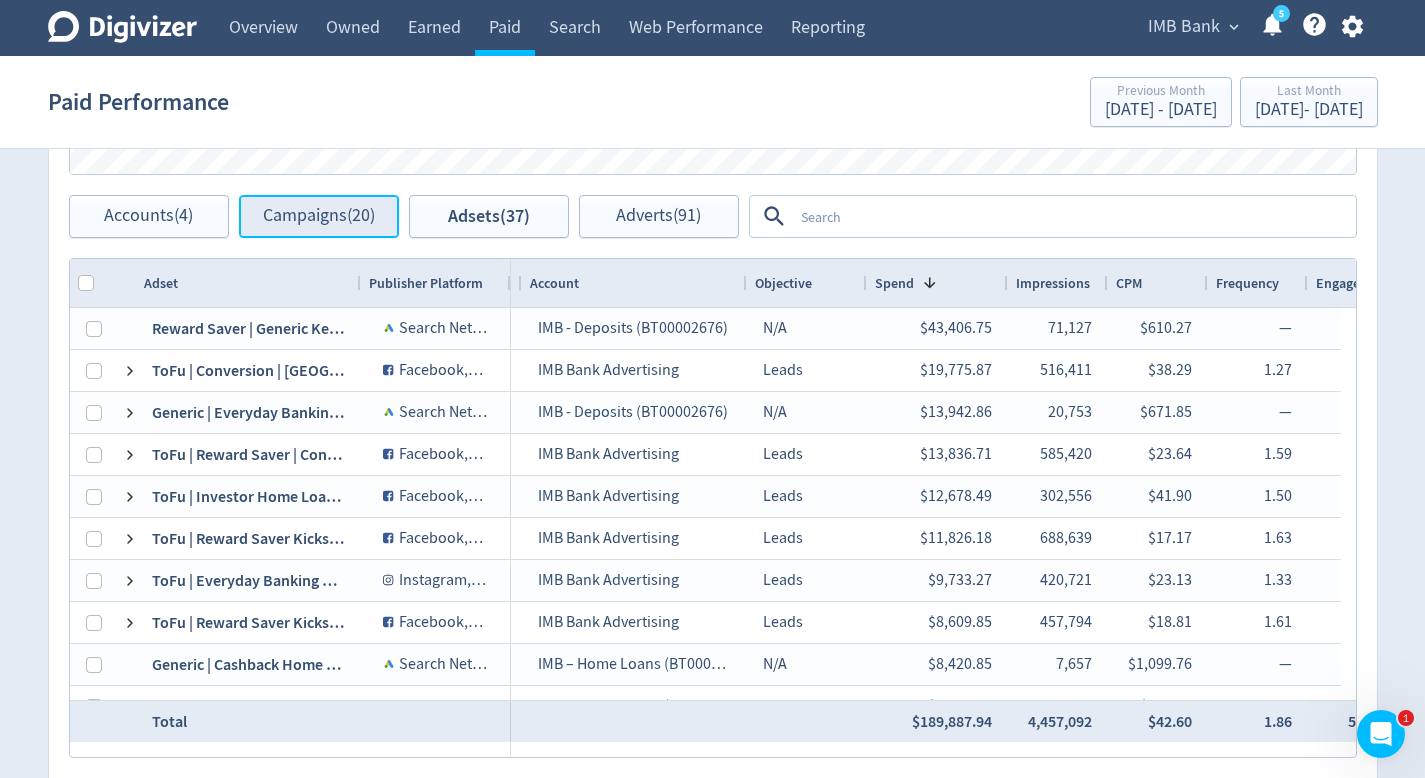 click on "Campaigns  (20)" at bounding box center [319, 216] 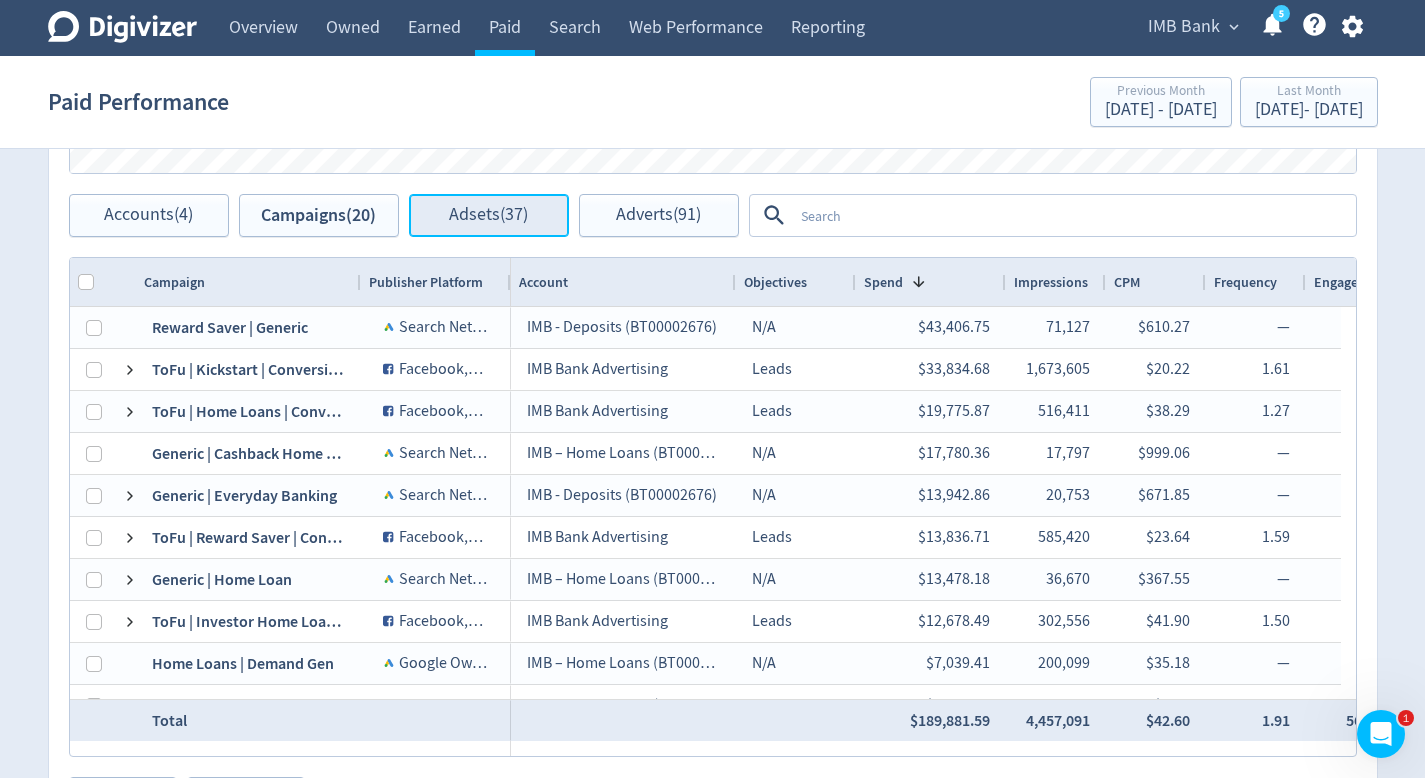 click on "Adsets  (37)" at bounding box center [488, 215] 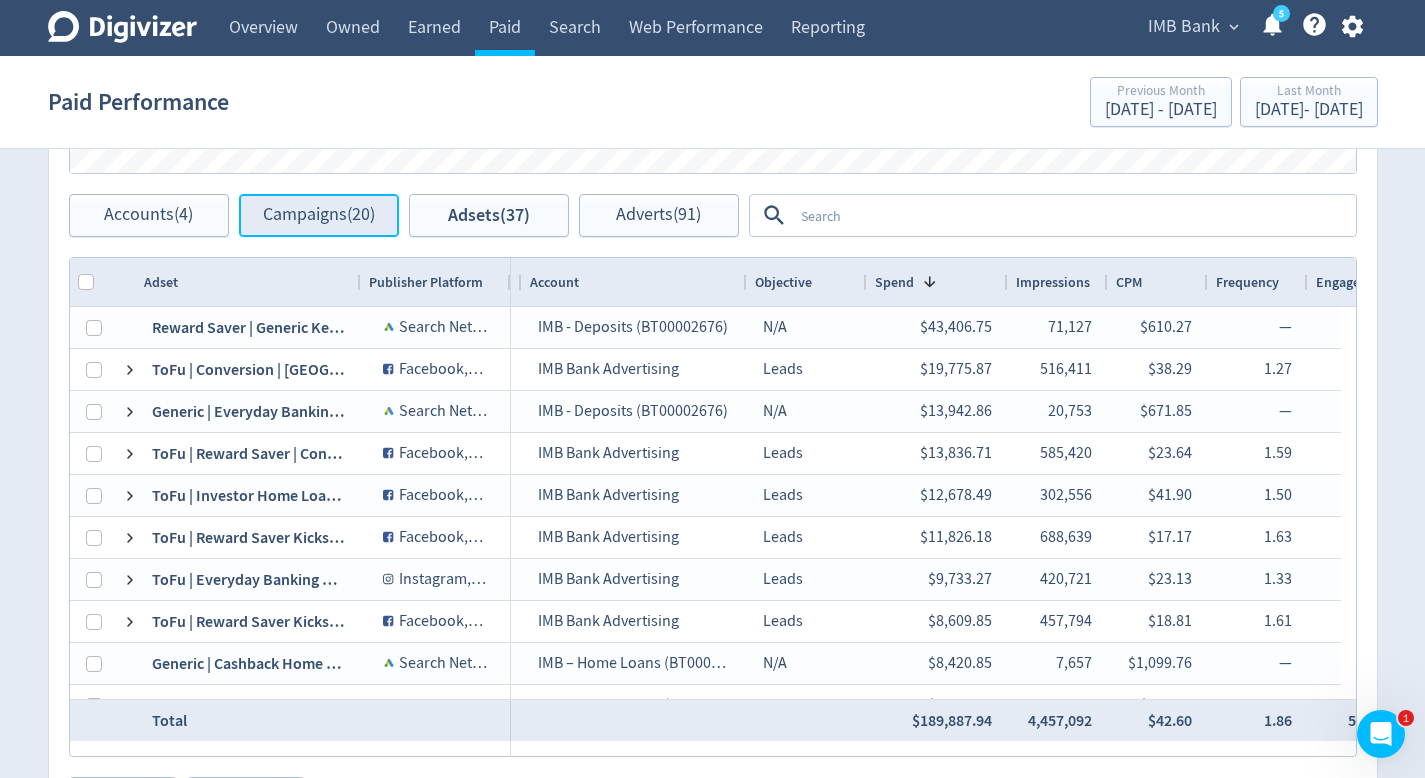 click on "Campaigns  (20)" at bounding box center (319, 215) 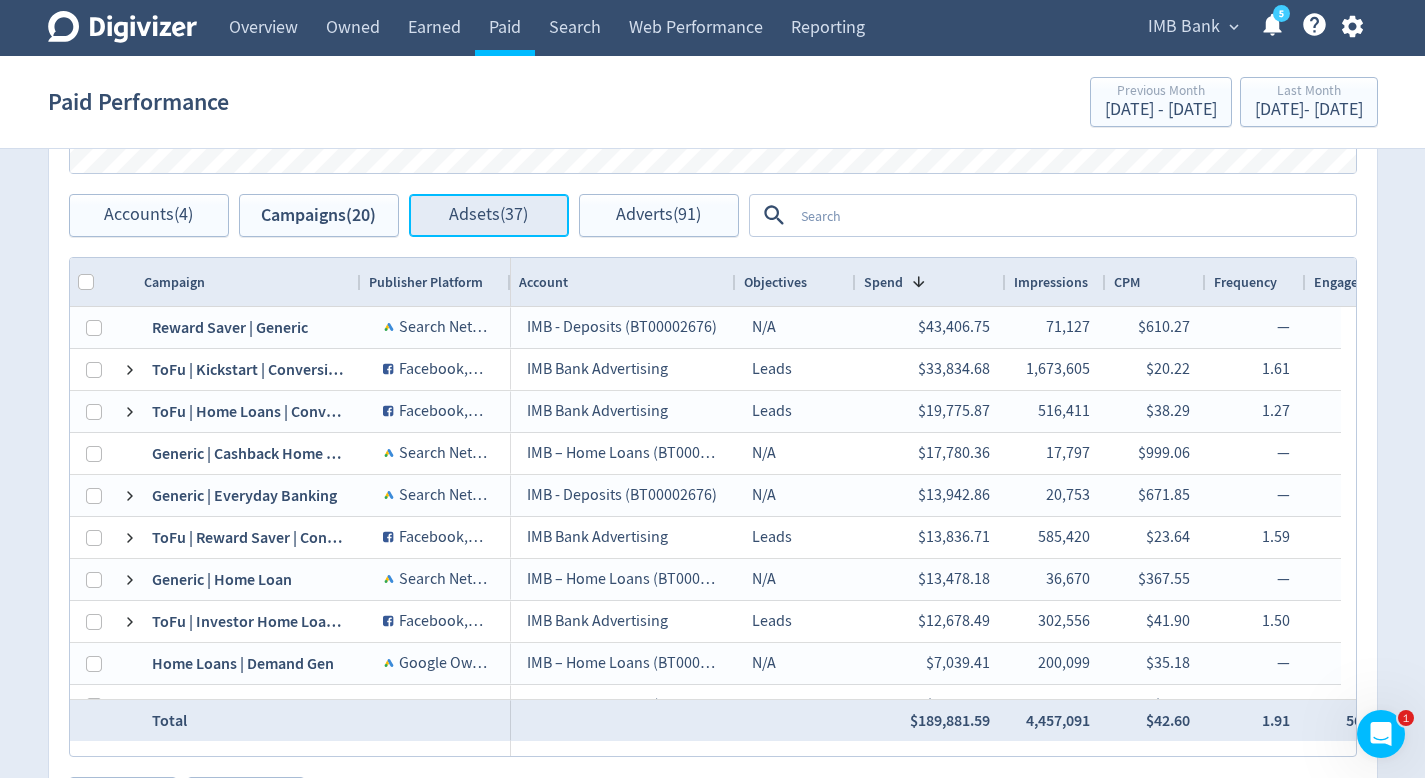 click on "Adsets  (37)" at bounding box center (488, 215) 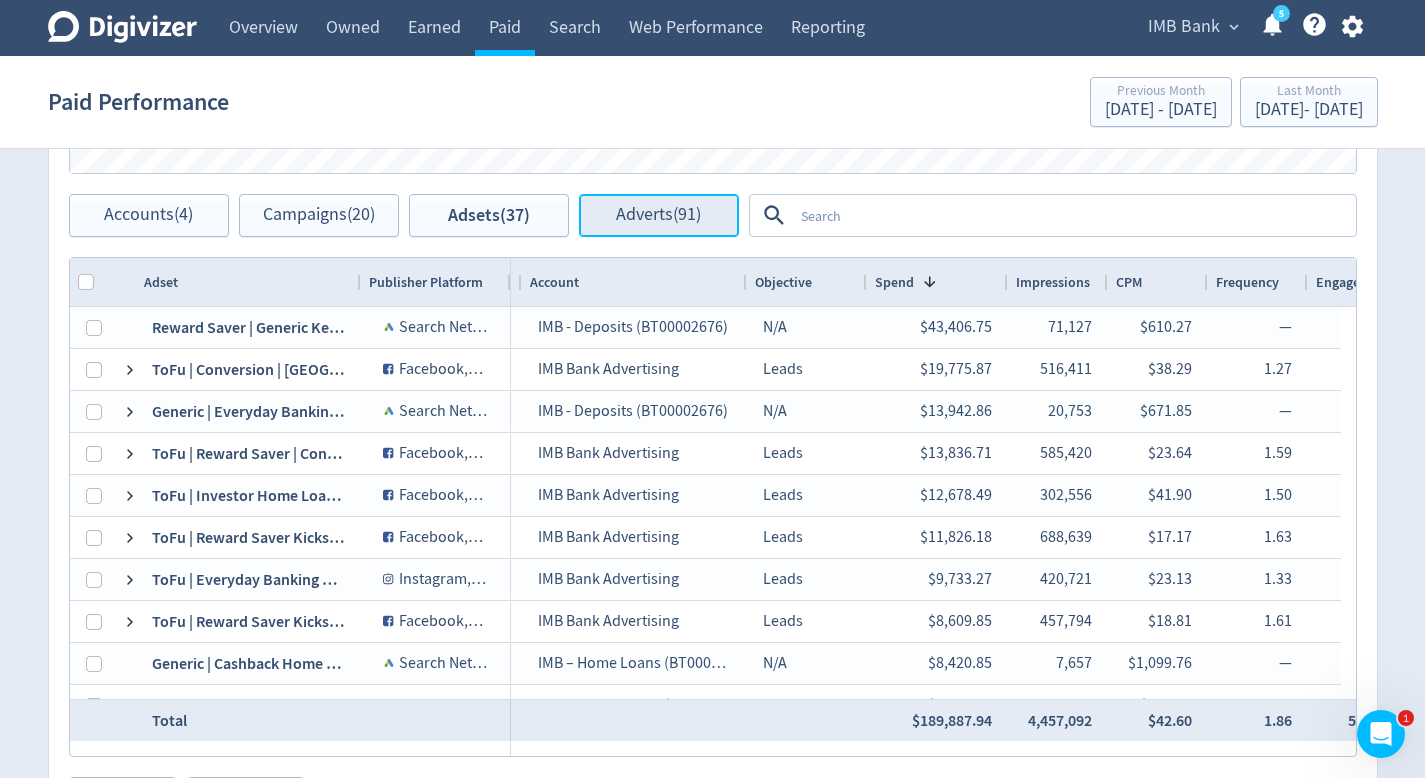 click on "Adverts  (91)" at bounding box center (659, 215) 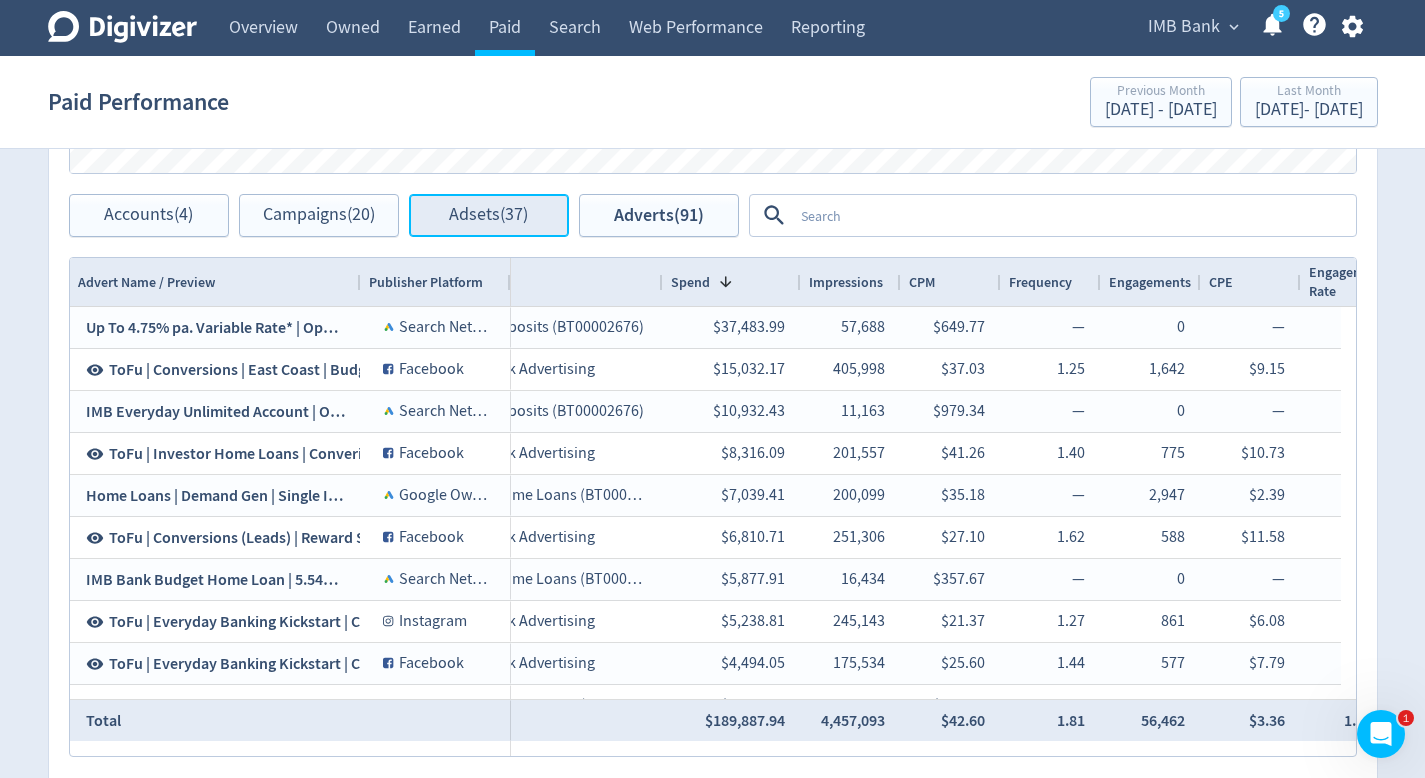 click on "Adsets  (37)" at bounding box center [488, 215] 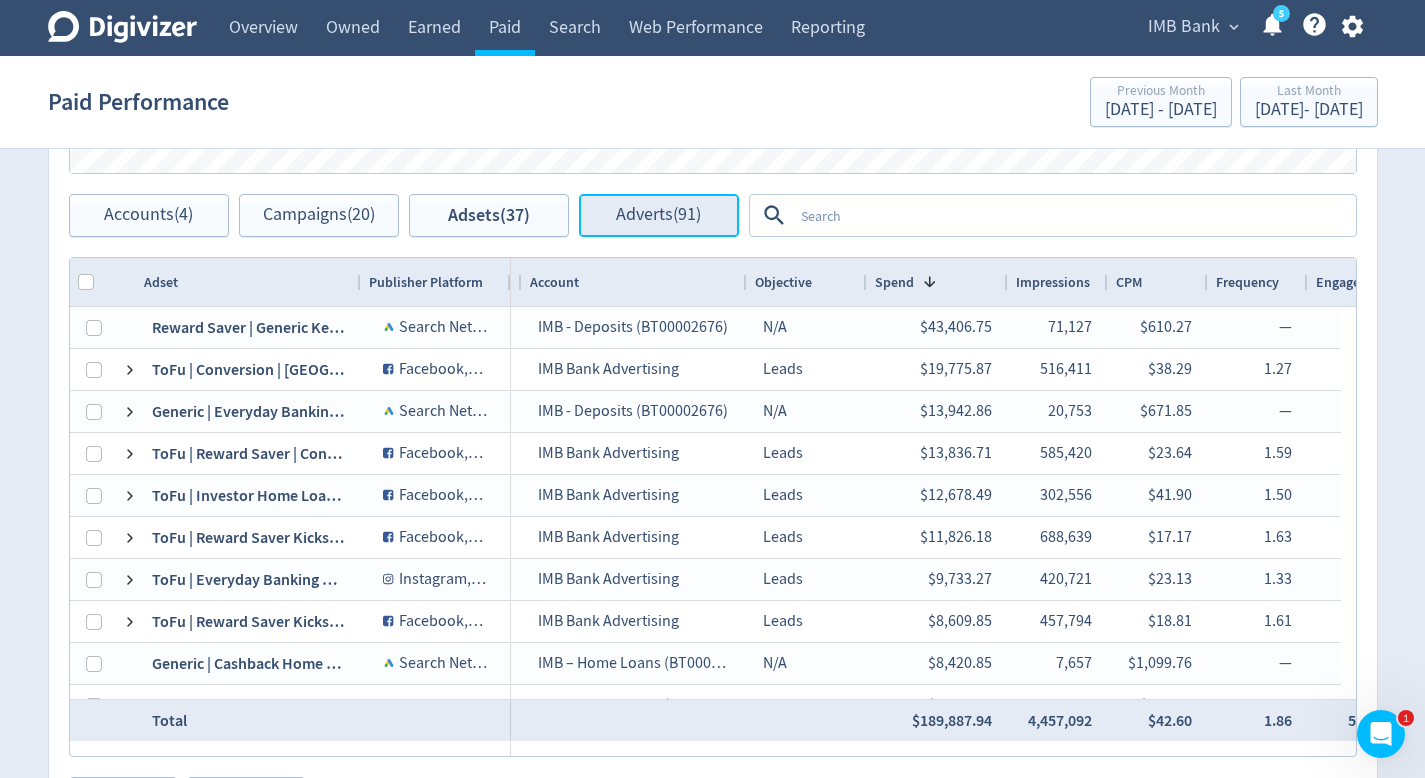 click on "Adverts  (91)" at bounding box center (658, 215) 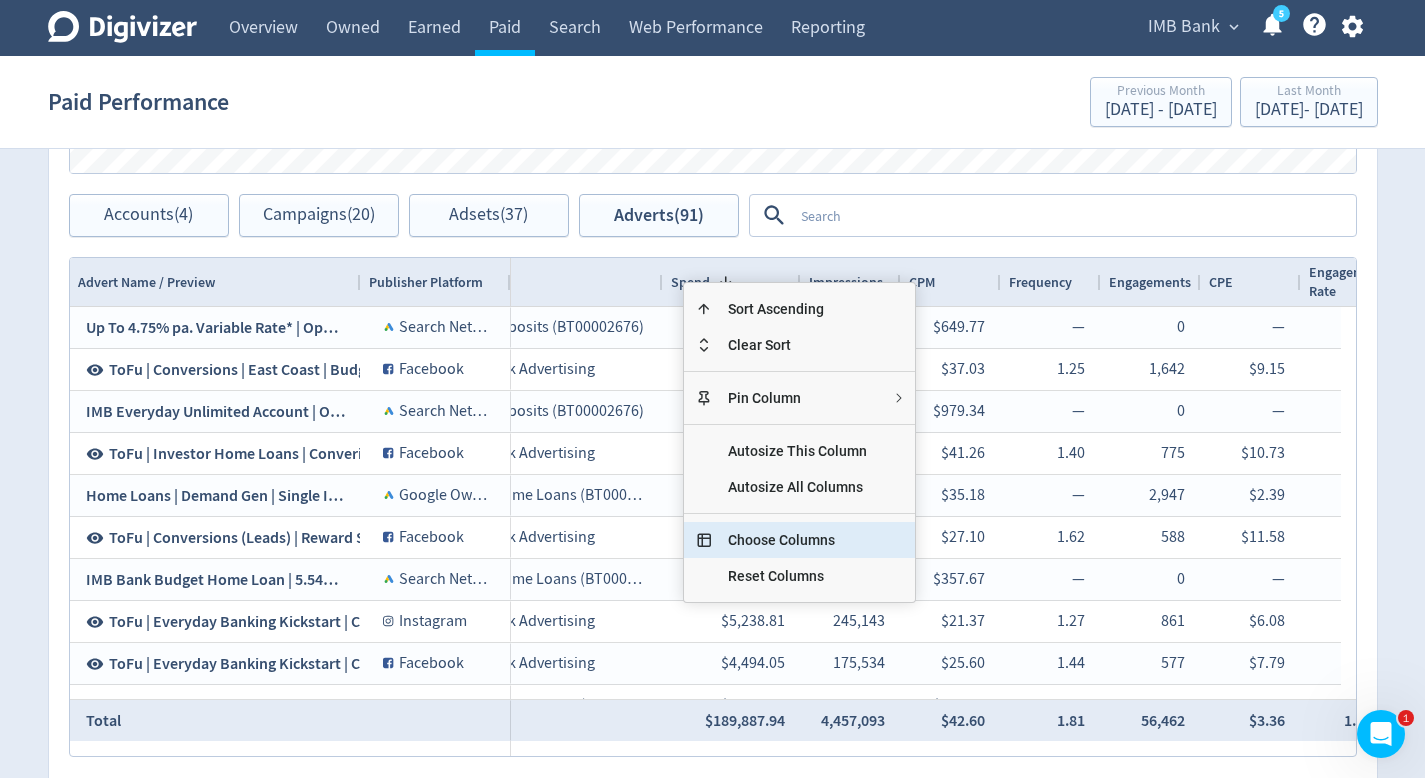 click on "Choose Columns" at bounding box center [797, 540] 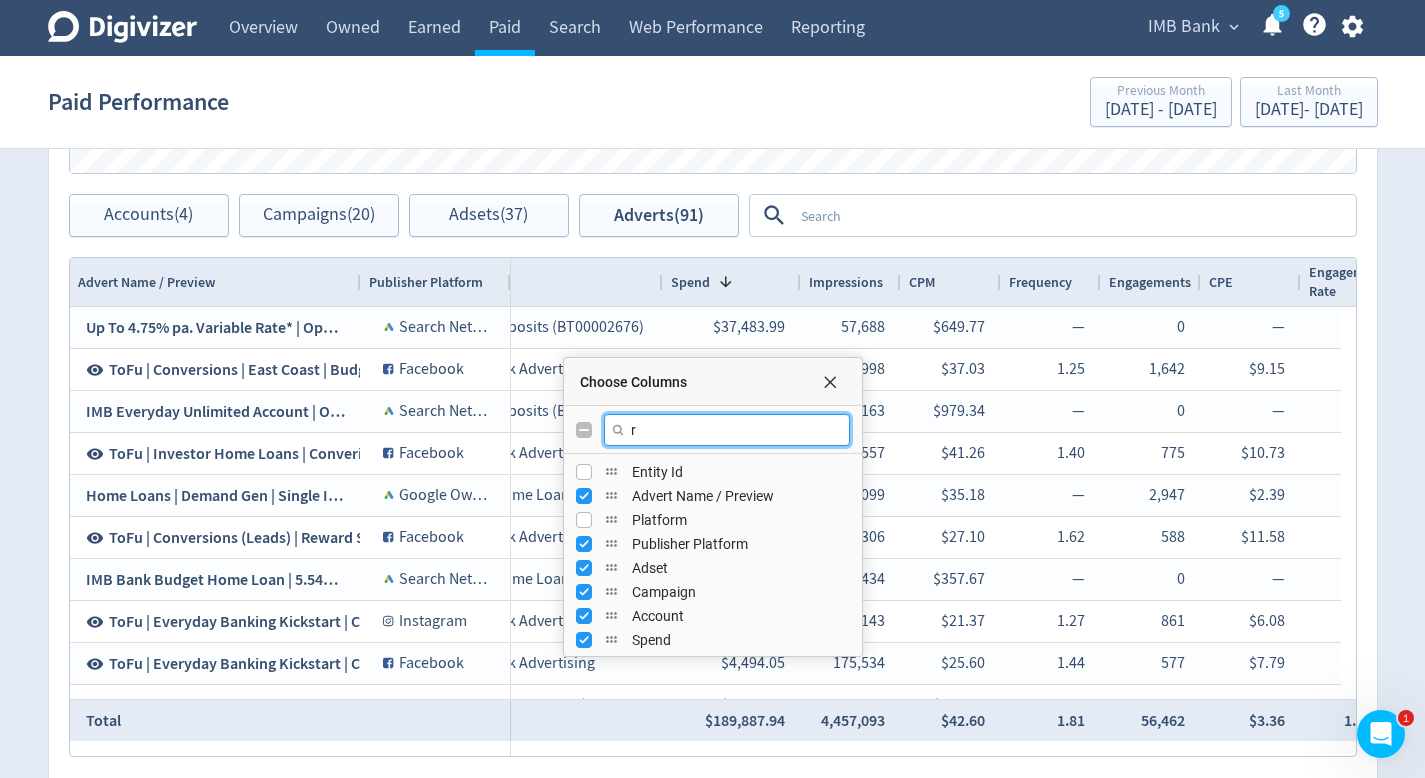 click on "r" at bounding box center [727, 430] 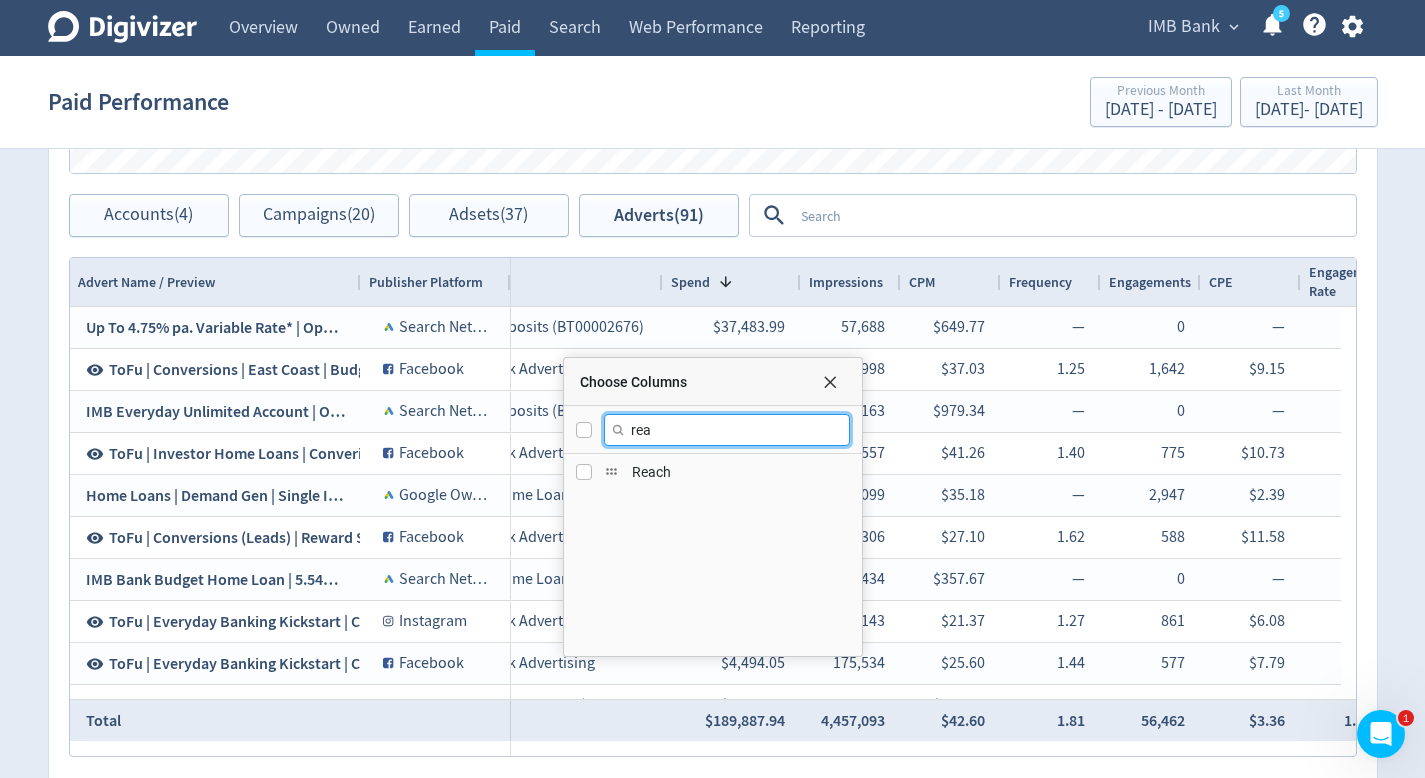 type on "rea" 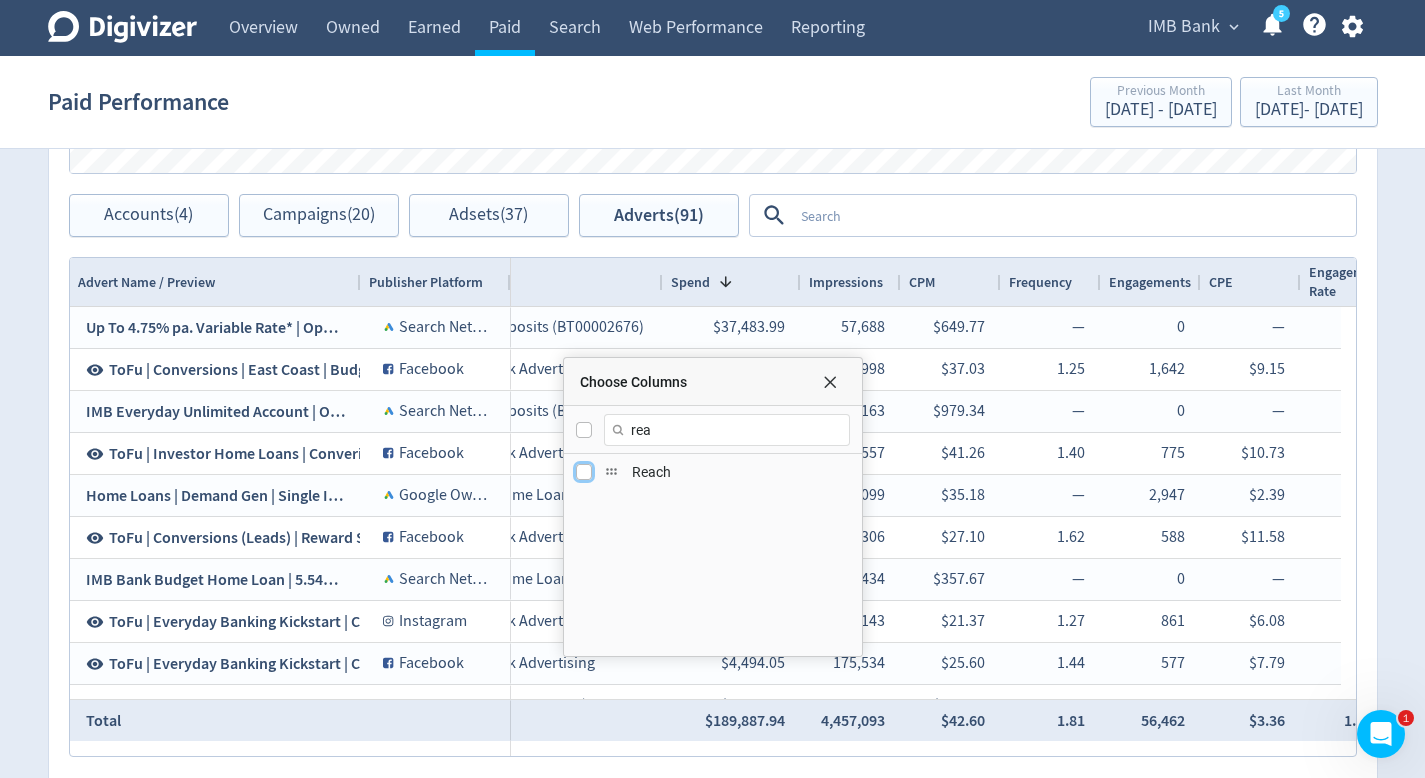 click at bounding box center [584, 472] 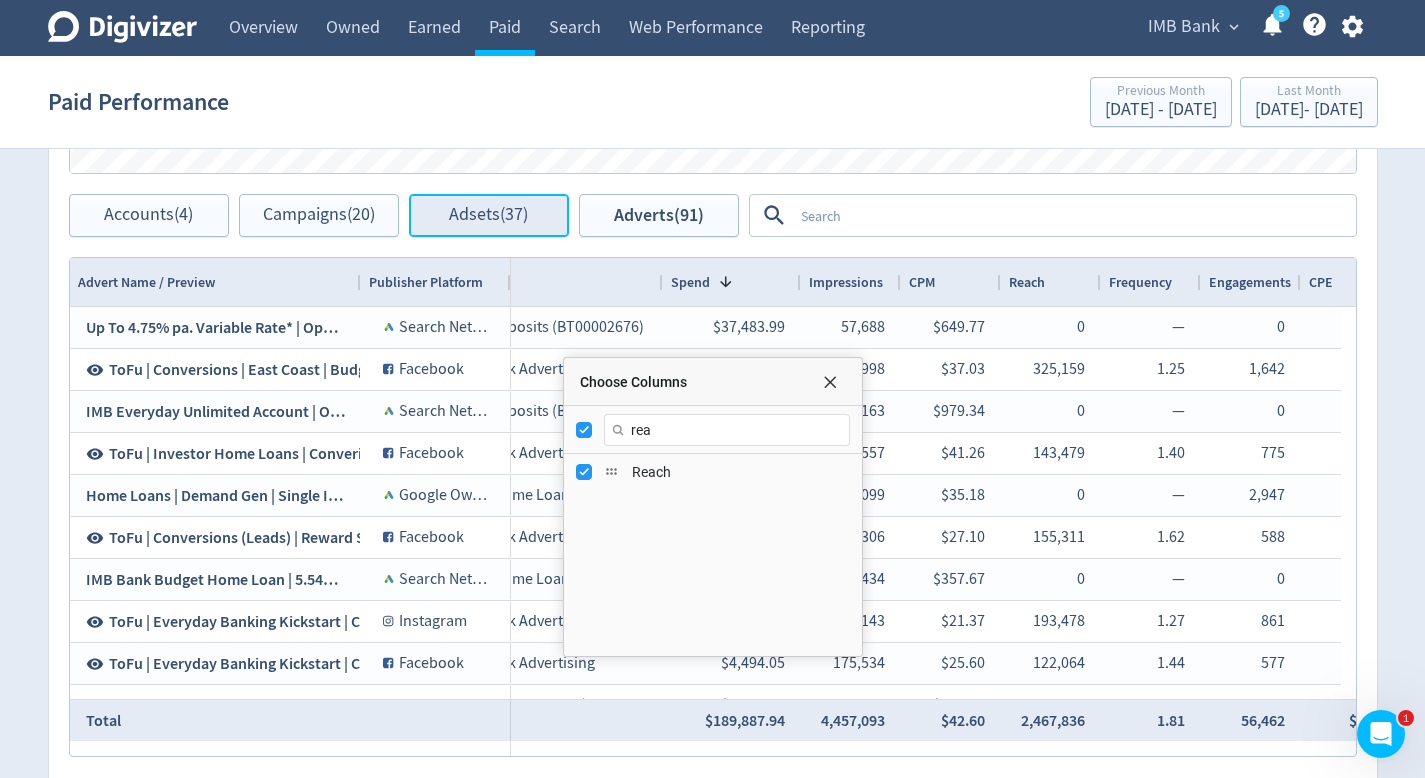 click on "Adsets  (37)" at bounding box center (489, 215) 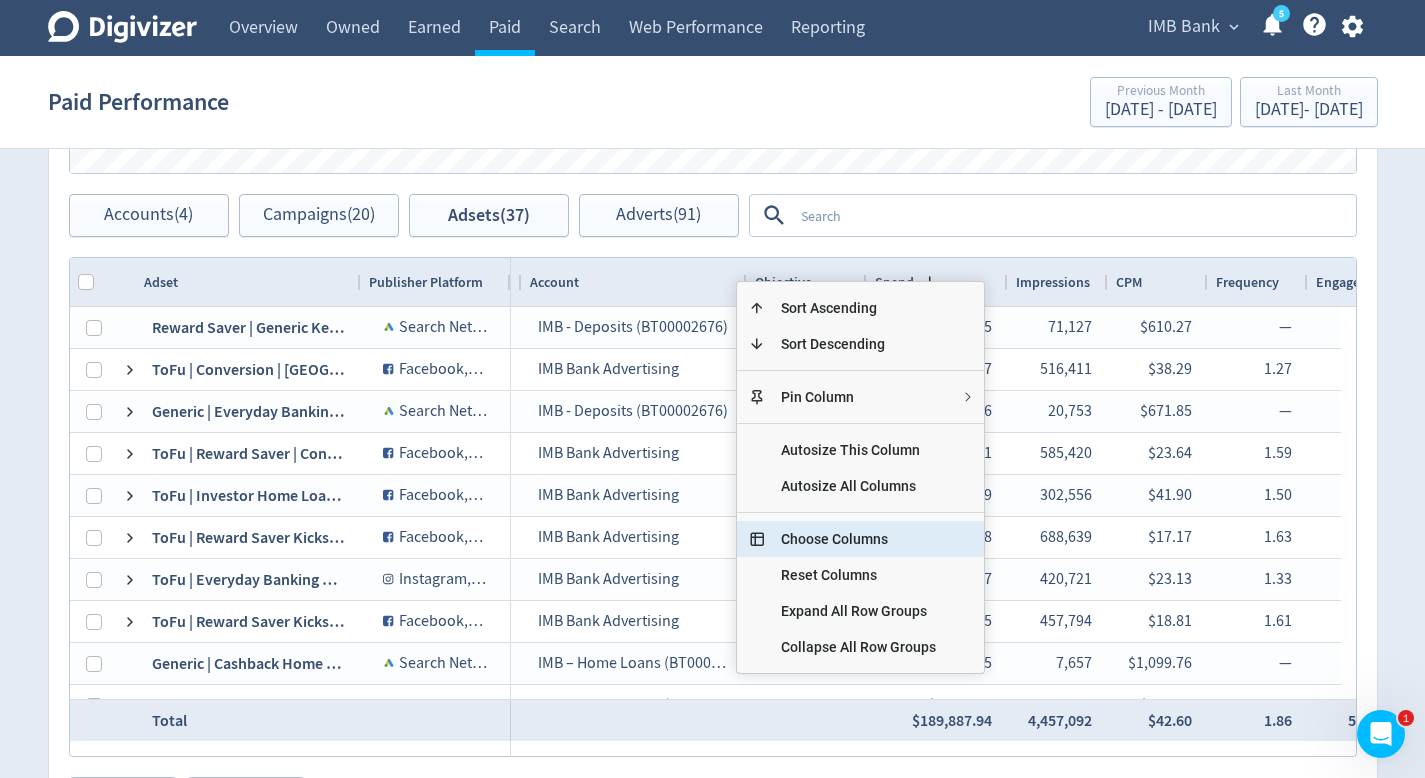 click on "Choose Columns" at bounding box center [858, 539] 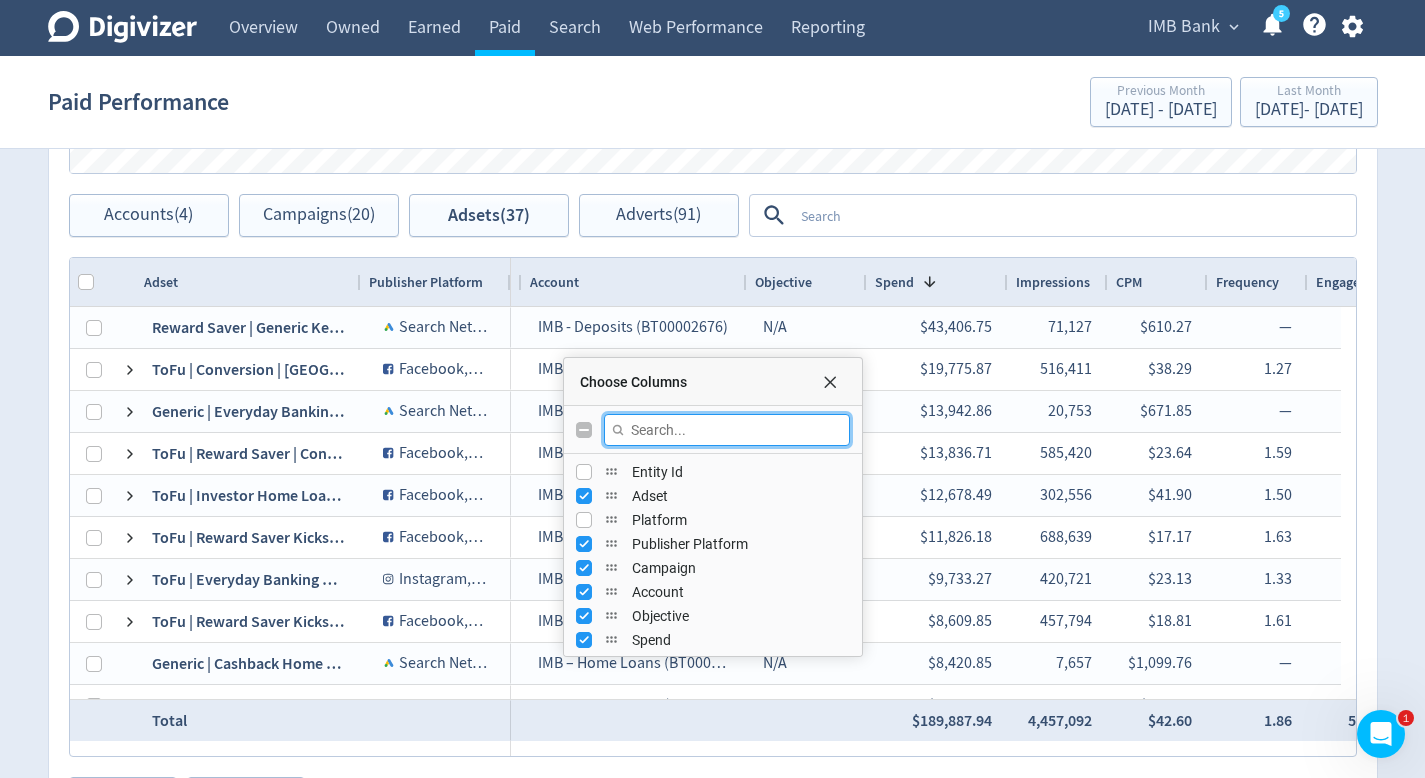 click at bounding box center [727, 430] 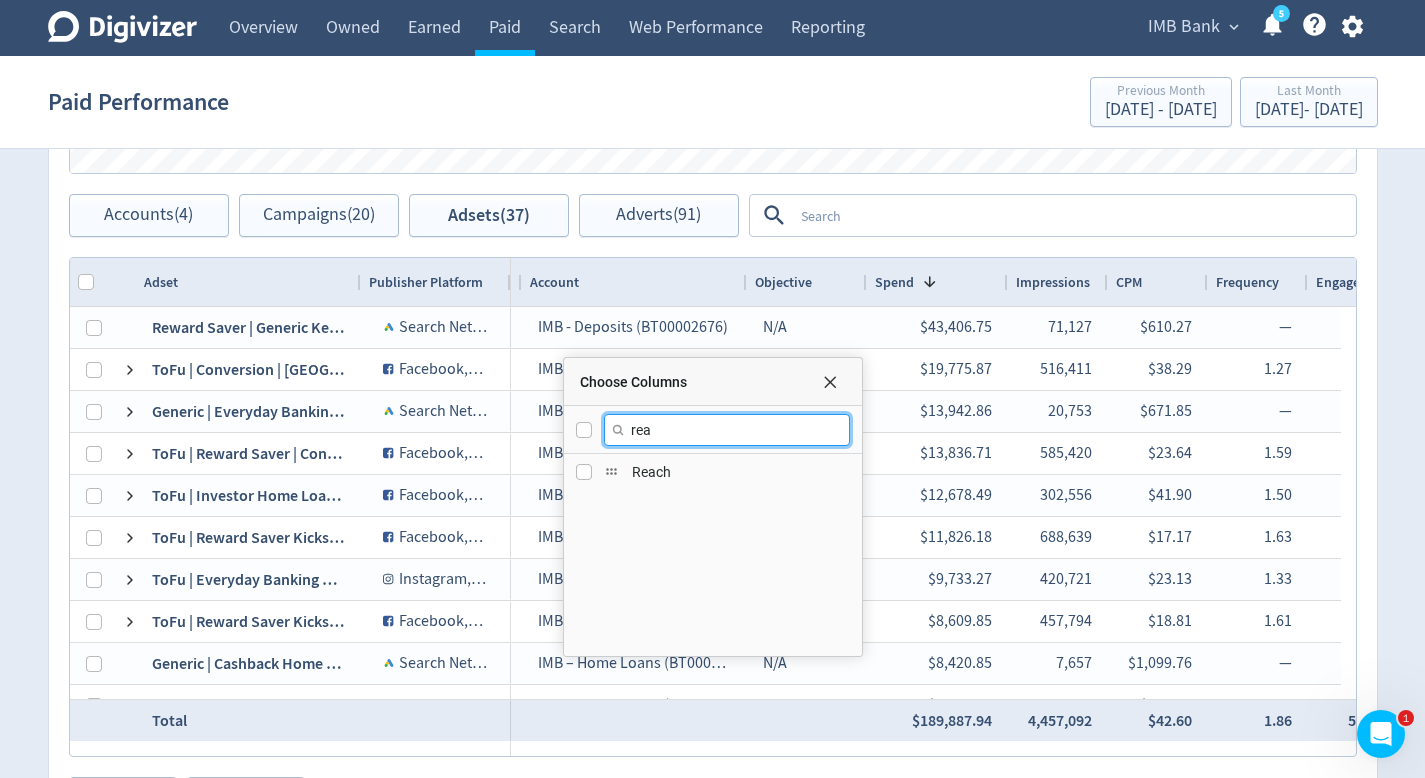 type on "rea" 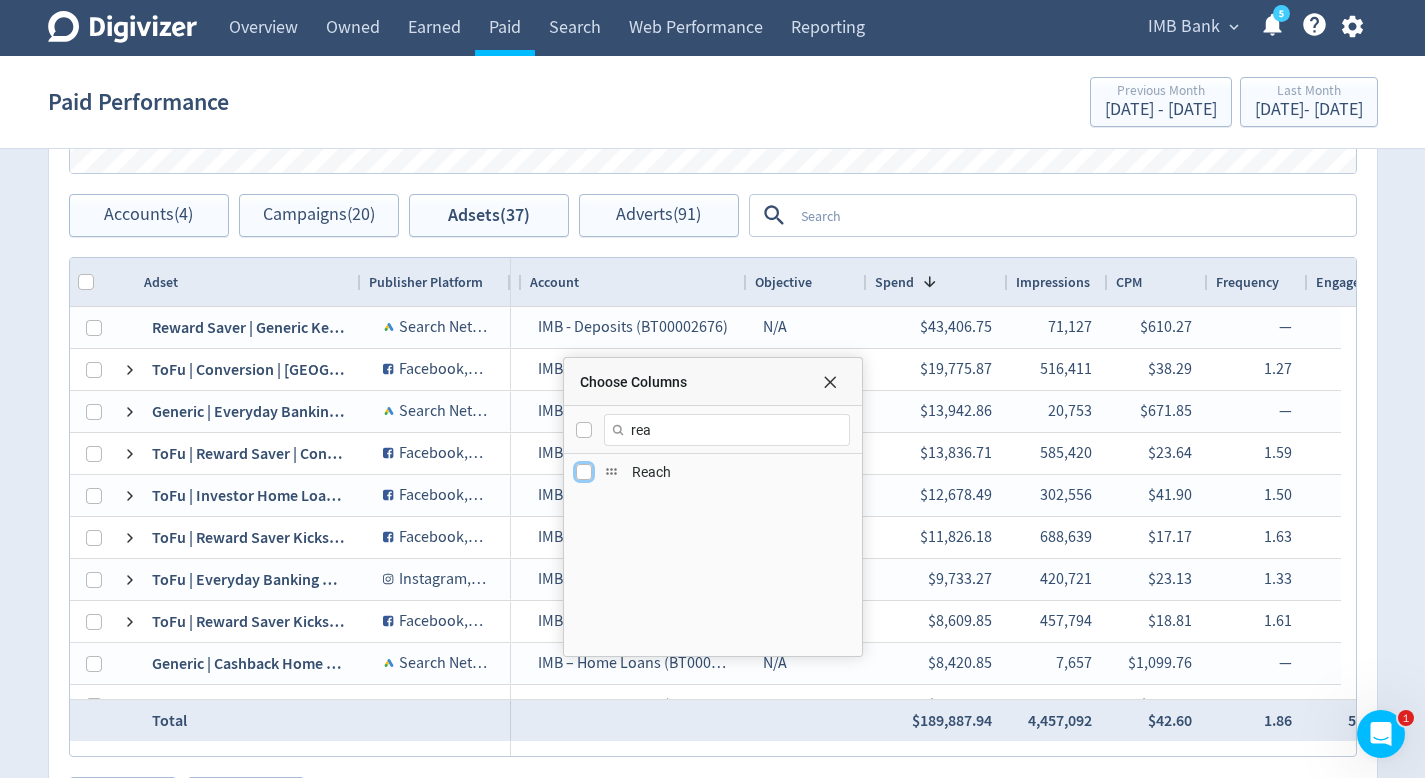 click at bounding box center (584, 472) 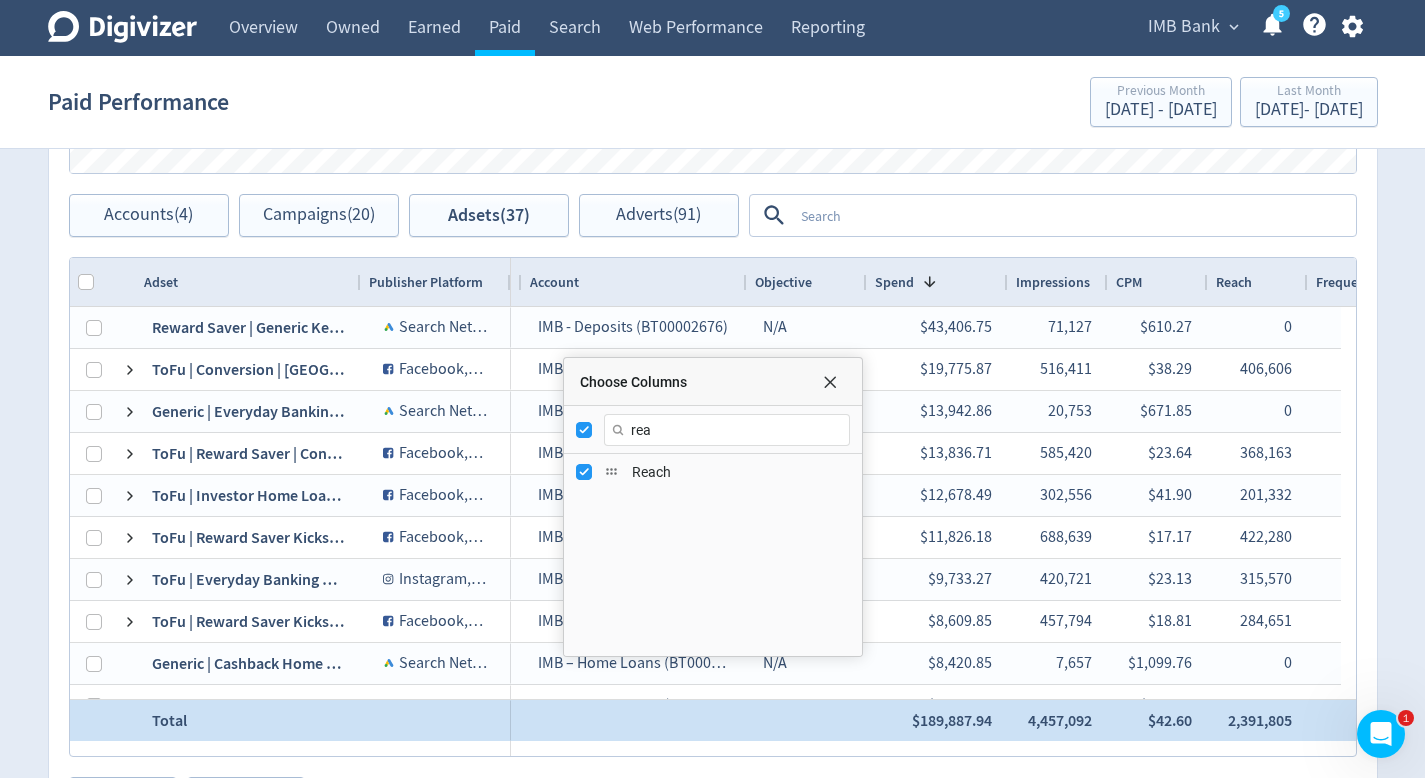 click at bounding box center [807, 720] 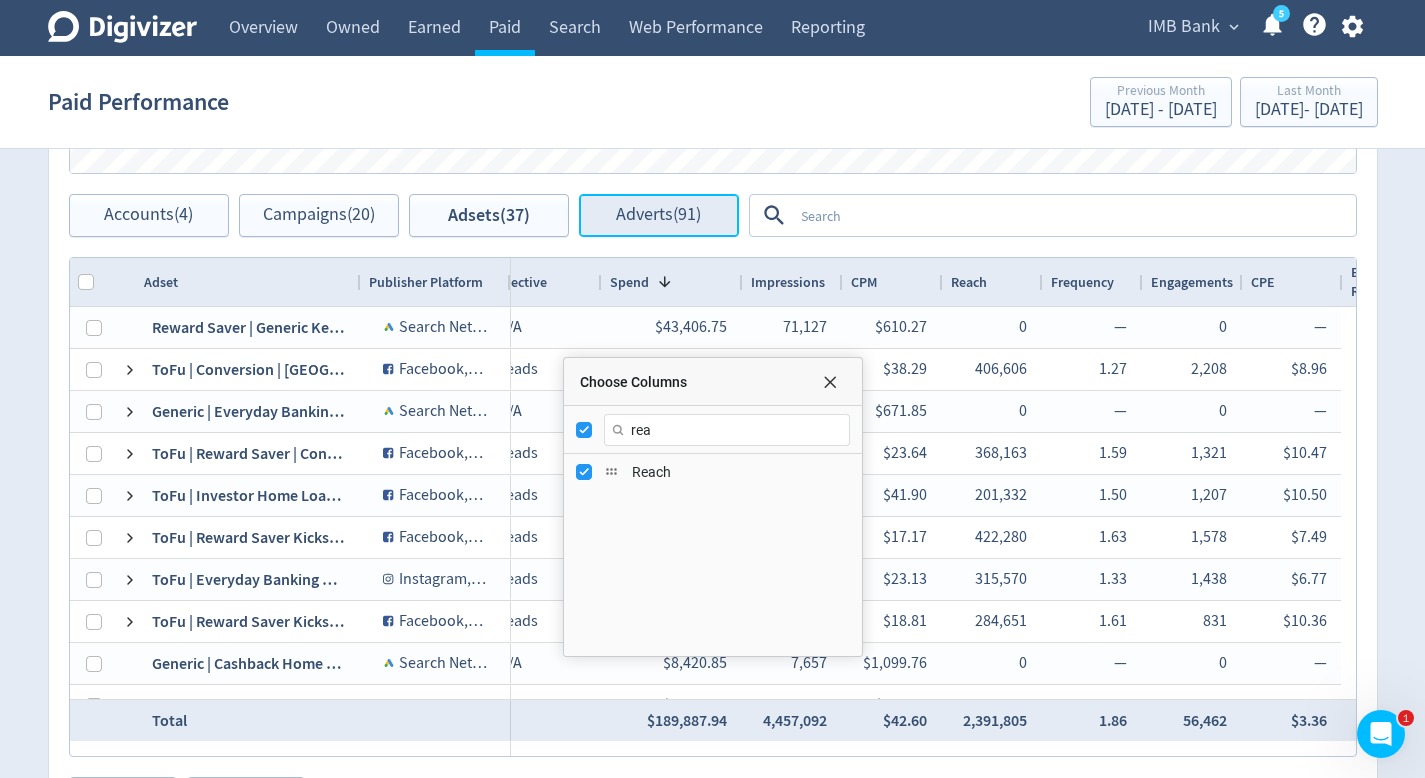 click on "Adverts  (91)" at bounding box center [659, 215] 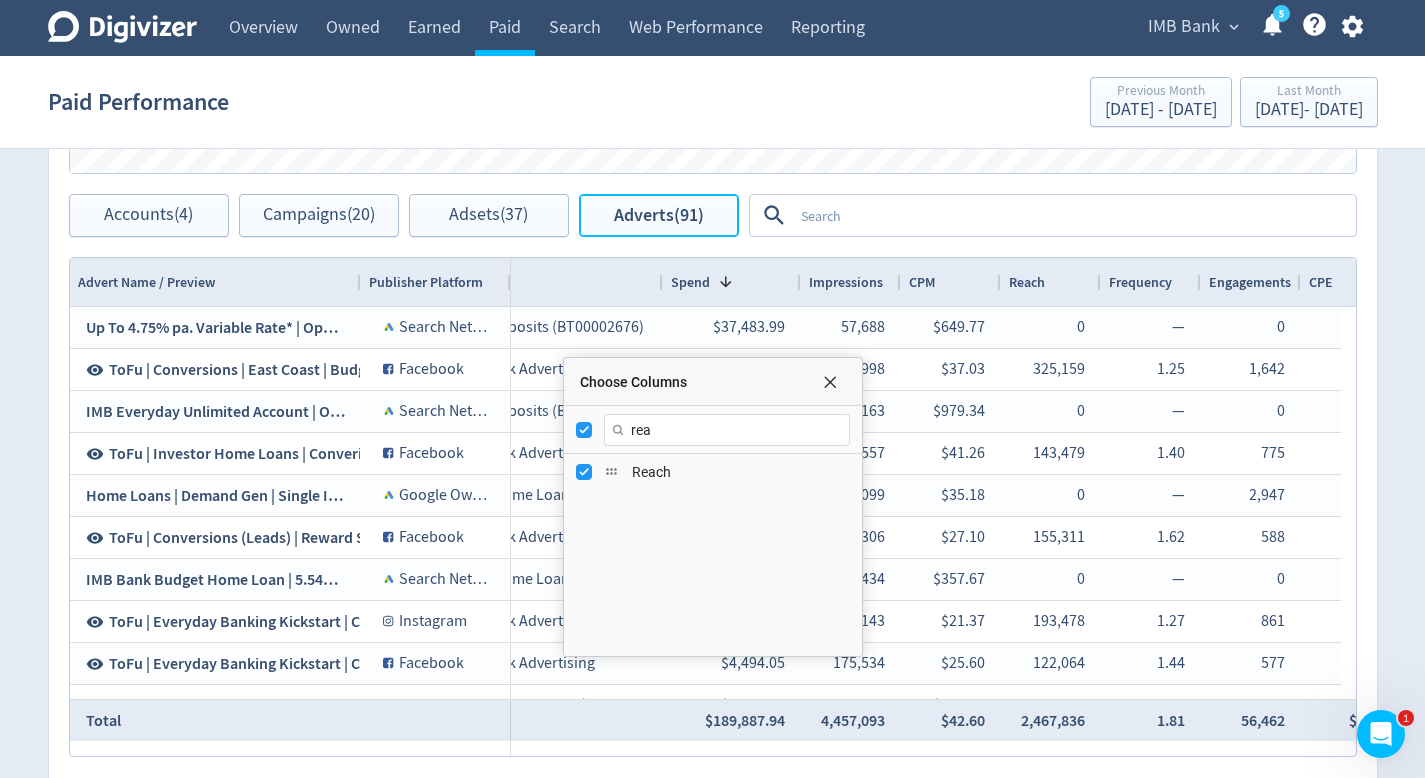 click at bounding box center (830, 382) 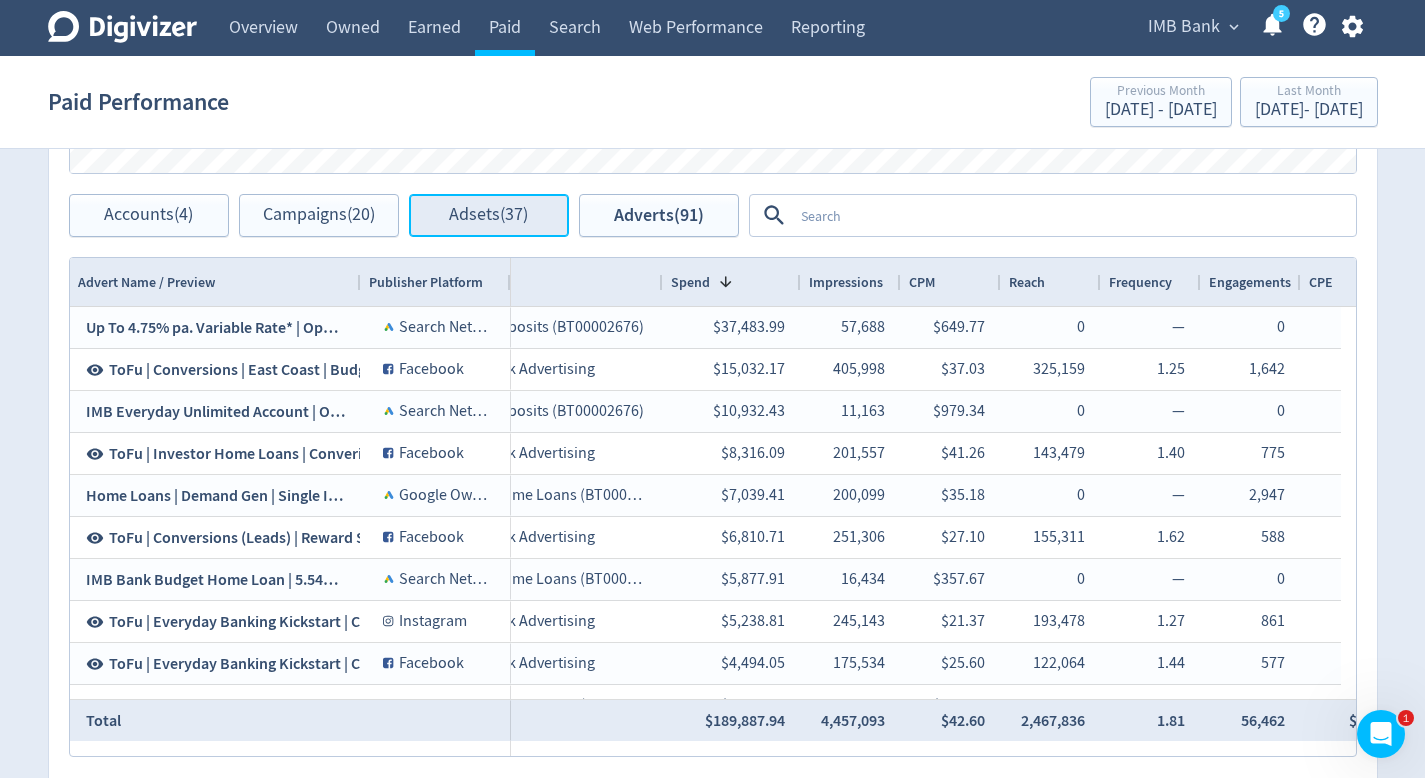 click on "Adsets  (37)" at bounding box center (489, 215) 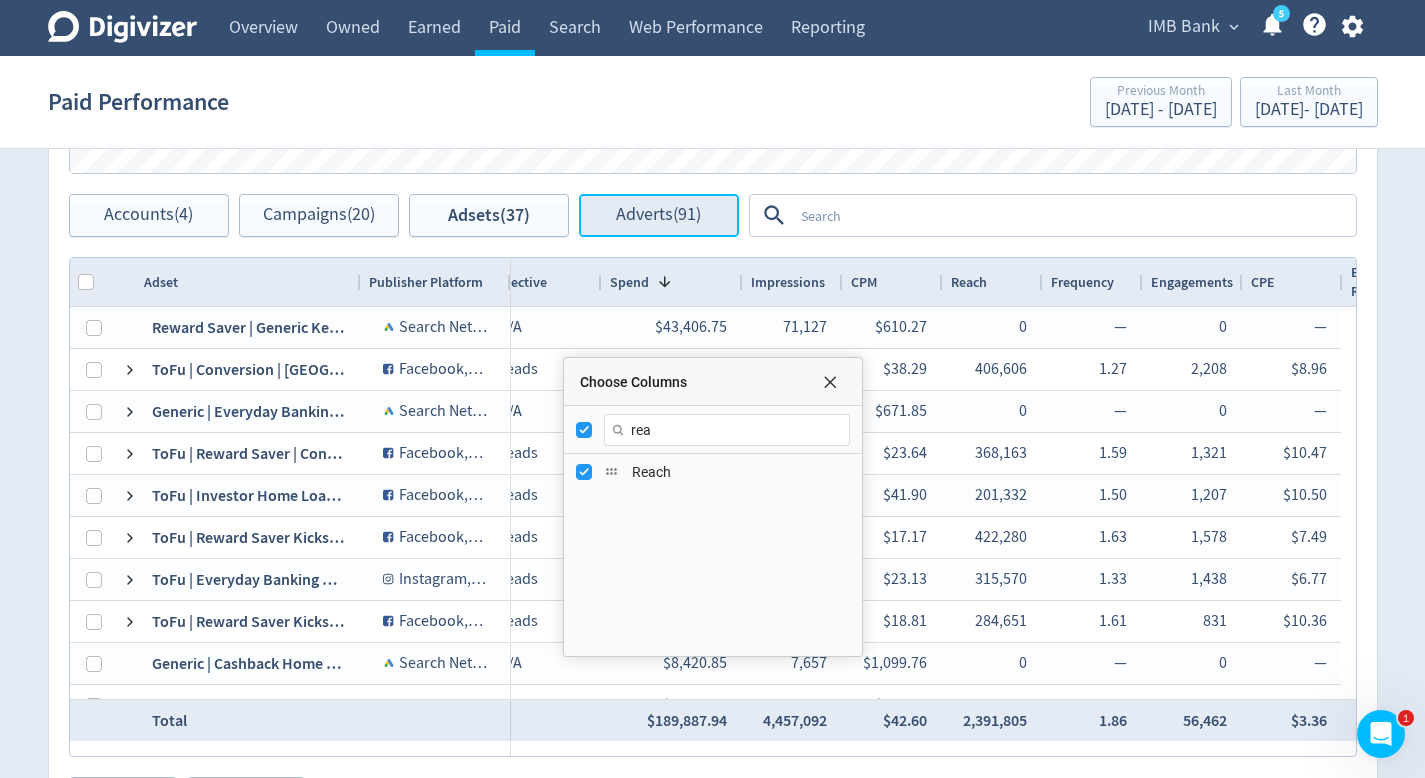 click on "Adverts  (91)" at bounding box center (659, 215) 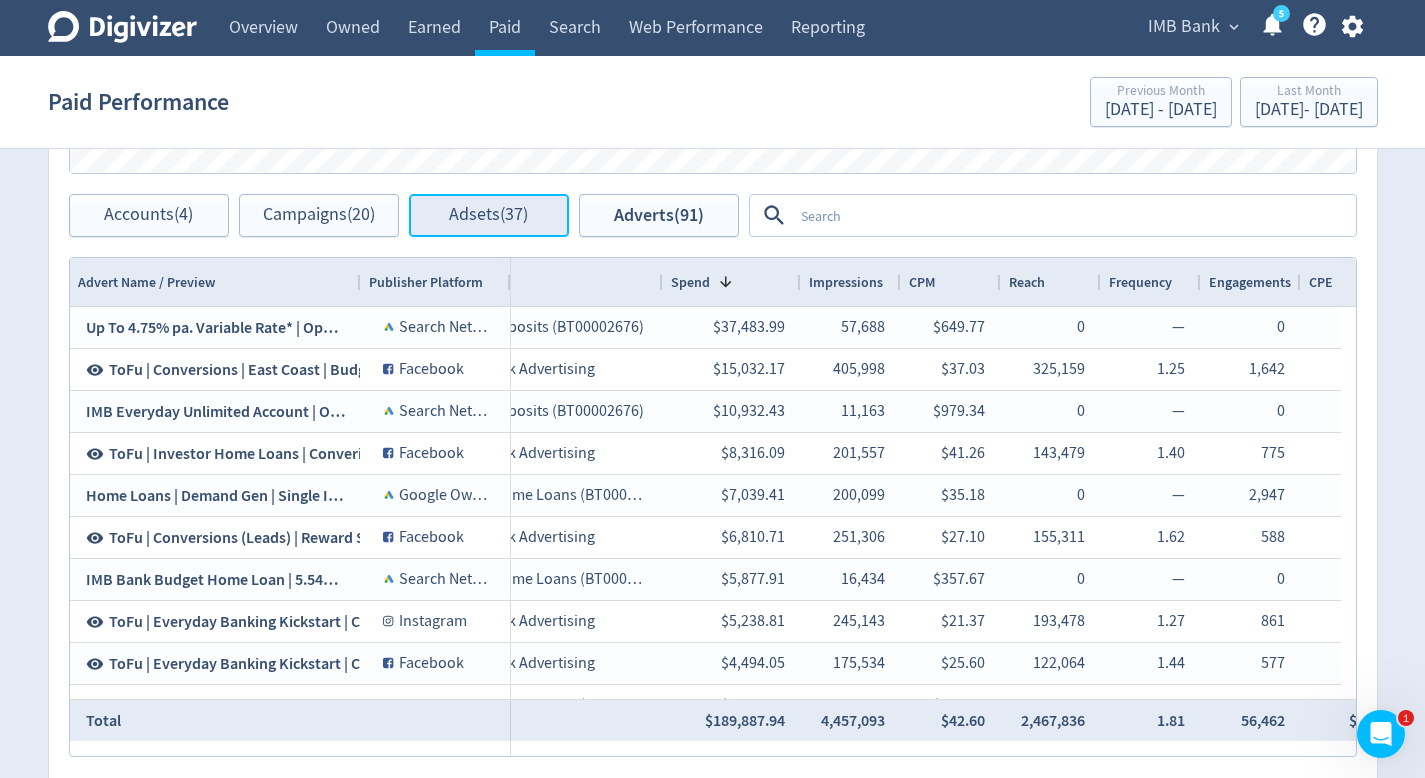 click on "Adsets  (37)" at bounding box center (489, 215) 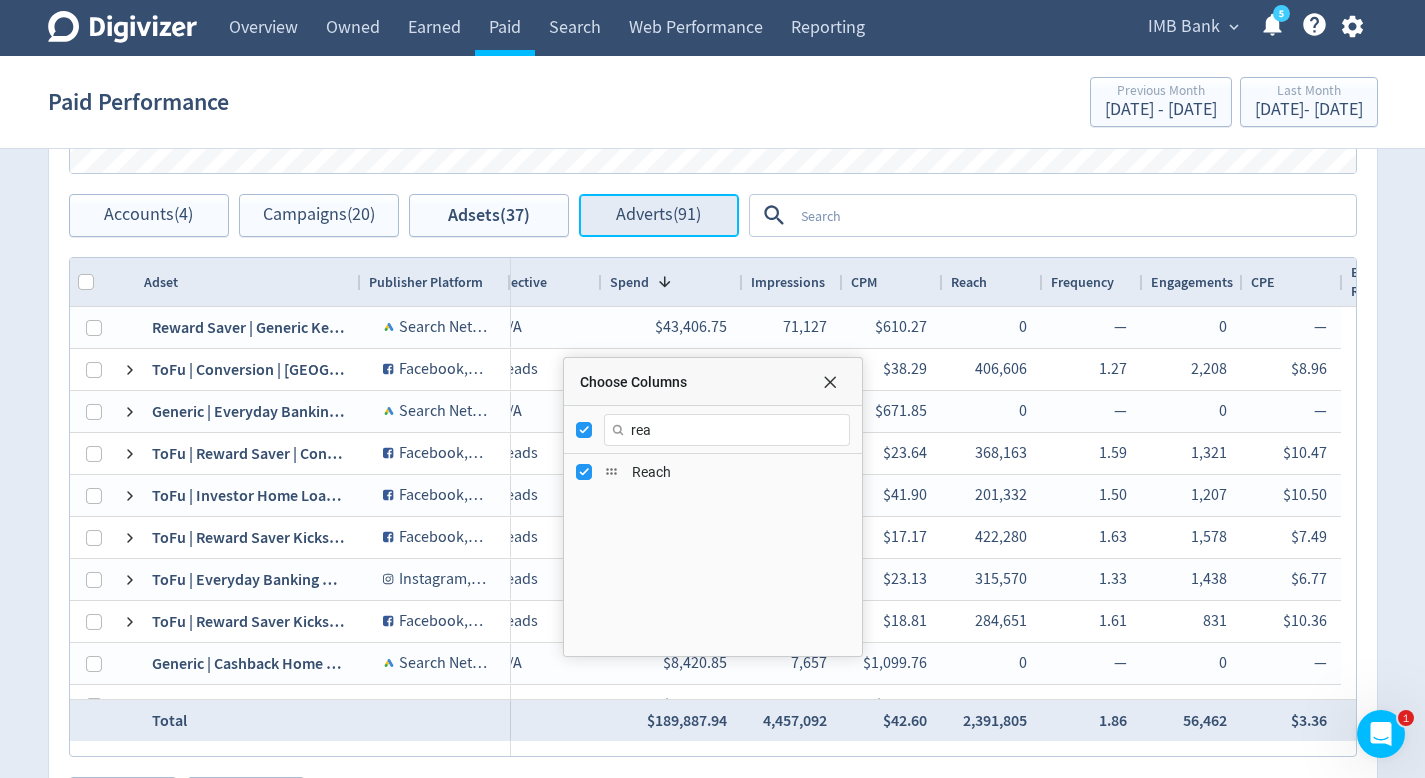click on "Adverts  (91)" at bounding box center [658, 215] 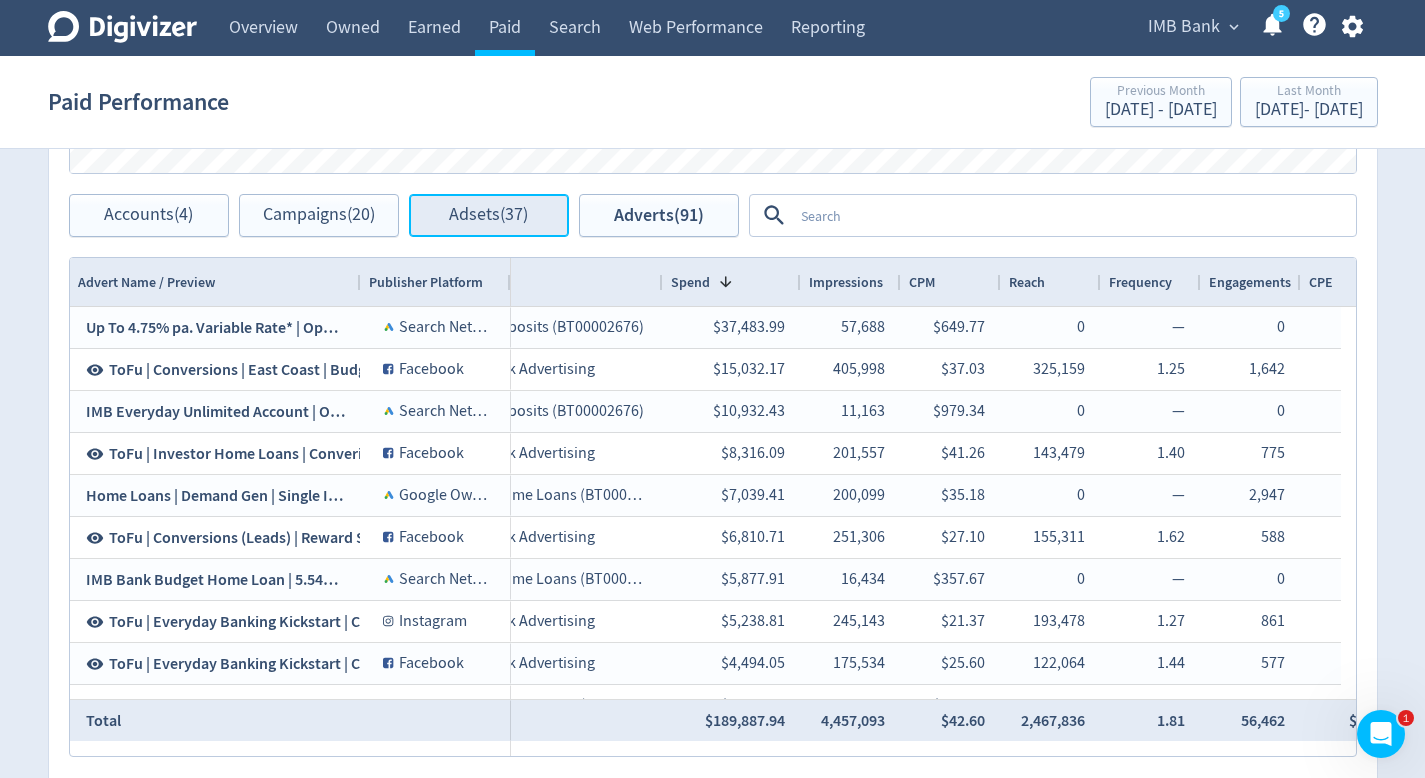 click on "Adsets  (37)" at bounding box center [488, 215] 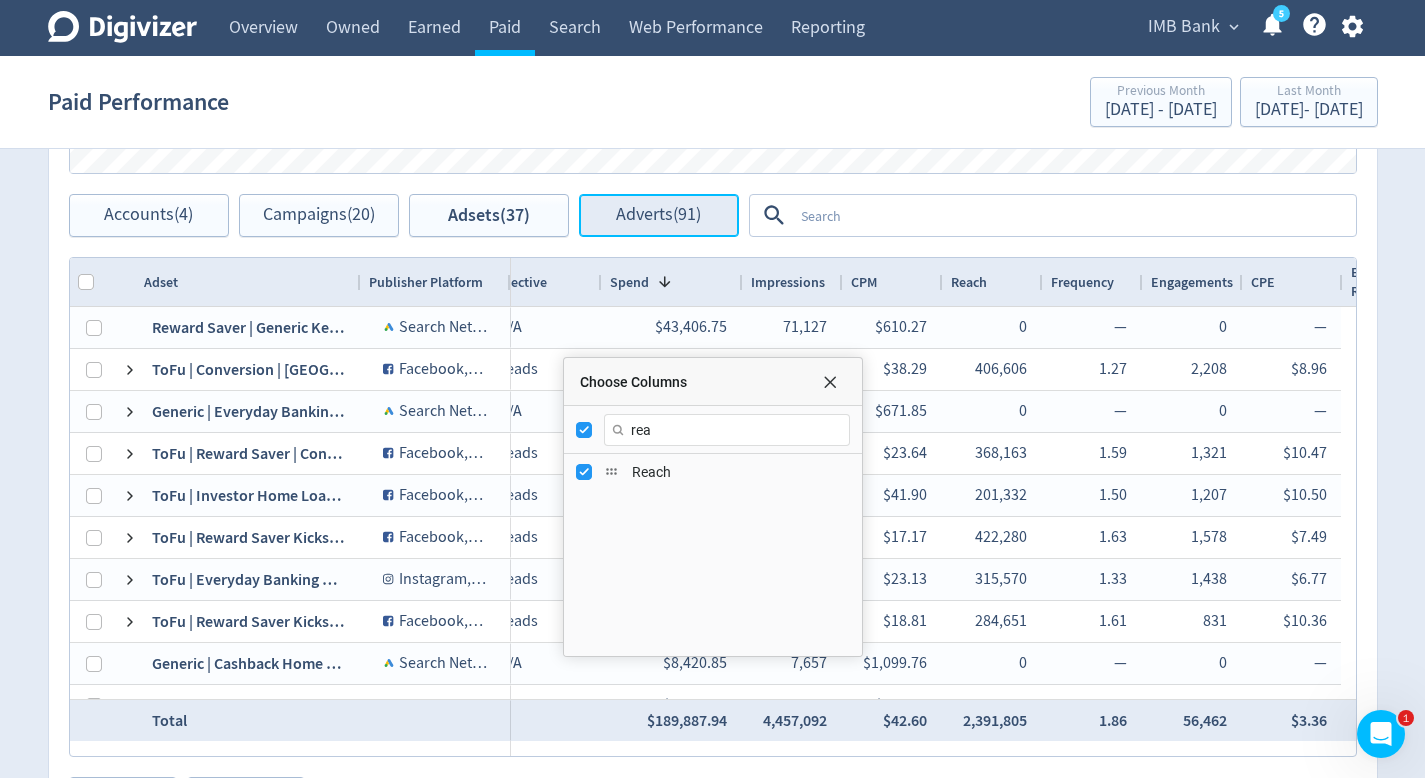 click on "Adverts  (91)" at bounding box center [659, 215] 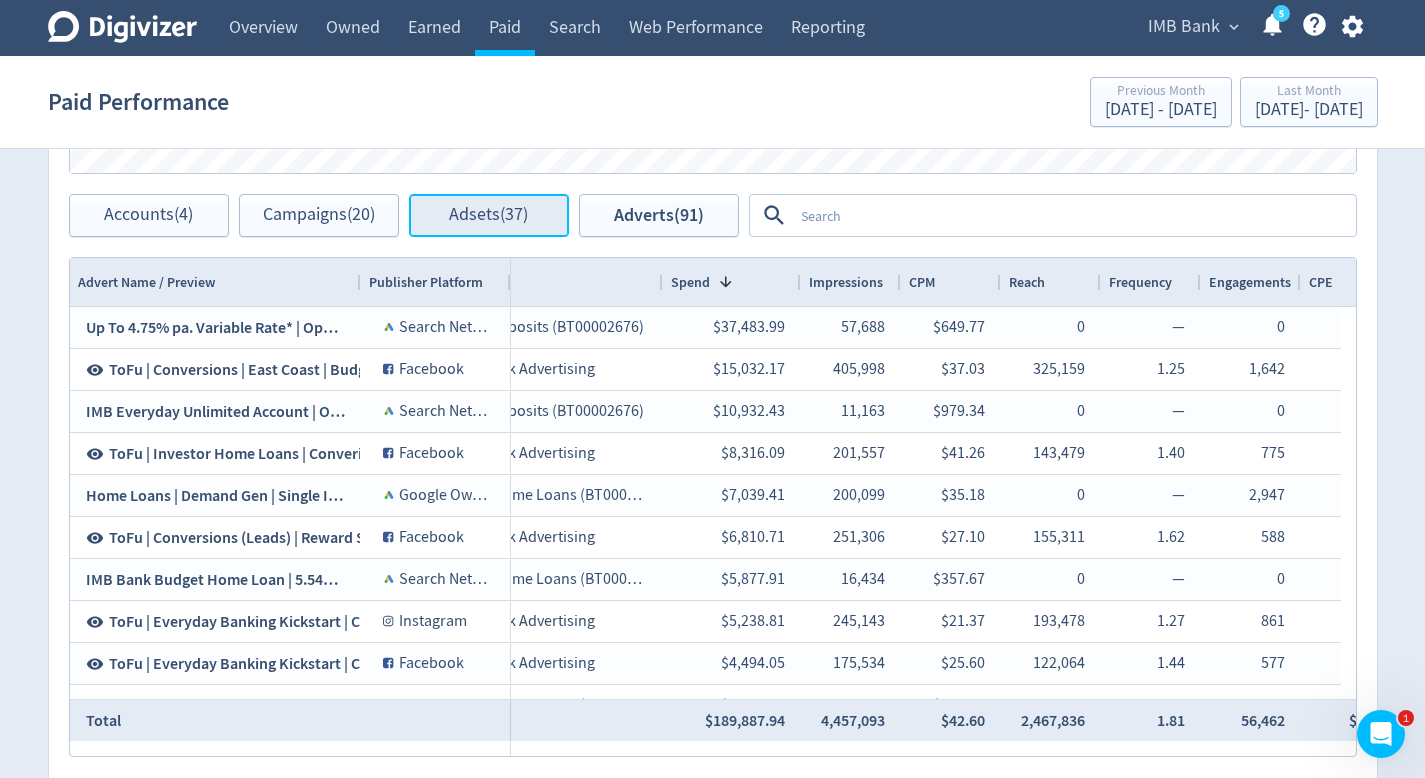 click on "Adsets  (37)" at bounding box center (489, 215) 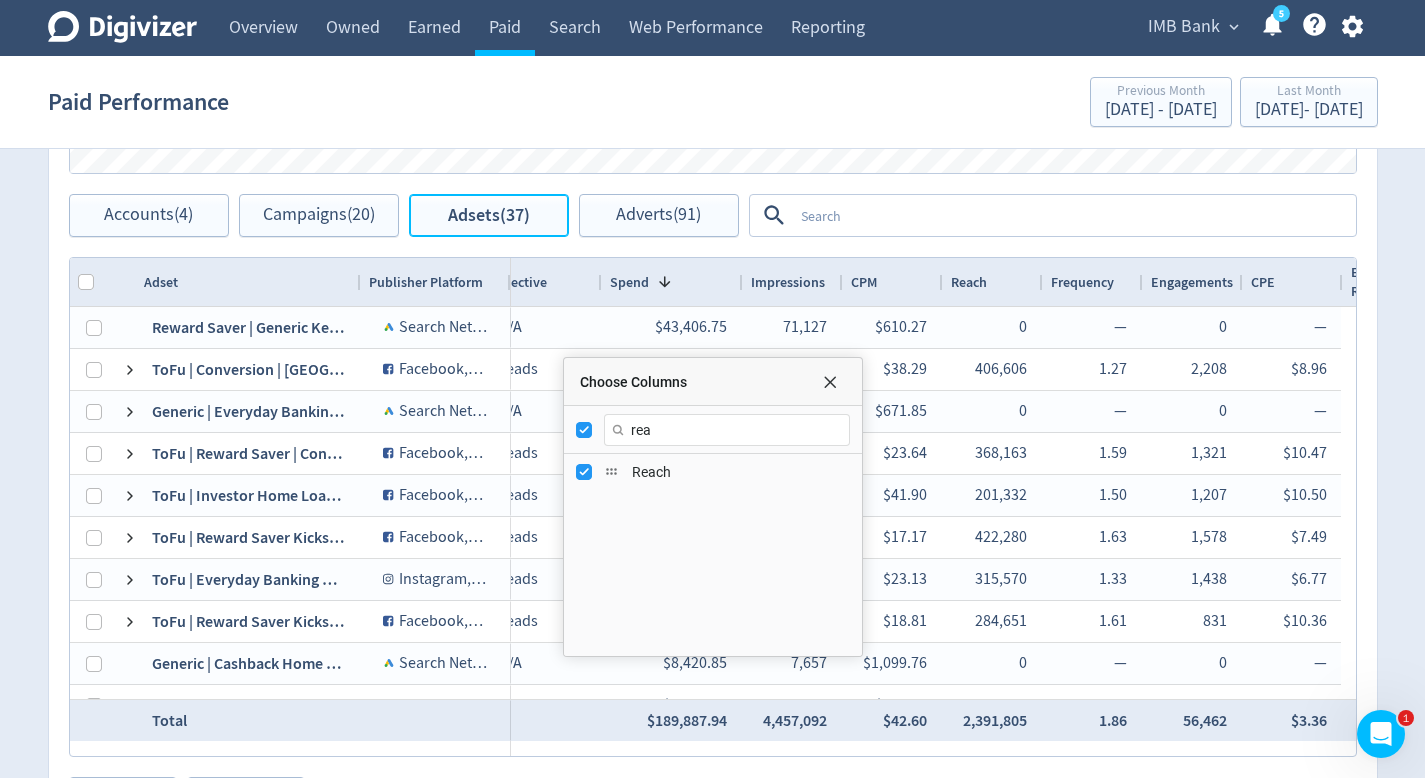click at bounding box center (826, 382) 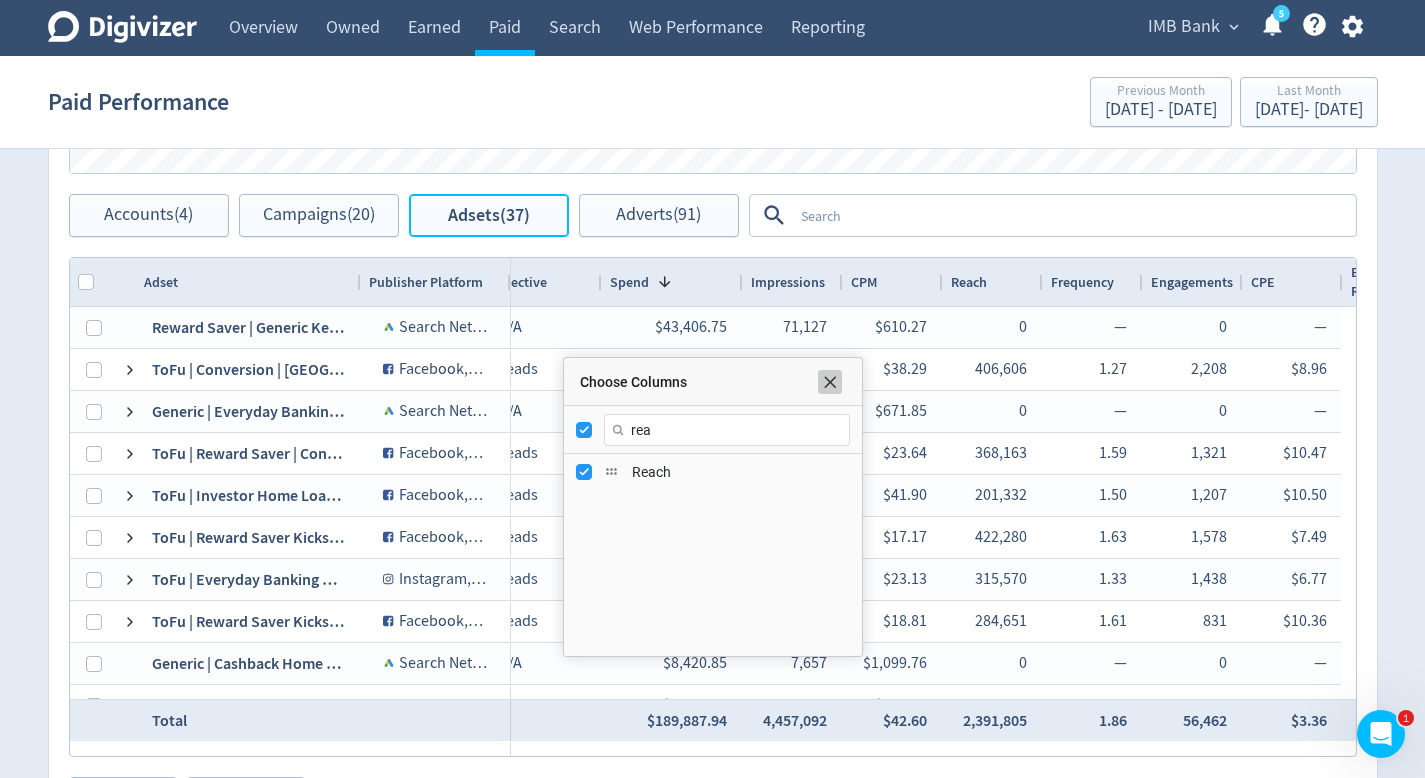 click at bounding box center [830, 382] 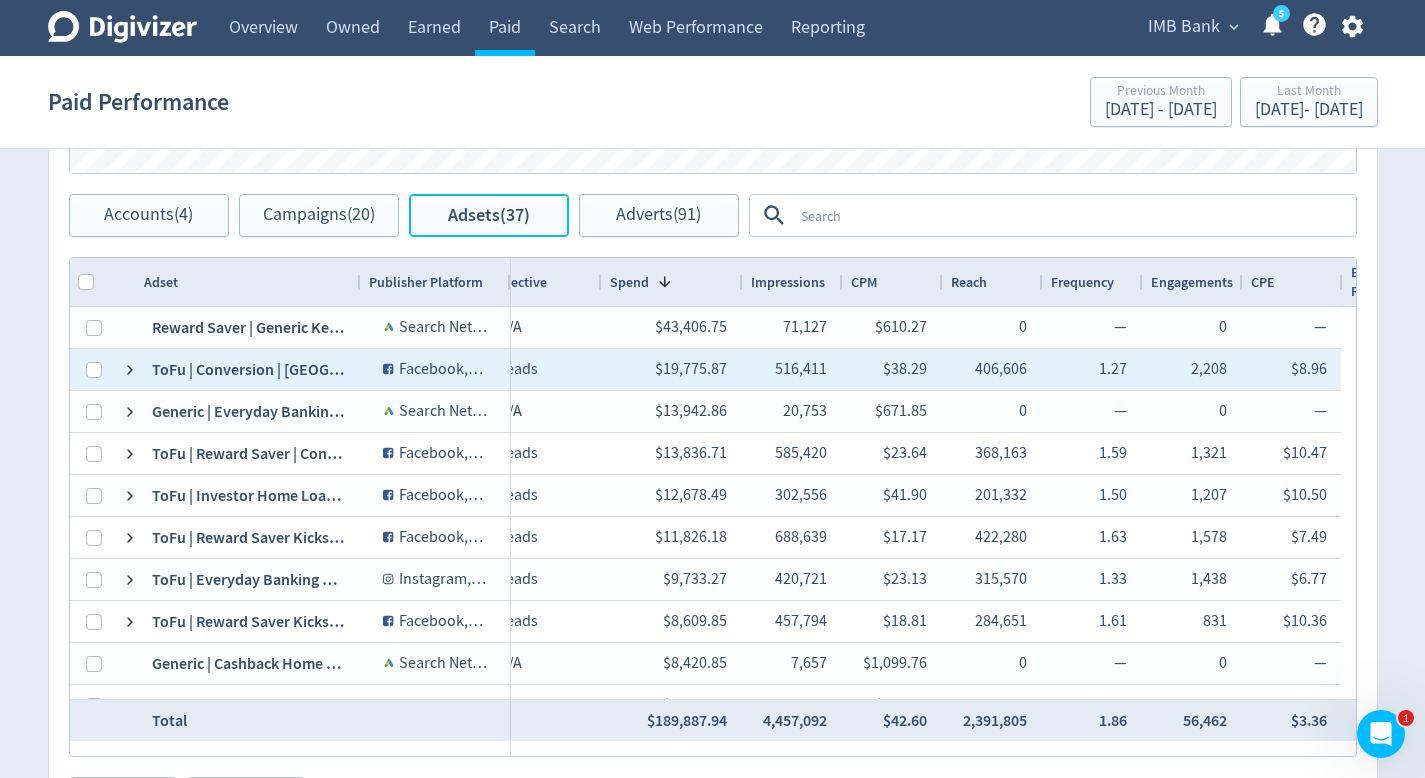 scroll, scrollTop: 0, scrollLeft: 327, axis: horizontal 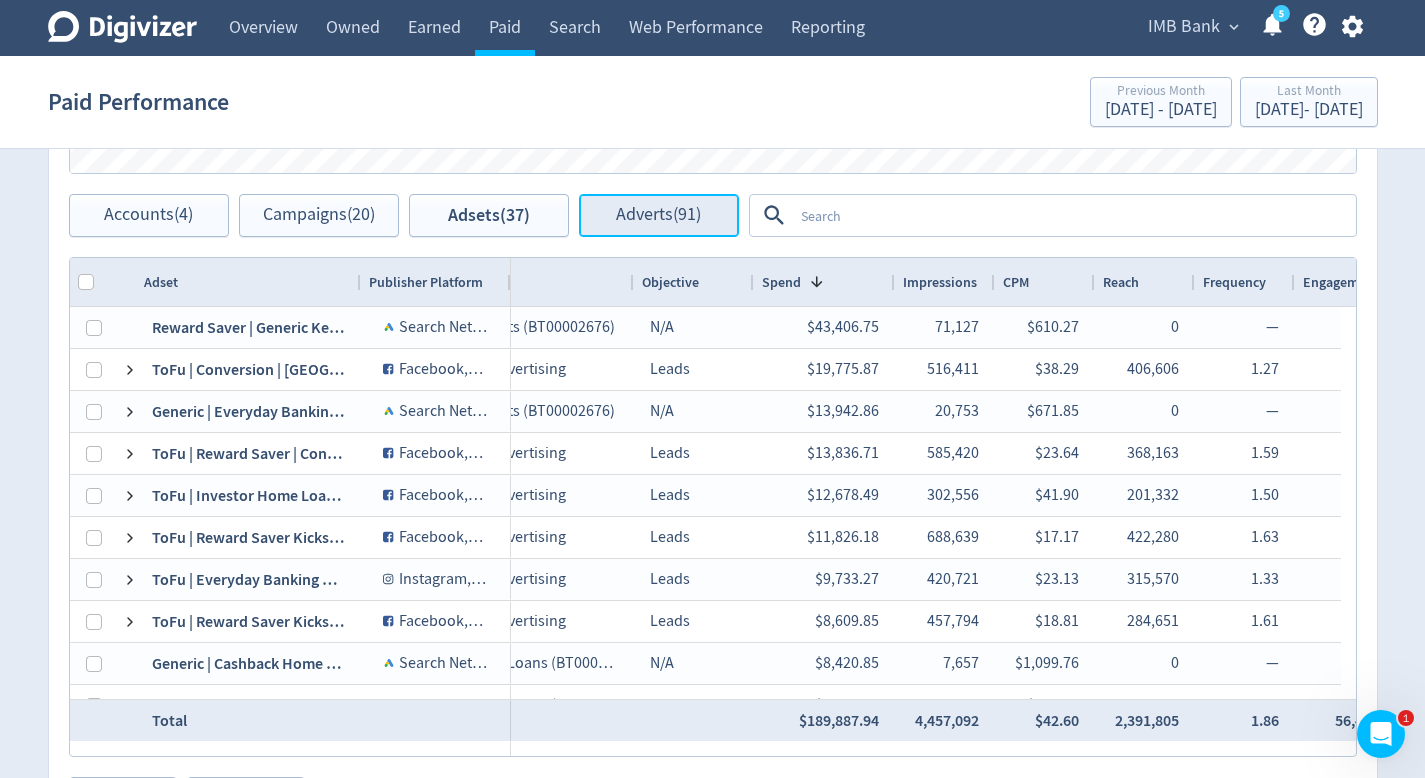 click on "Adverts  (91)" at bounding box center (658, 215) 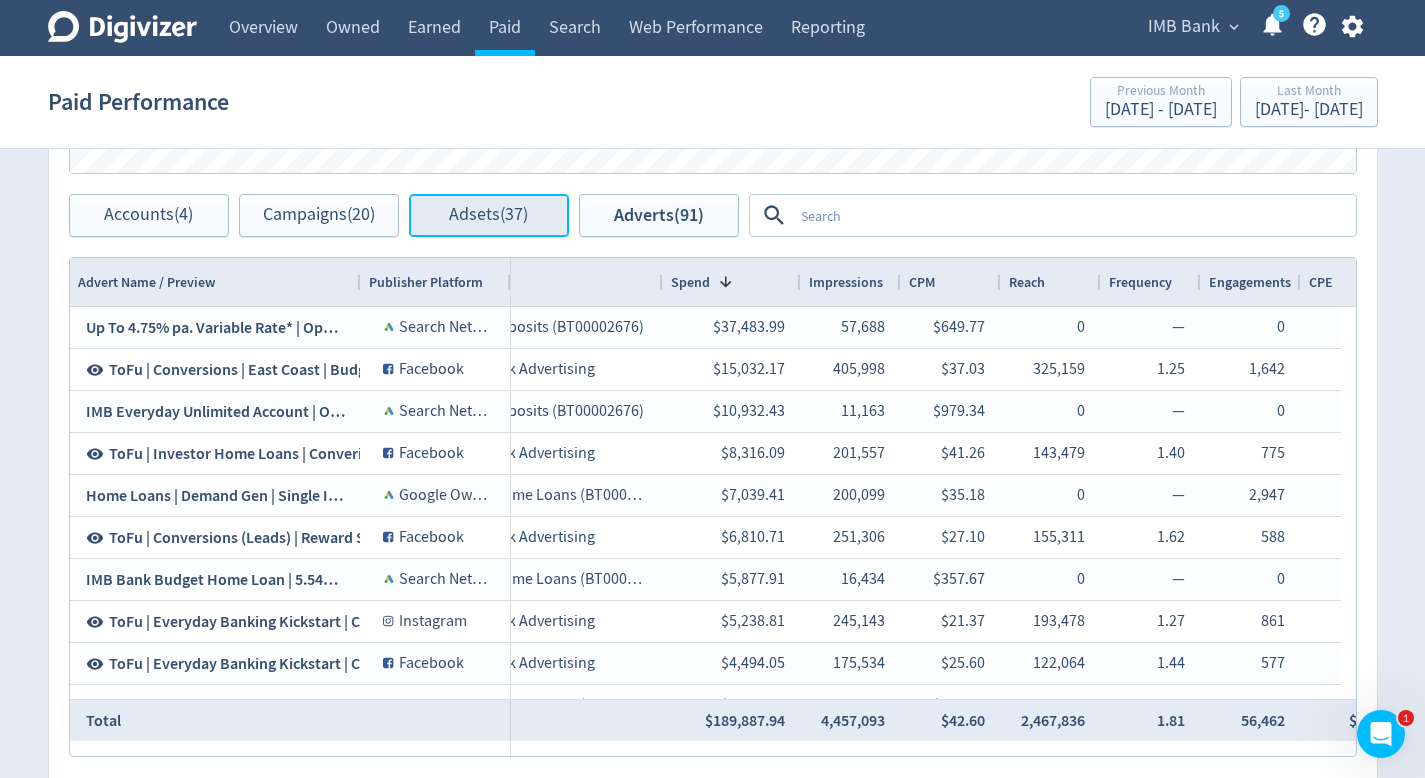 click on "Adsets  (37)" at bounding box center (489, 215) 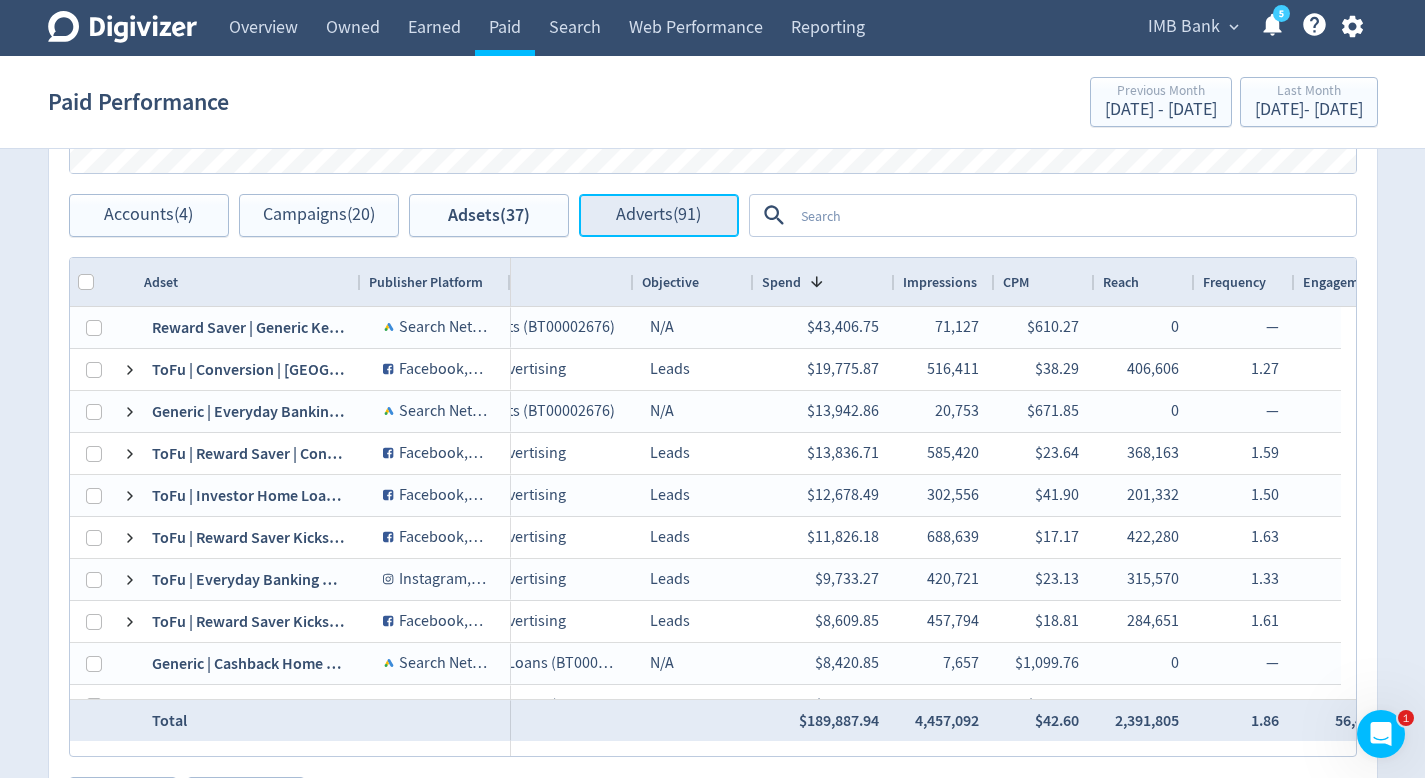 click on "Adverts  (91)" at bounding box center [659, 215] 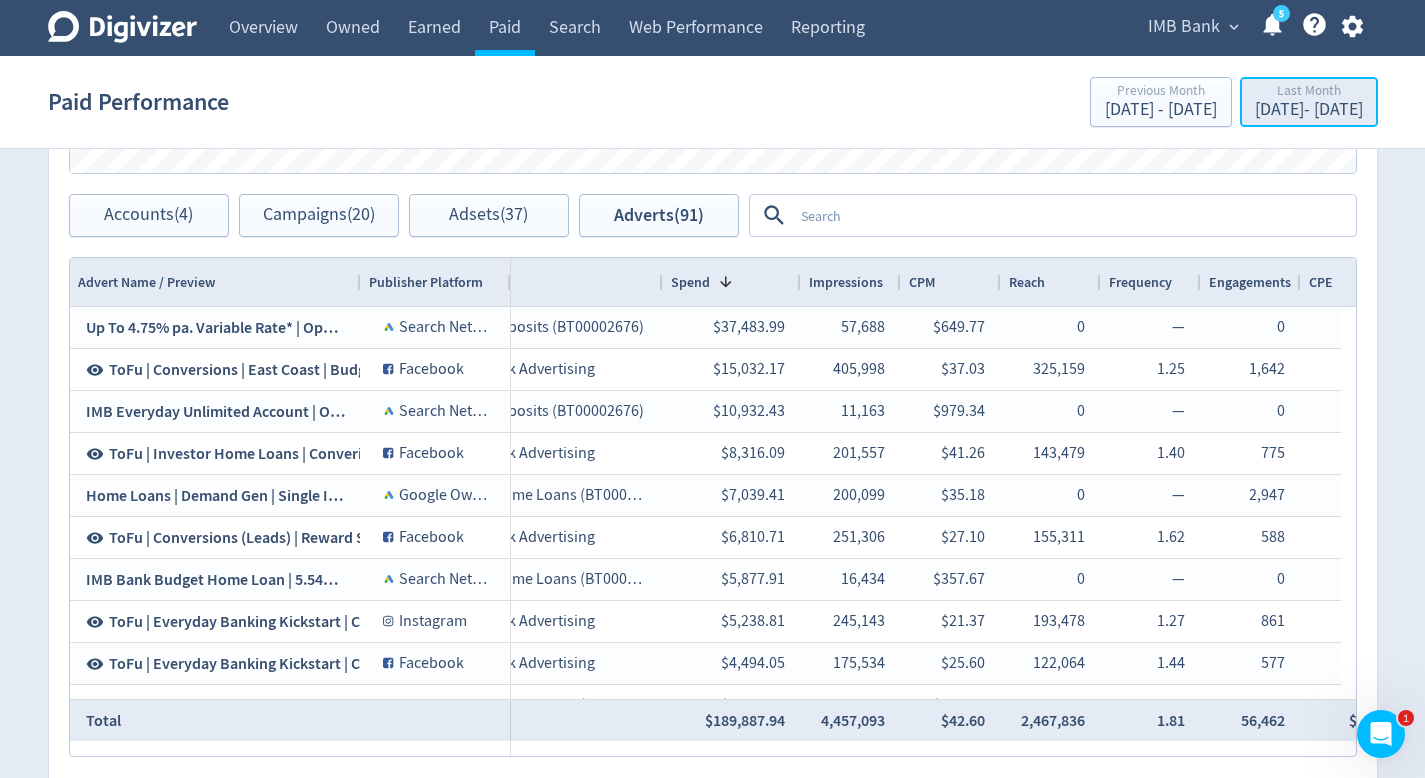 click on "Last Month" at bounding box center (1309, 92) 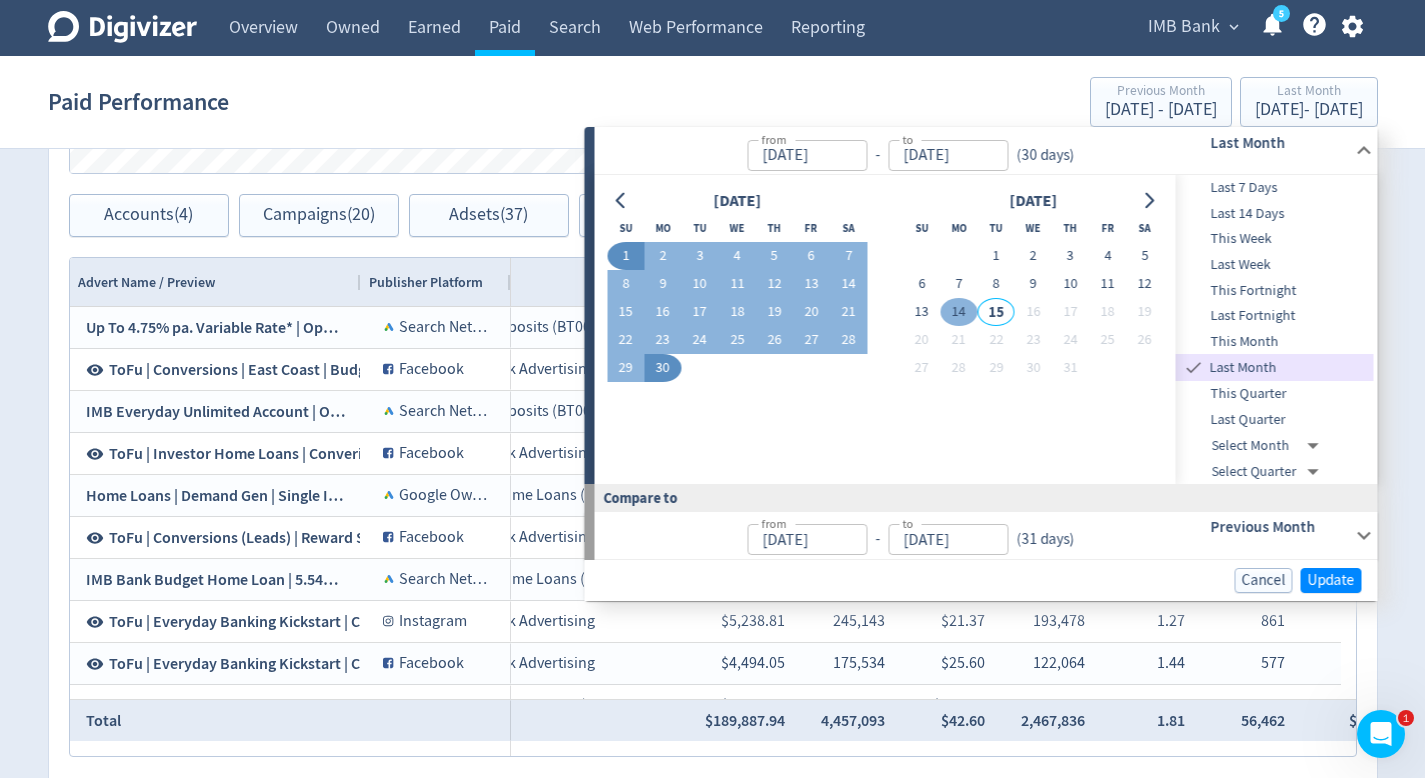 click on "14" at bounding box center (958, 312) 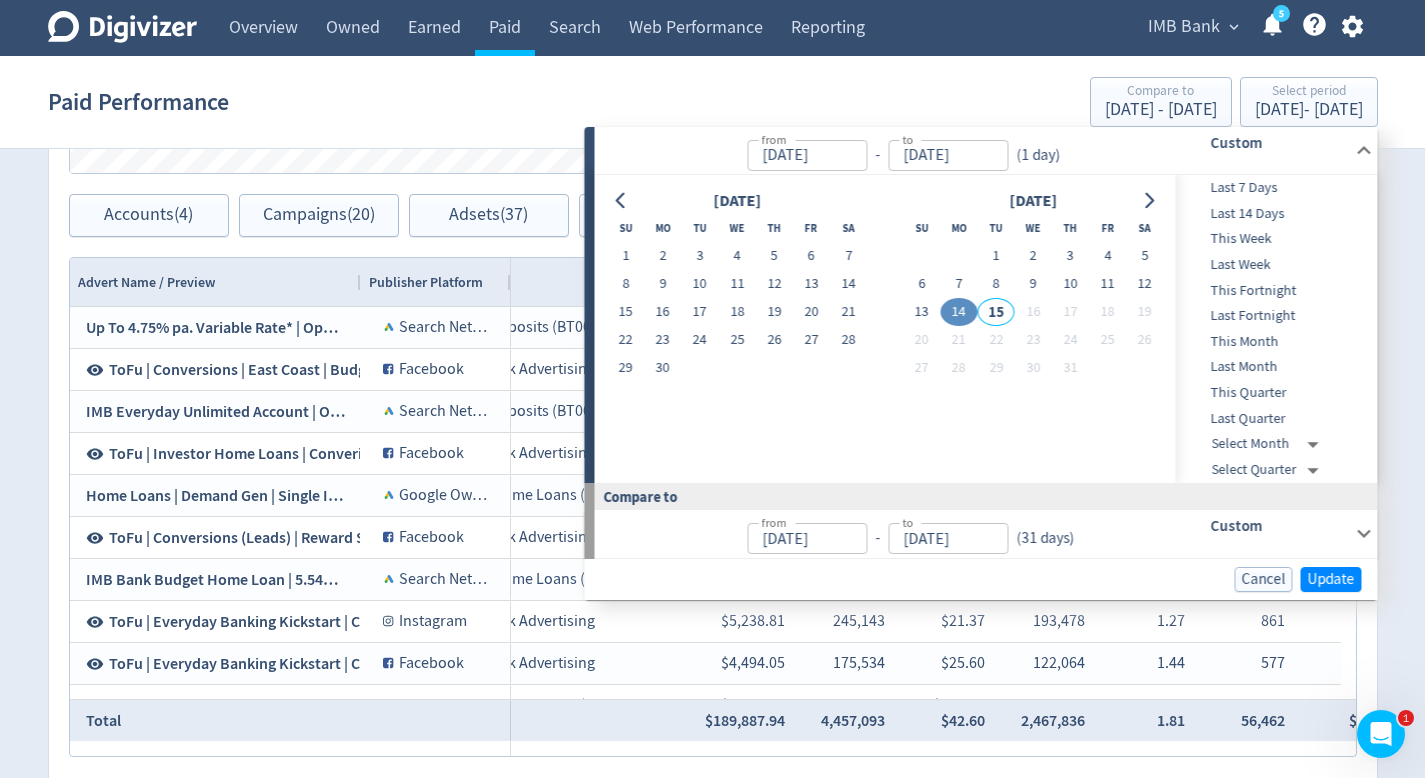 click on "14" at bounding box center (958, 312) 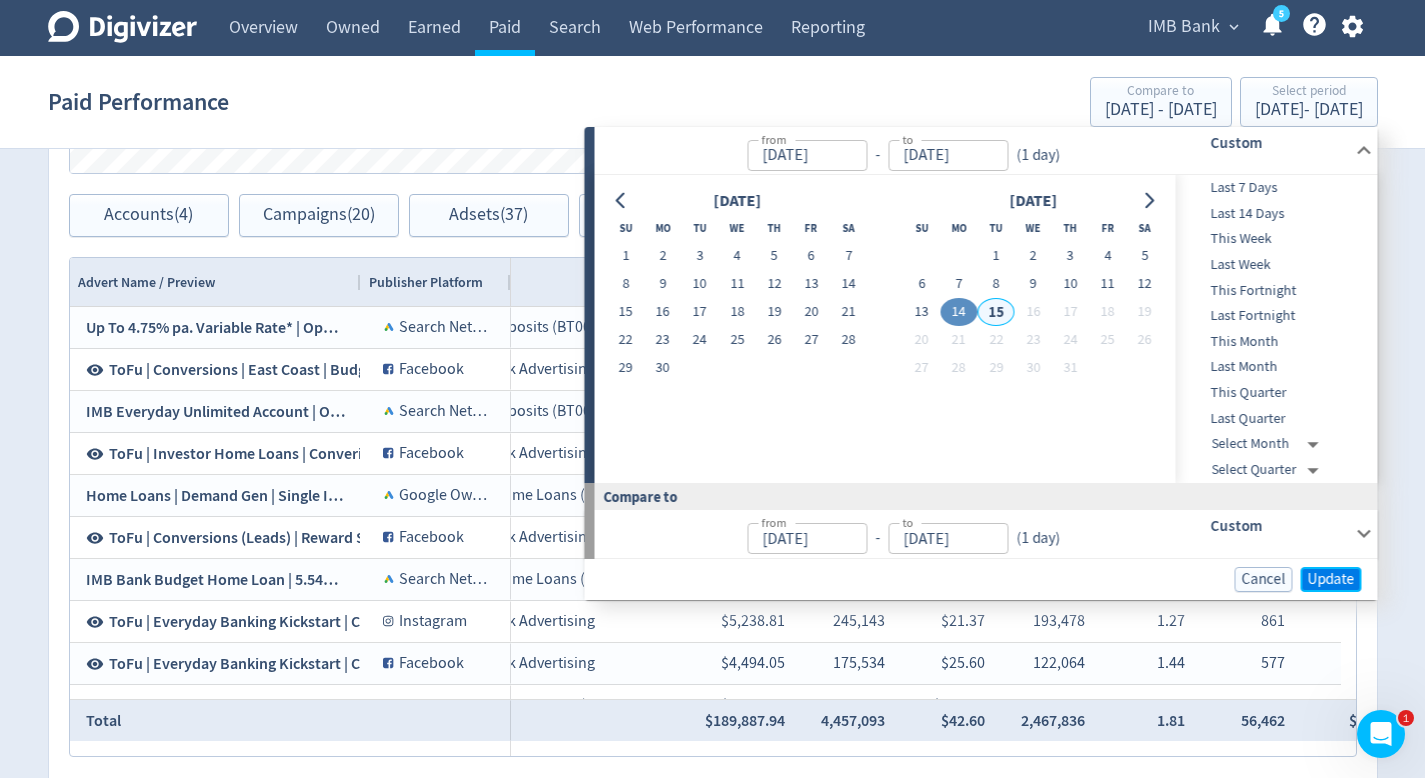 click on "Update" at bounding box center [1331, 579] 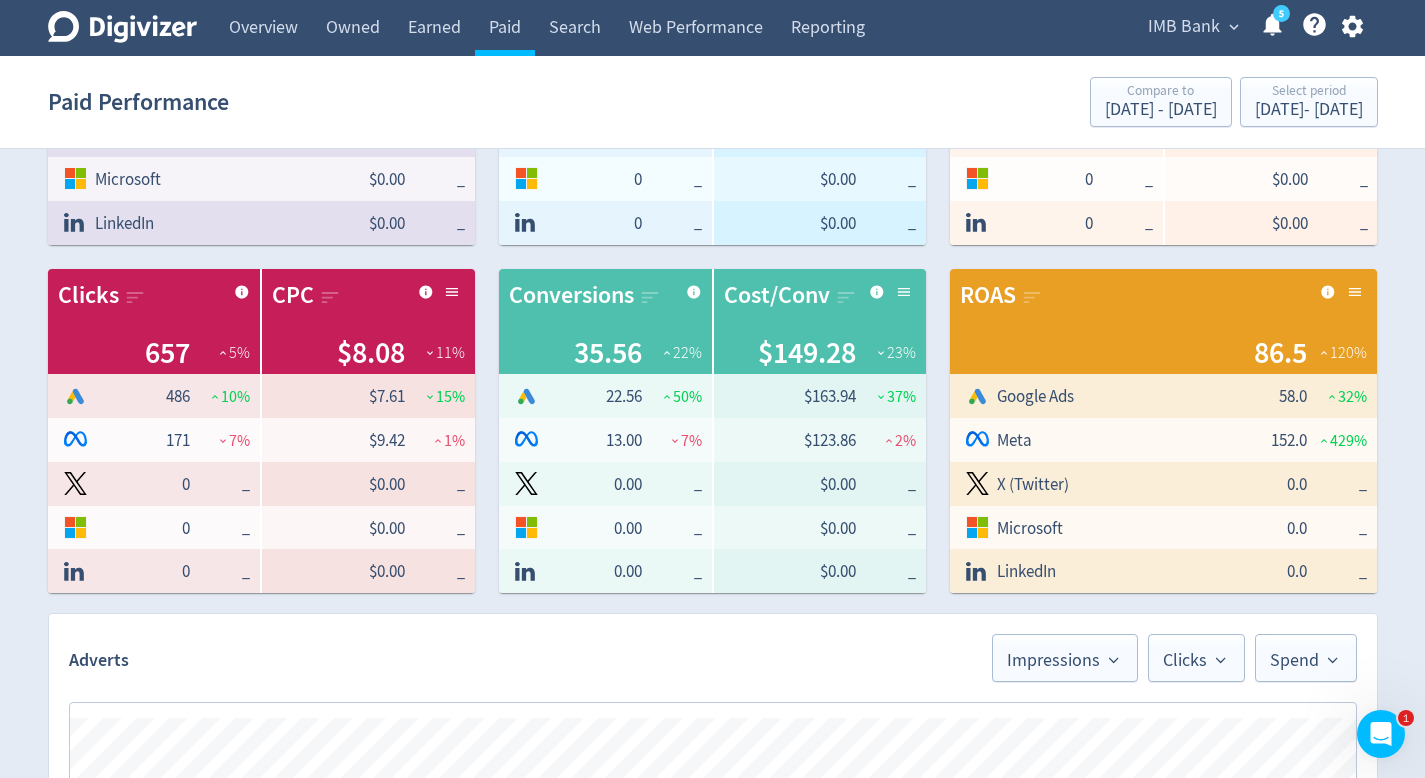 scroll, scrollTop: 1261, scrollLeft: 0, axis: vertical 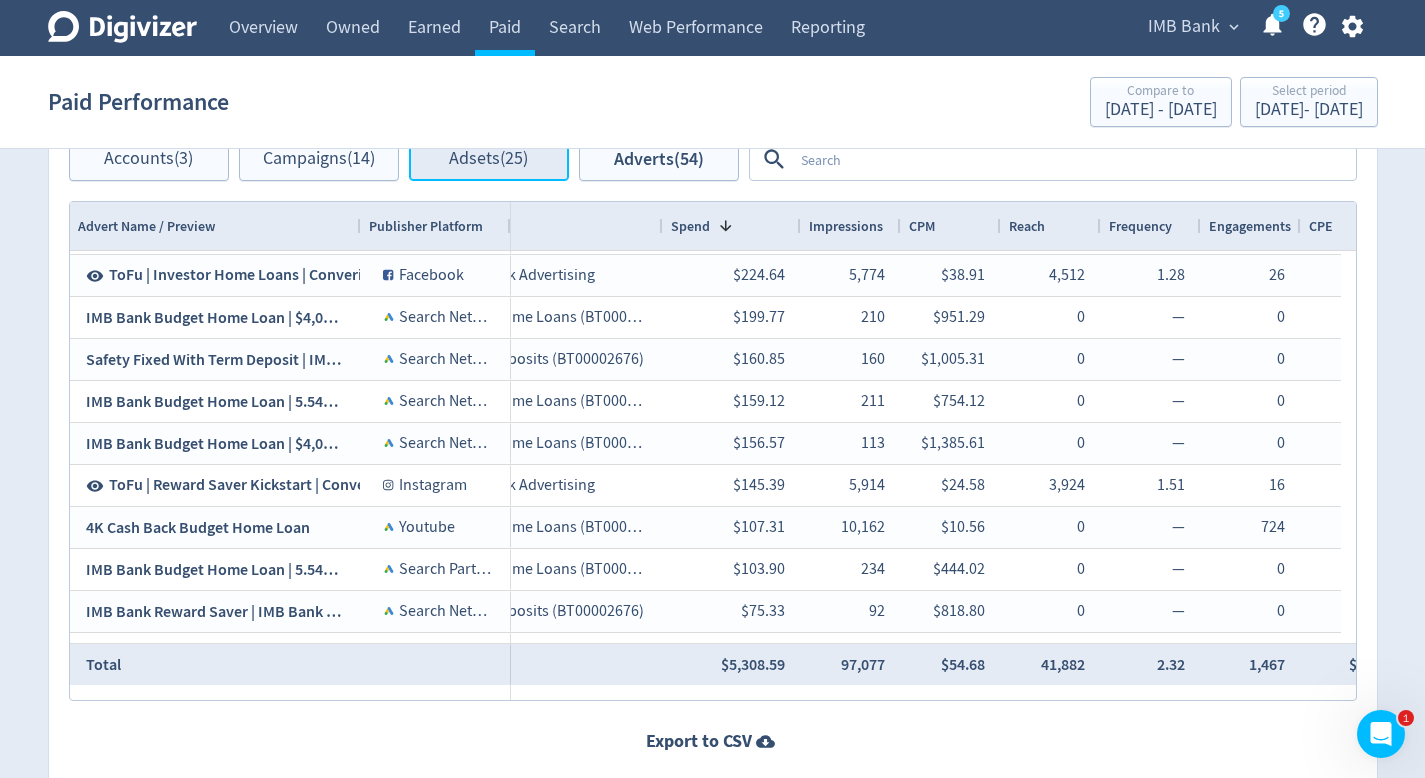 click on "Adsets  (25)" at bounding box center (489, 159) 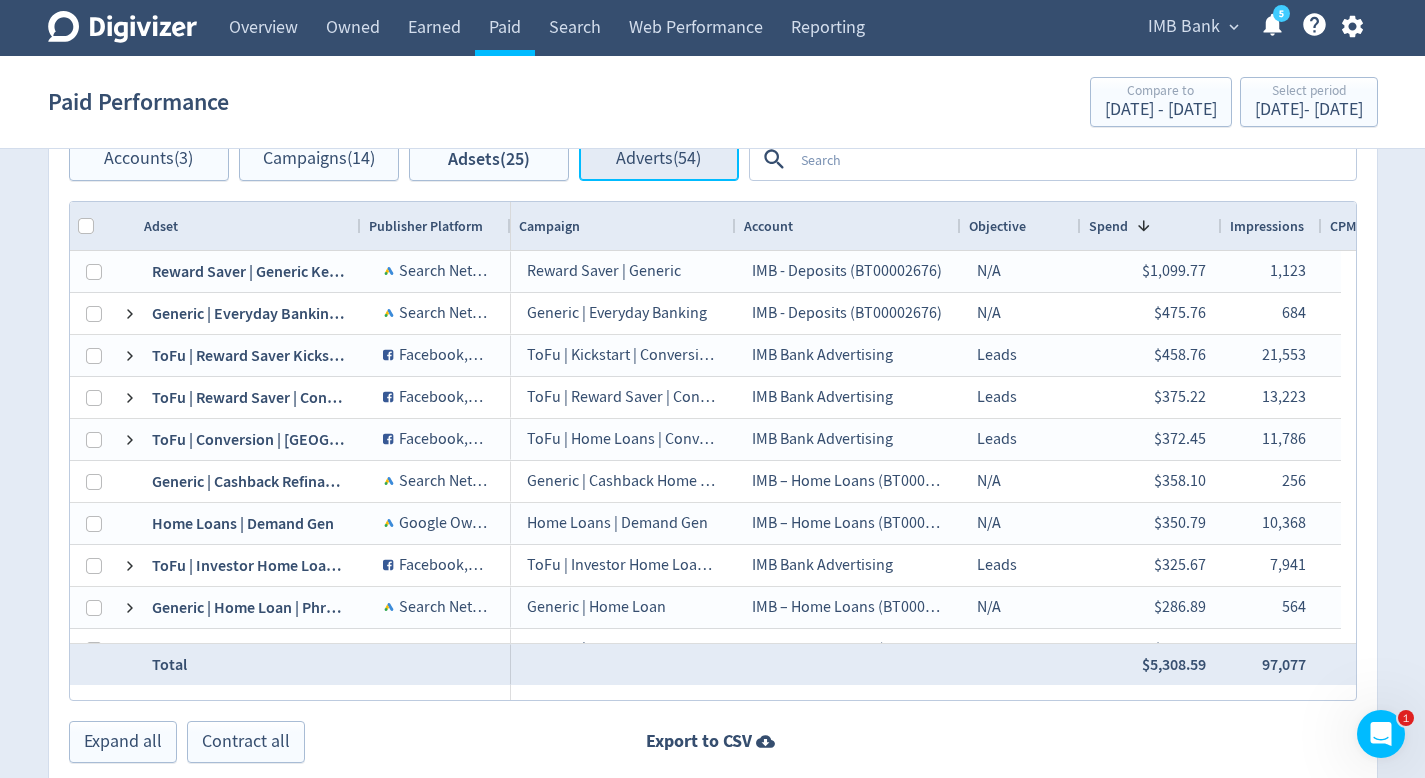 click on "Adverts  (54)" at bounding box center [659, 159] 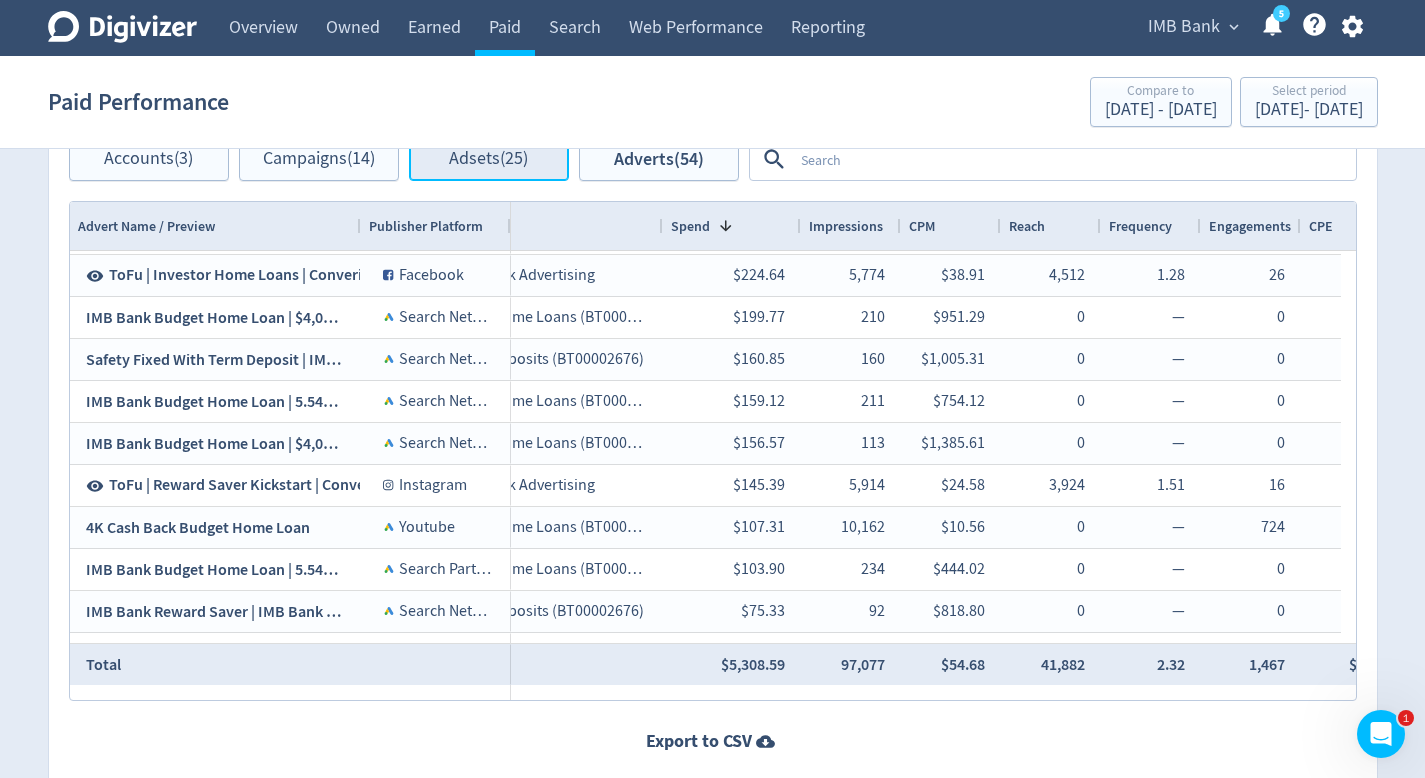 click on "Adsets  (25)" at bounding box center (489, 159) 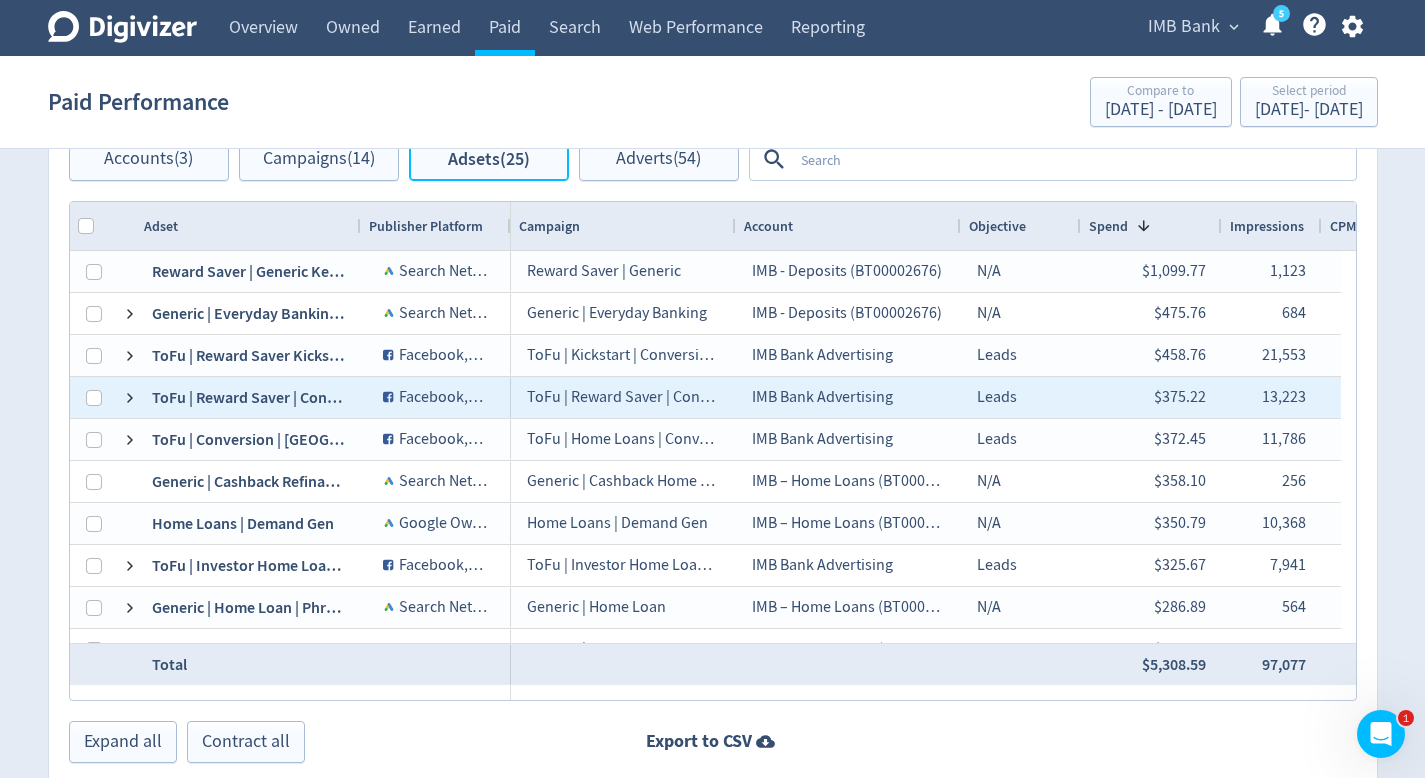 scroll, scrollTop: 0, scrollLeft: 139, axis: horizontal 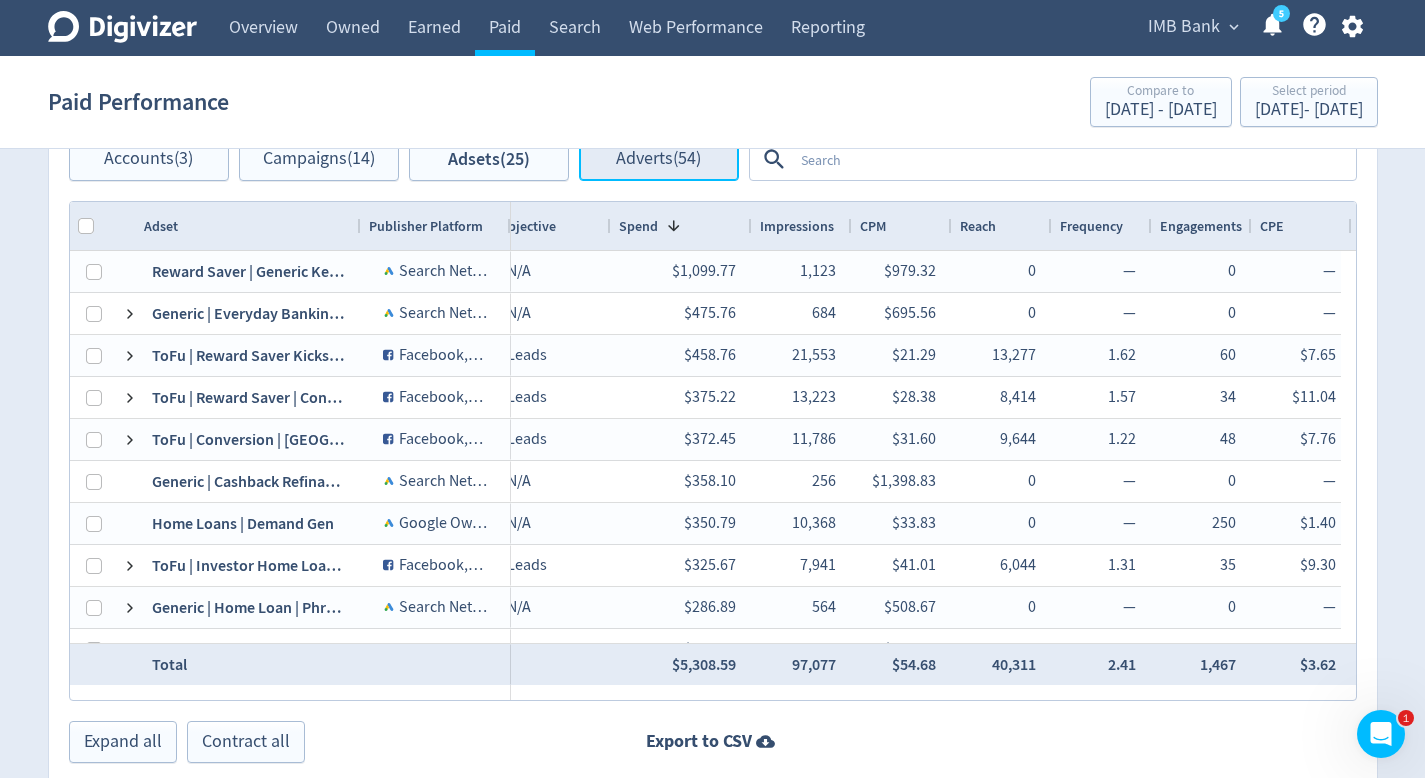 click on "Adverts  (54)" at bounding box center [658, 159] 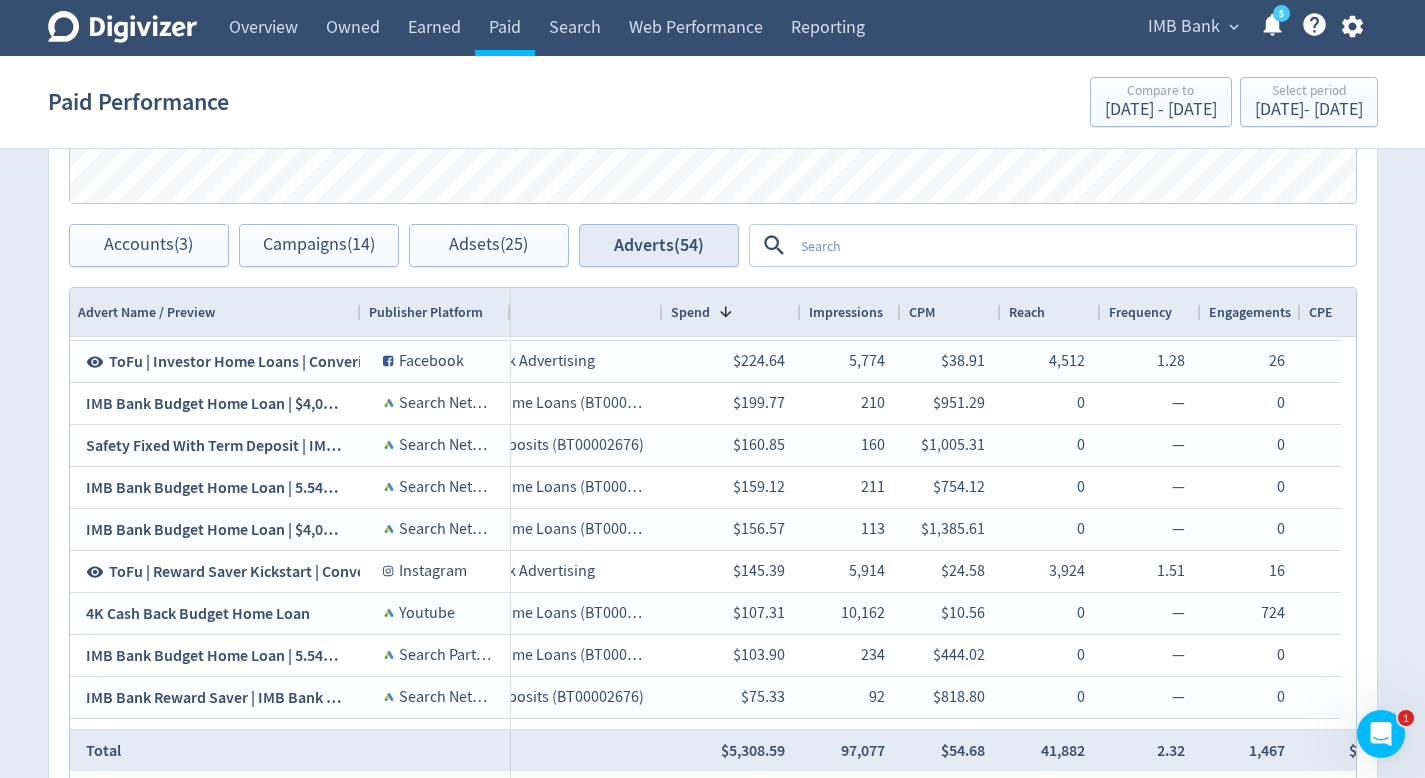 scroll, scrollTop: 1317, scrollLeft: 0, axis: vertical 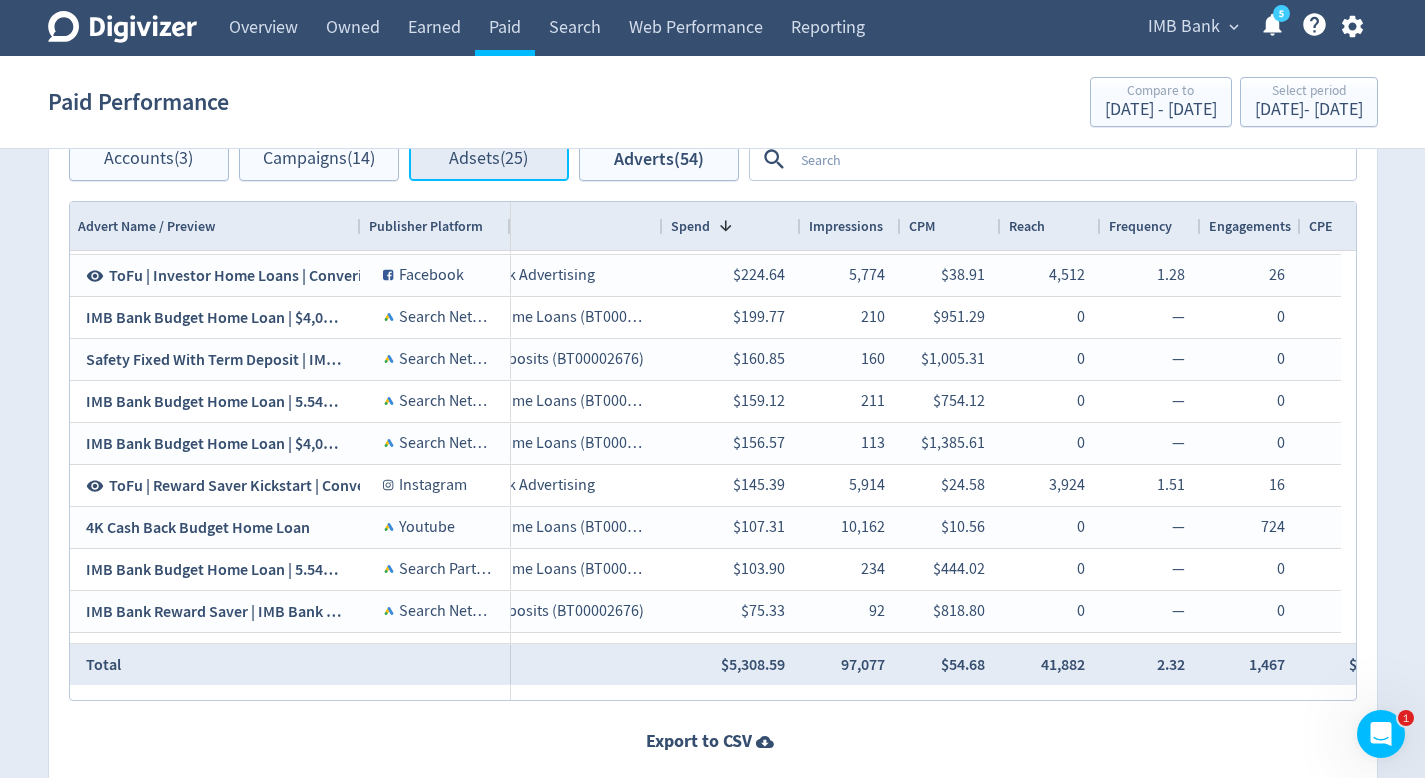 click on "Adsets  (25)" at bounding box center [488, 159] 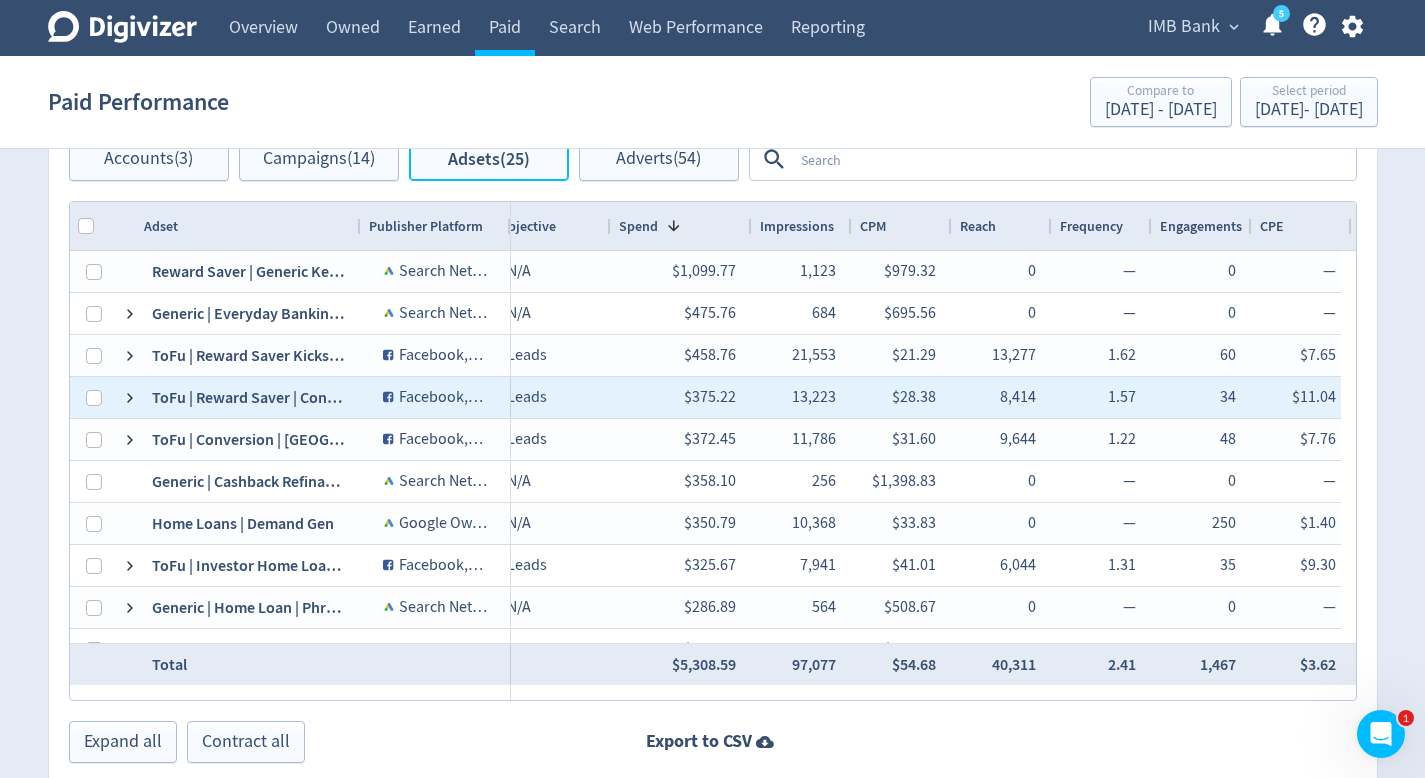scroll, scrollTop: 0, scrollLeft: 324, axis: horizontal 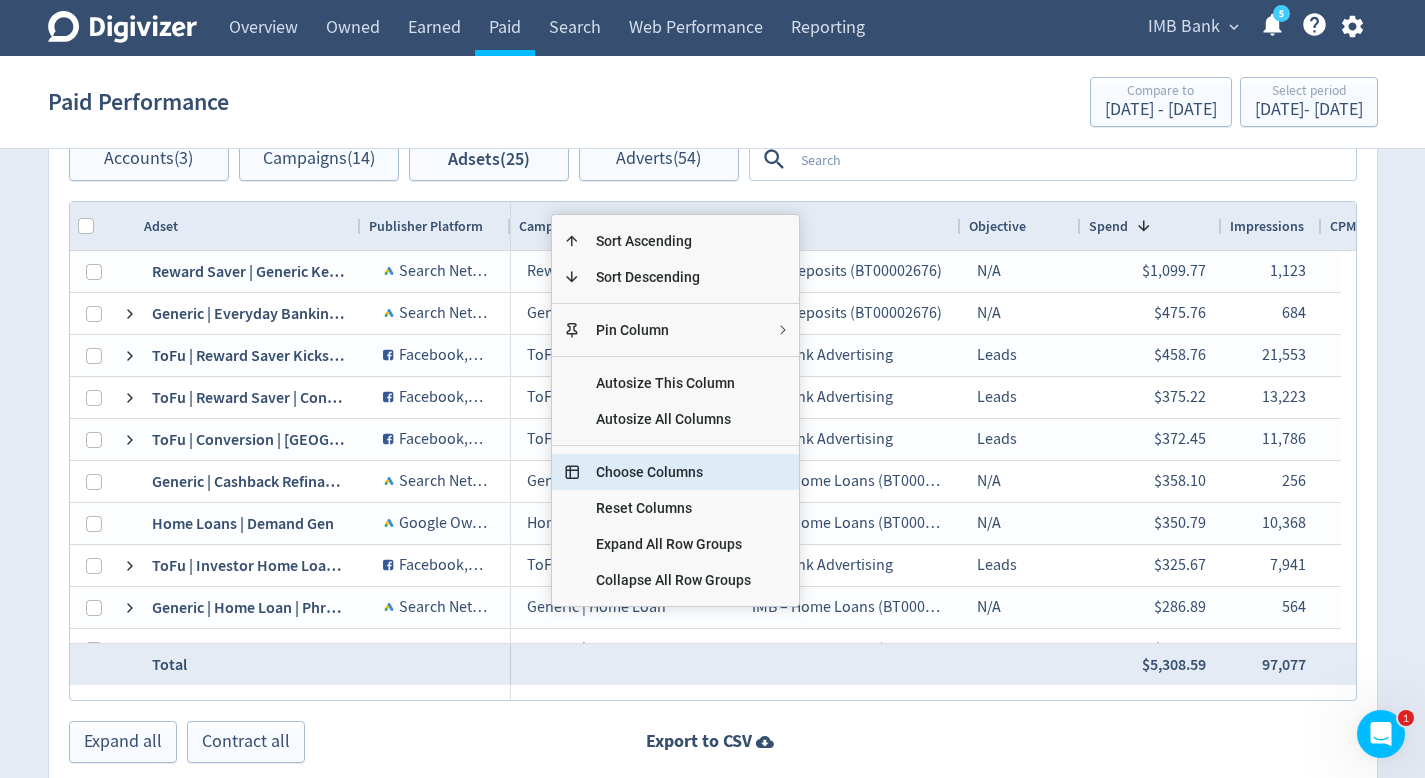 click on "Choose Columns" at bounding box center (673, 472) 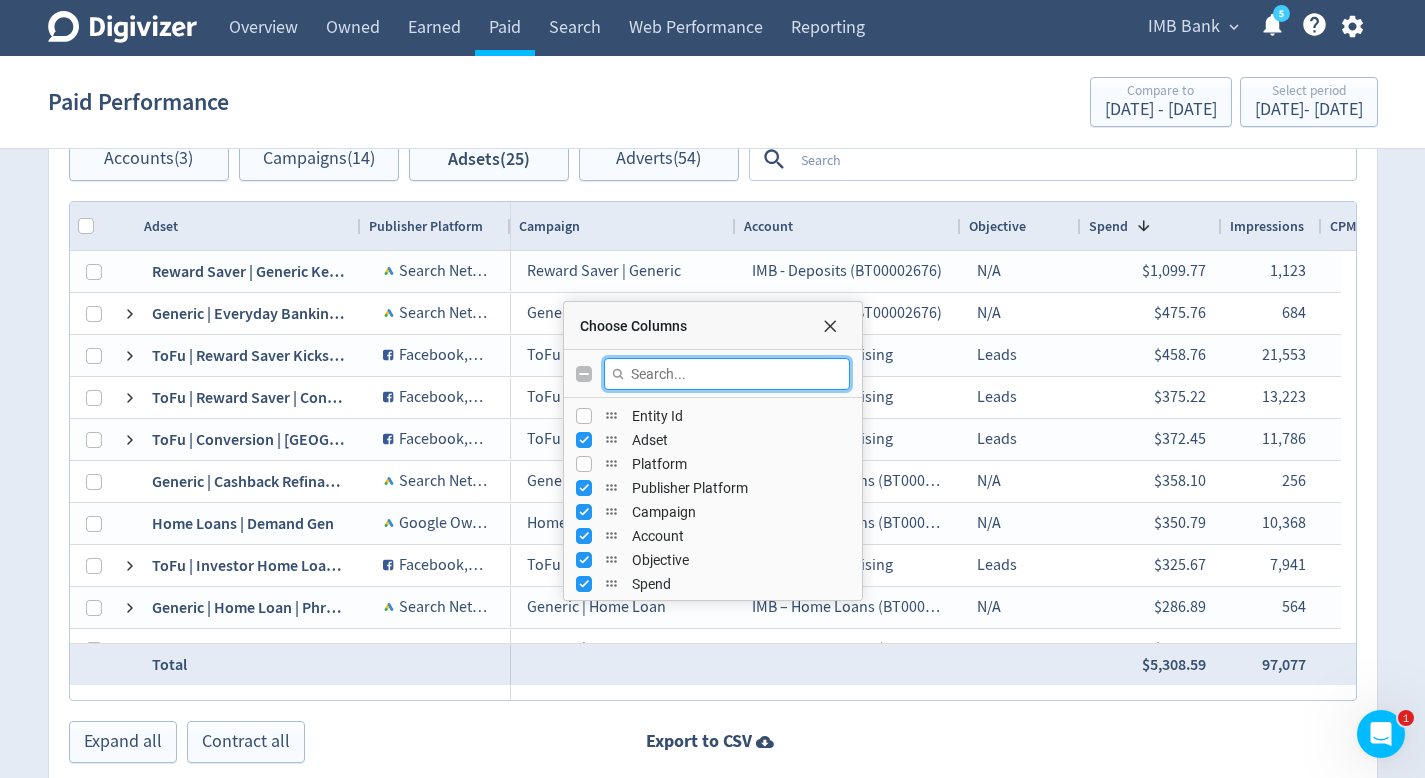 click at bounding box center (727, 374) 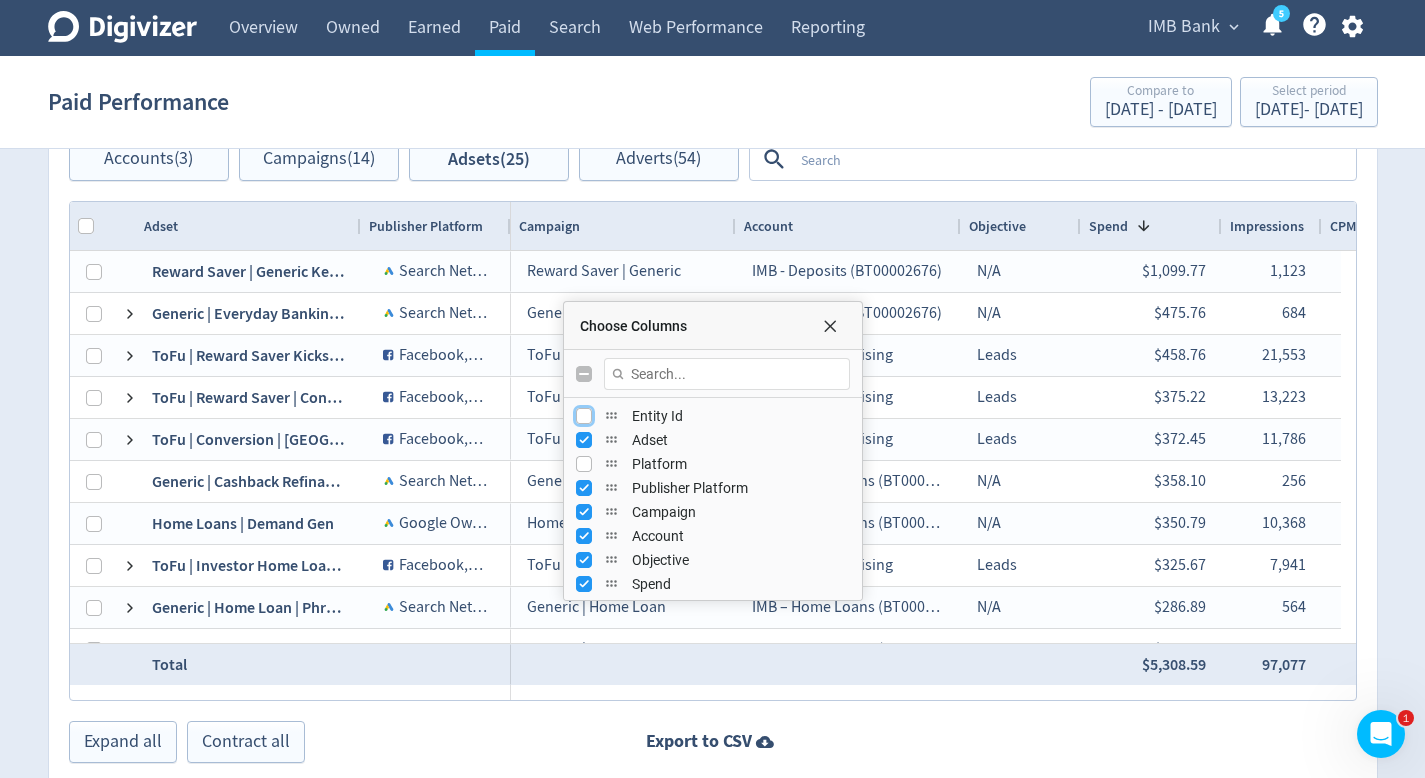 click at bounding box center [584, 416] 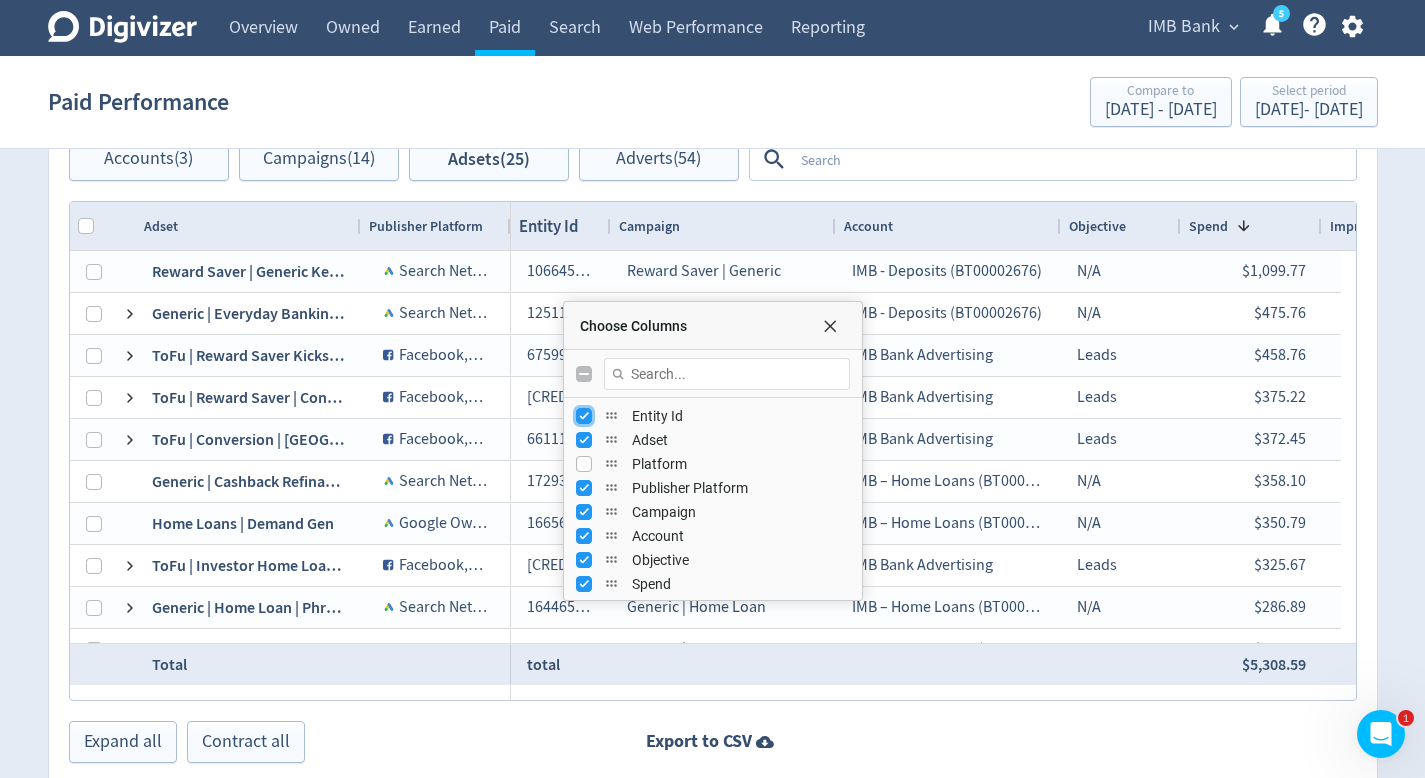 click at bounding box center [826, 326] 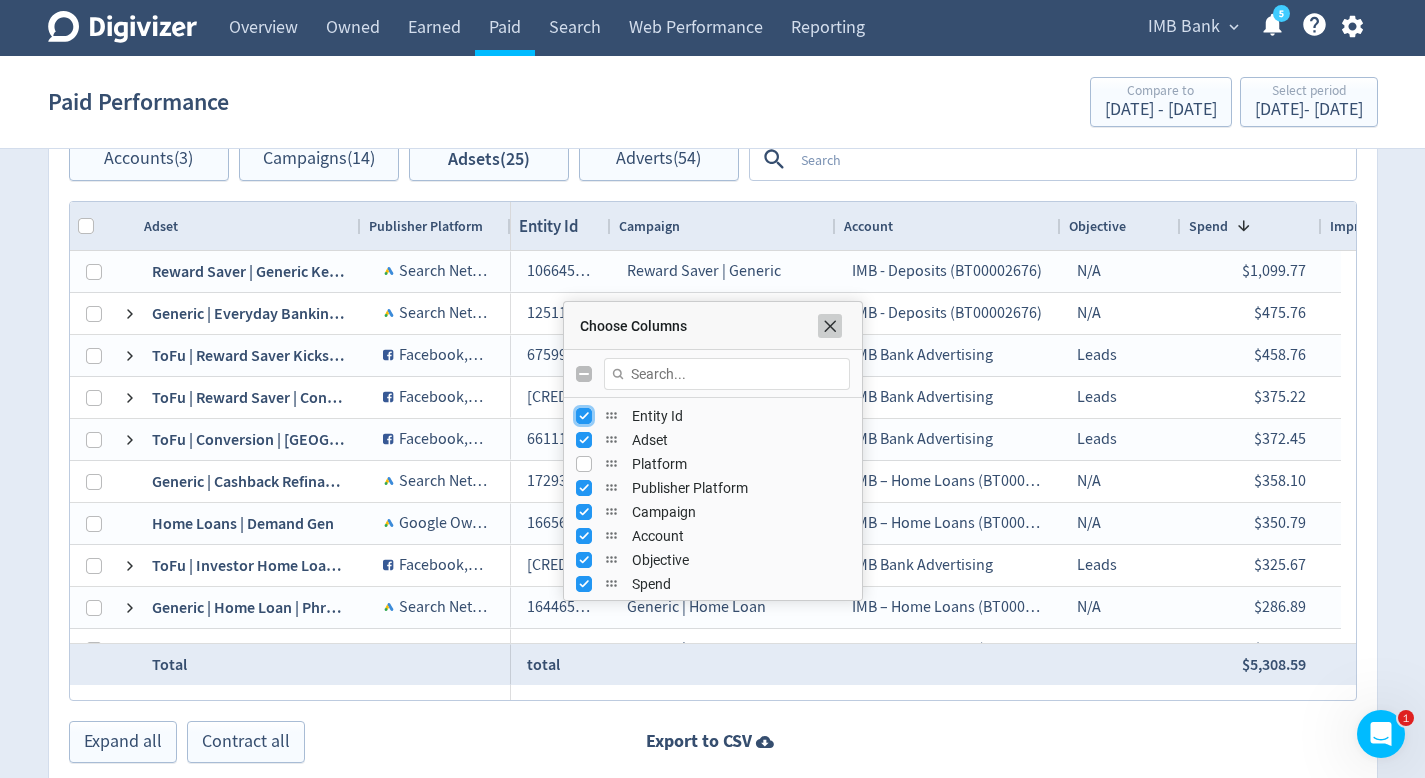 click at bounding box center (830, 326) 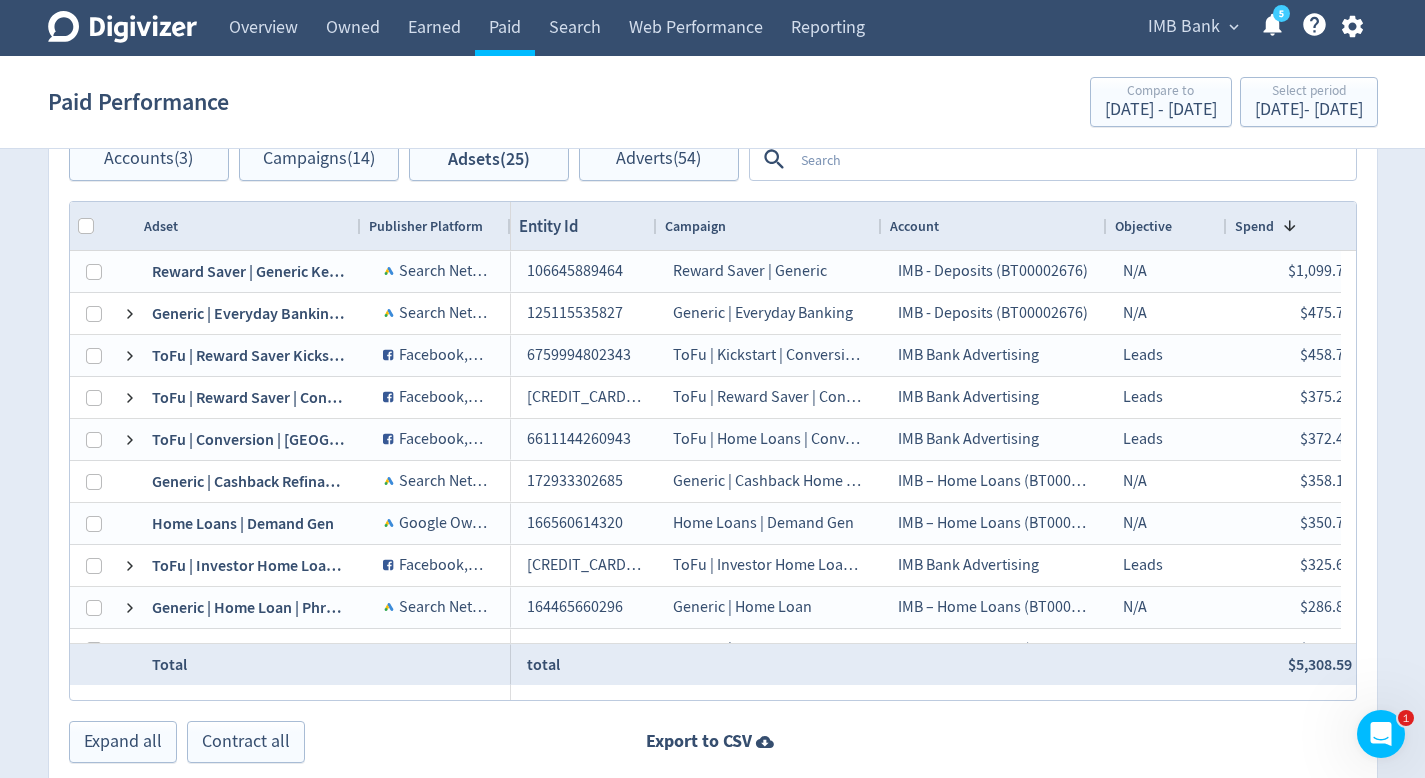 drag, startPoint x: 606, startPoint y: 215, endPoint x: 654, endPoint y: 221, distance: 48.373547 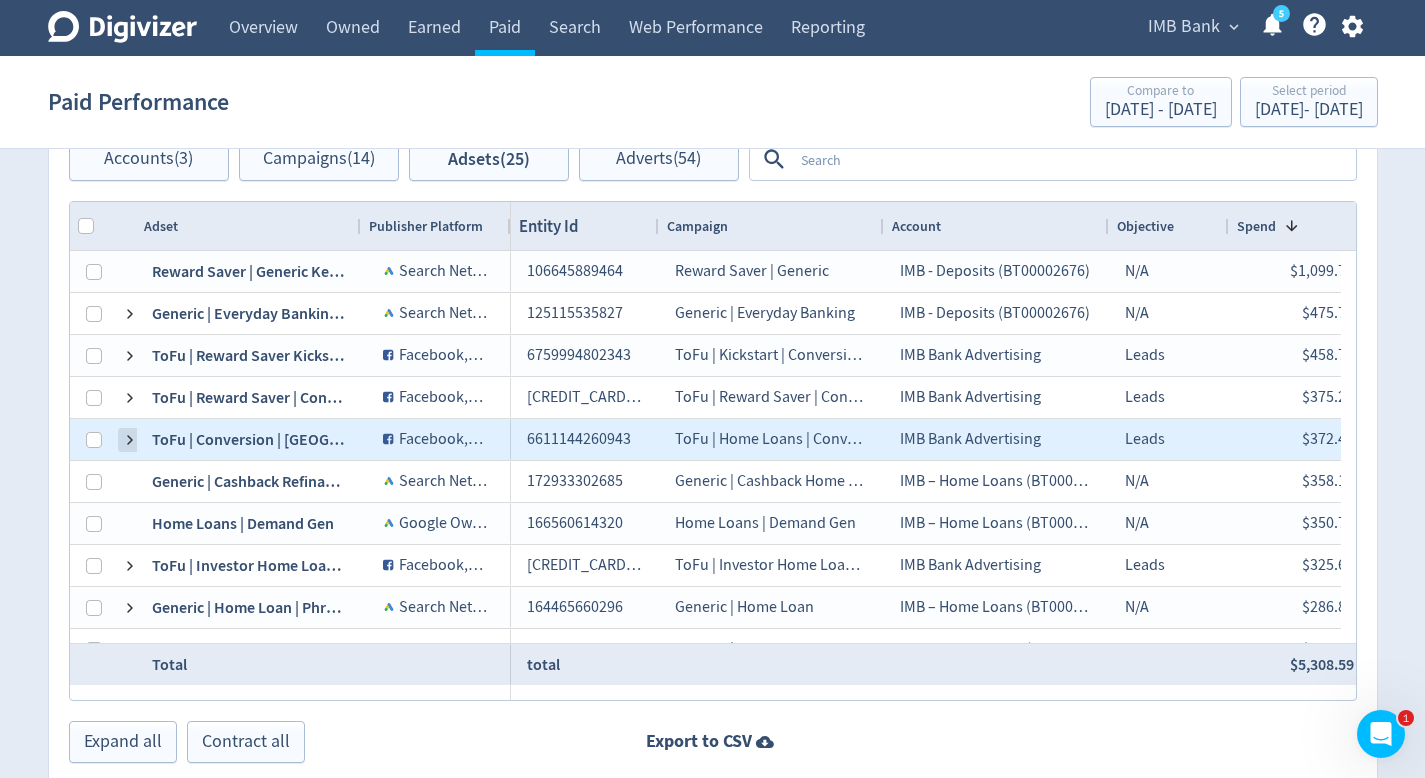 click at bounding box center (130, 440) 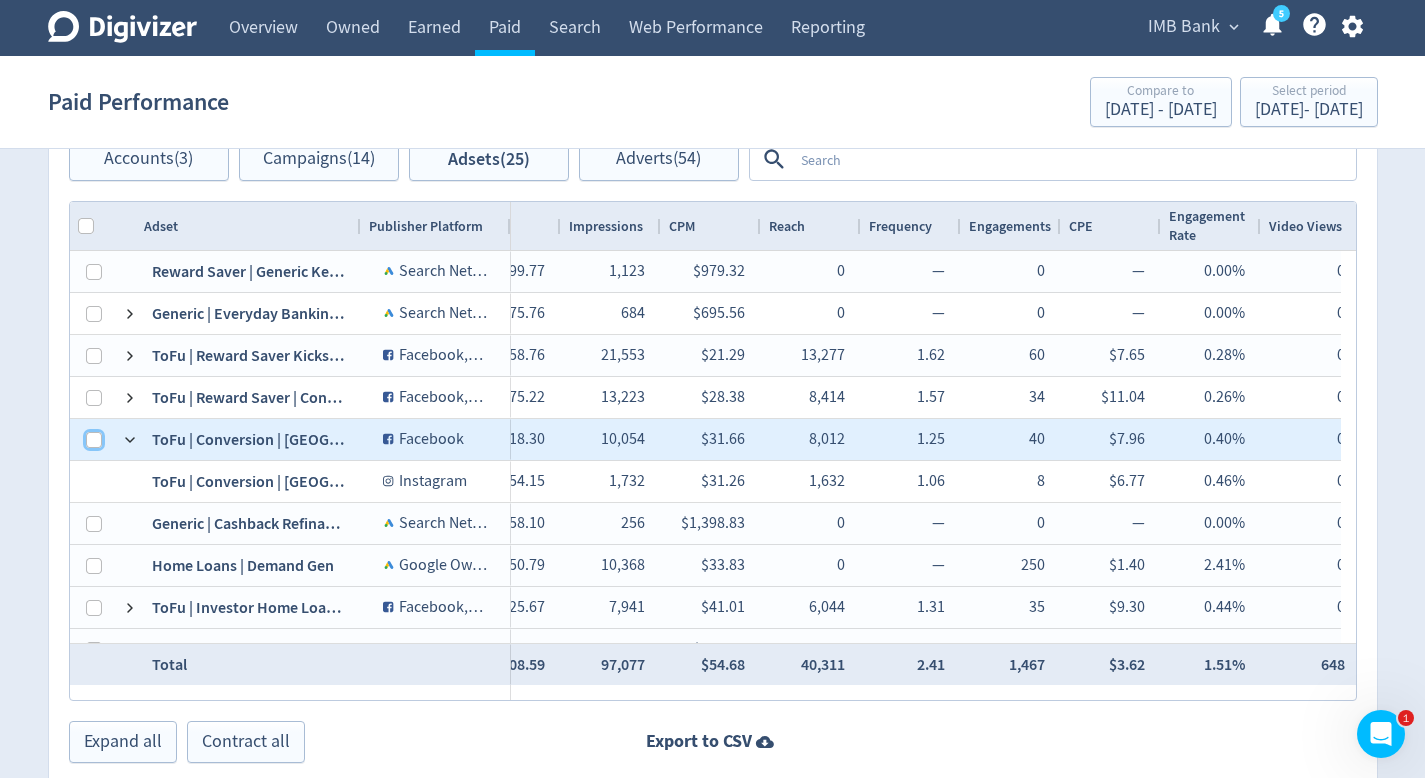 click at bounding box center [94, 440] 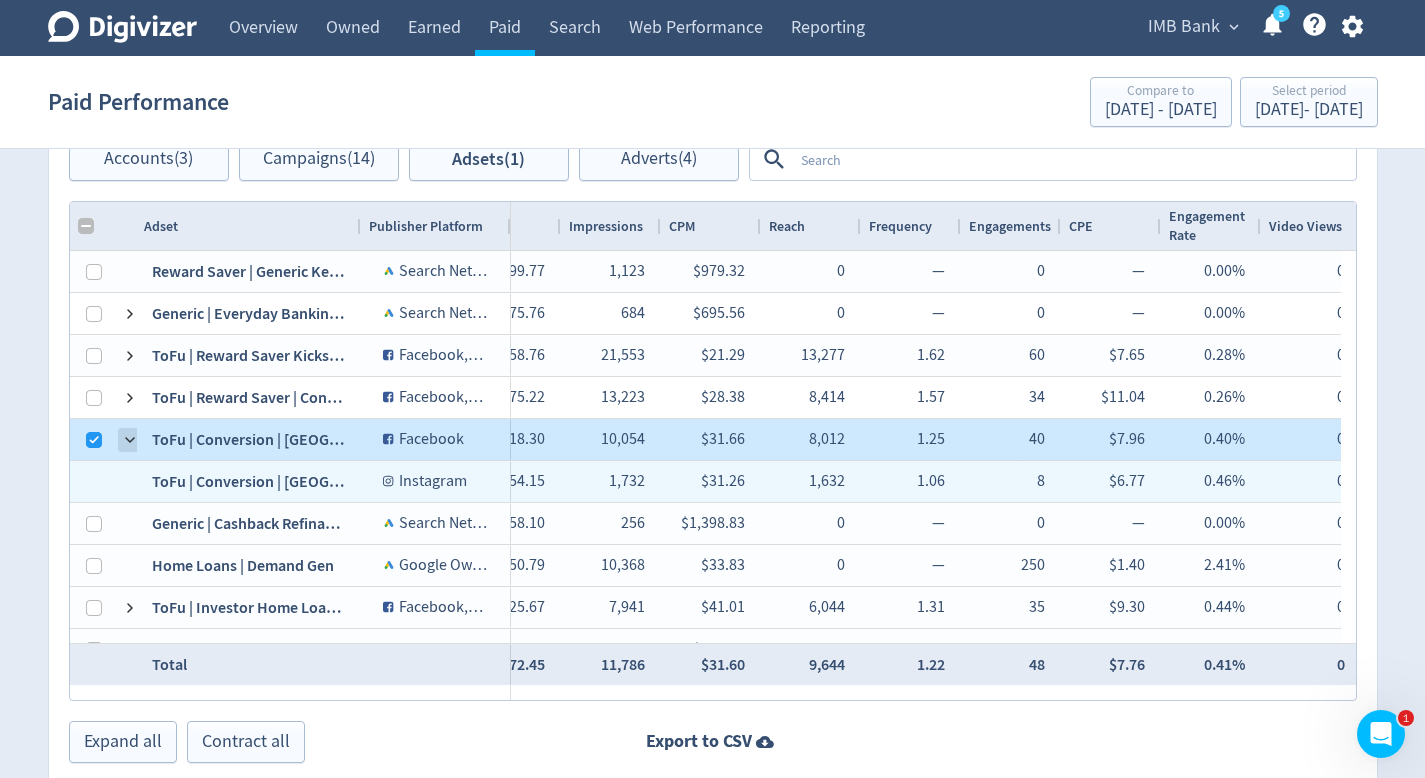 click at bounding box center [130, 440] 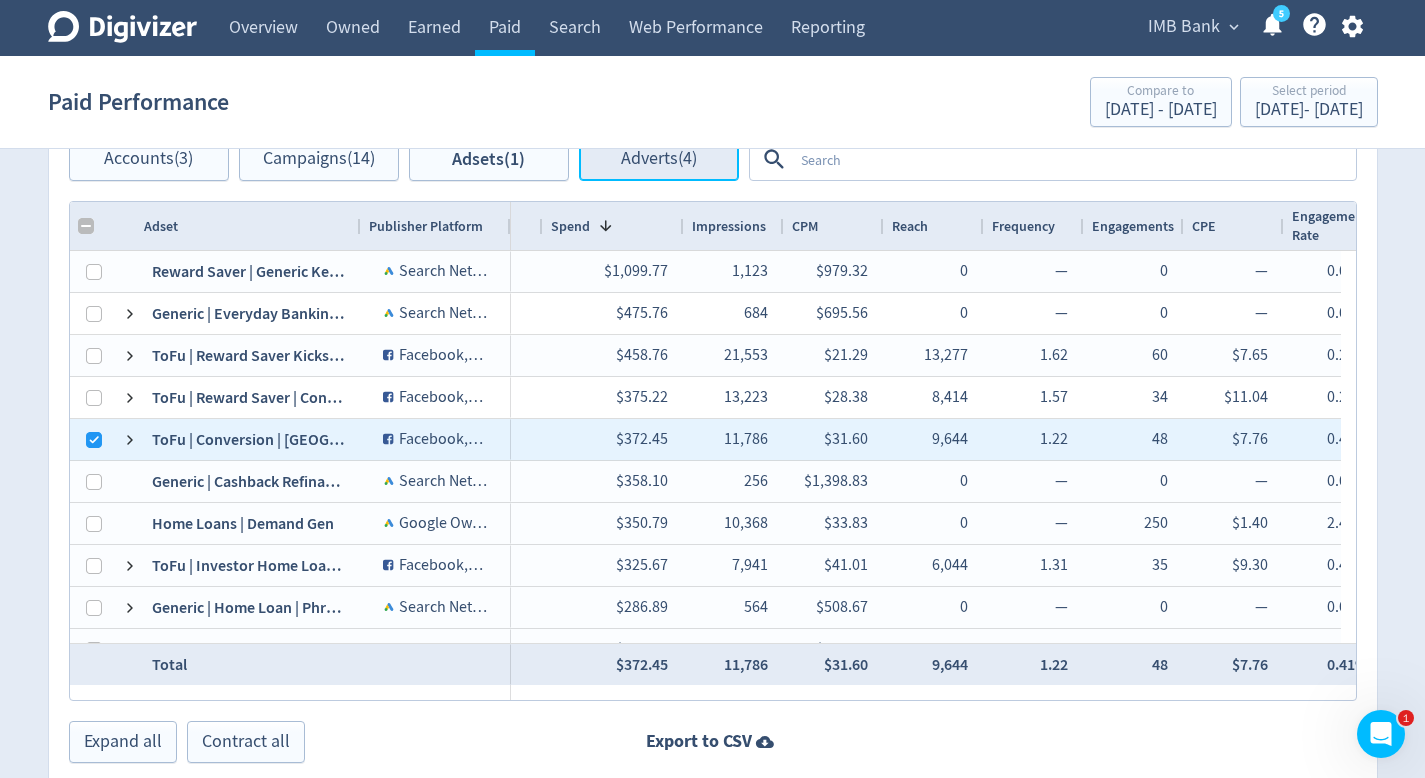 click on "Adverts  (4)" at bounding box center [659, 159] 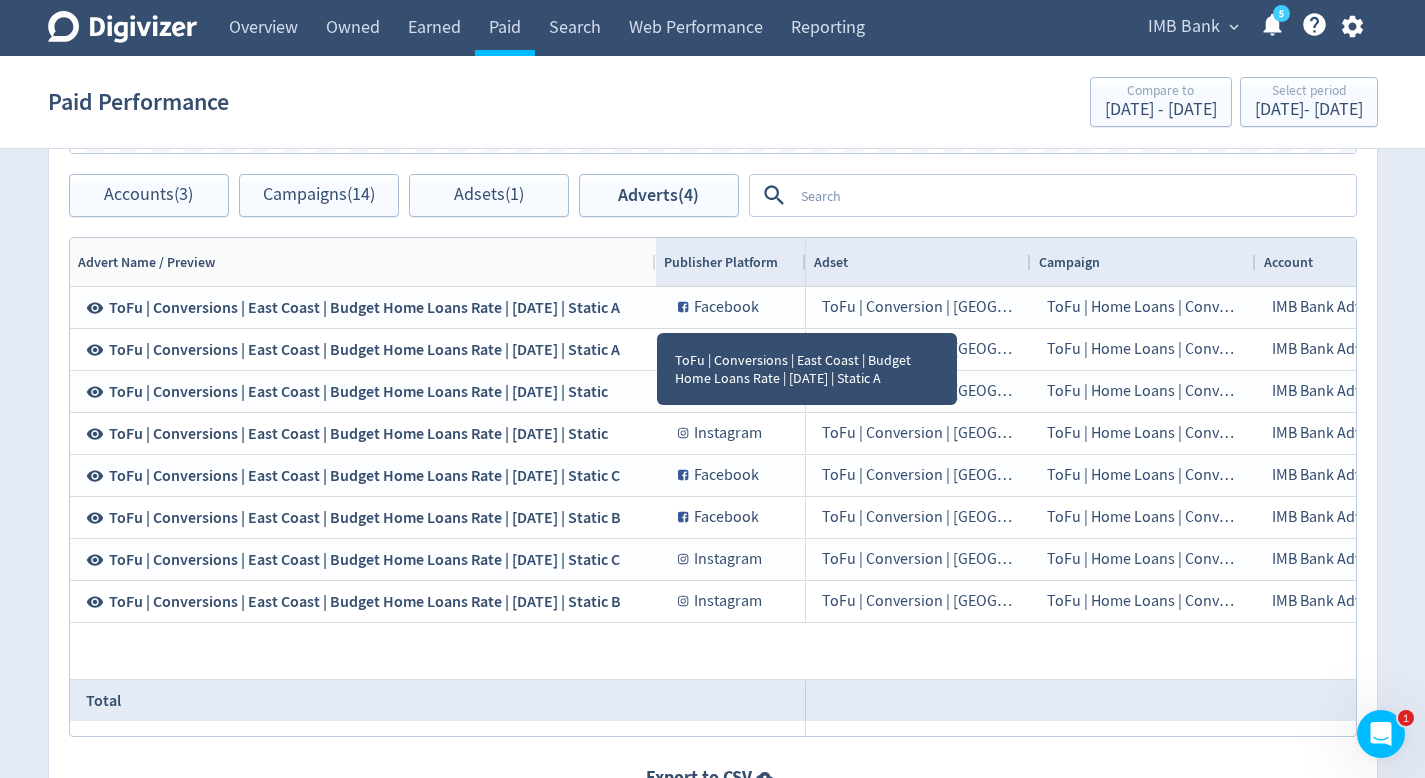 drag, startPoint x: 356, startPoint y: 253, endPoint x: 641, endPoint y: 308, distance: 290.2585 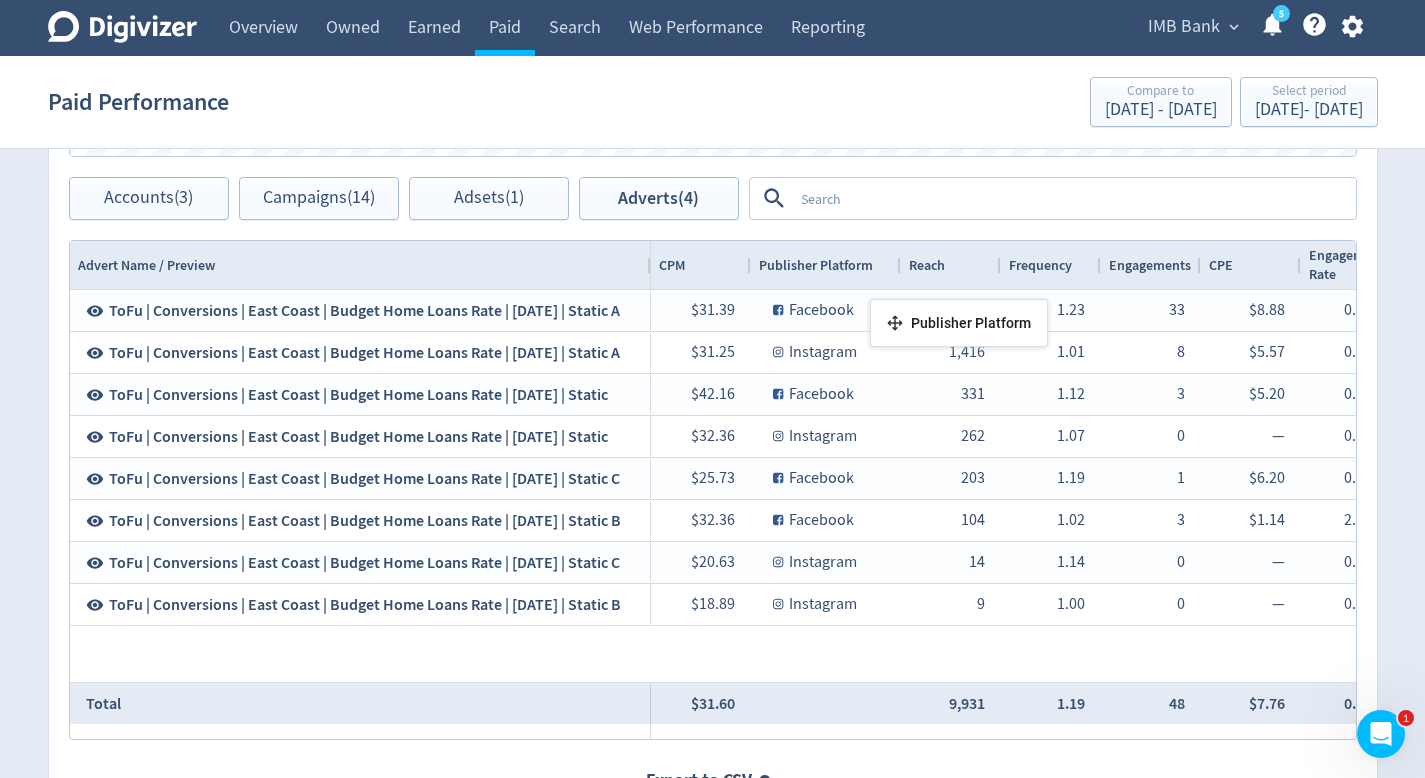 drag, startPoint x: 651, startPoint y: 258, endPoint x: 870, endPoint y: 305, distance: 223.9866 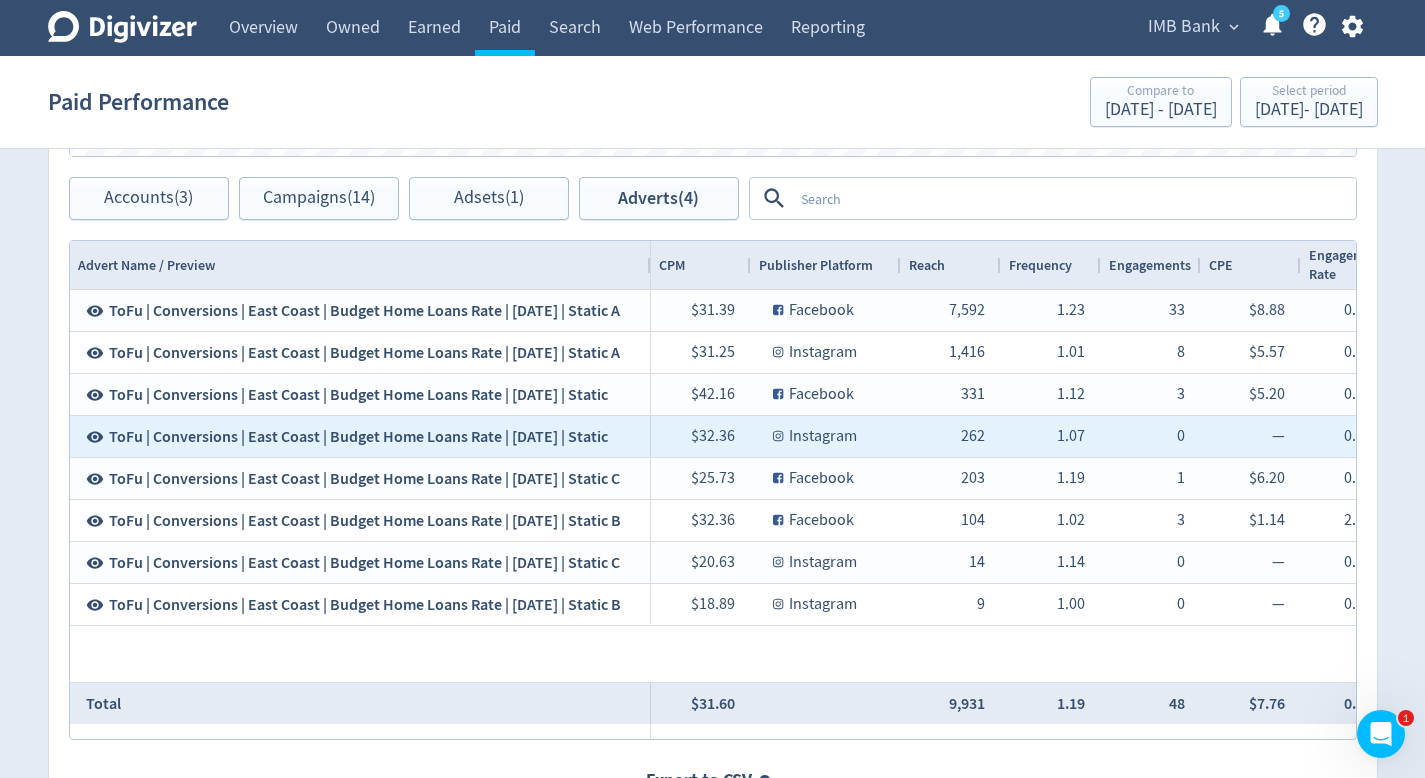 scroll, scrollTop: 0, scrollLeft: 1058, axis: horizontal 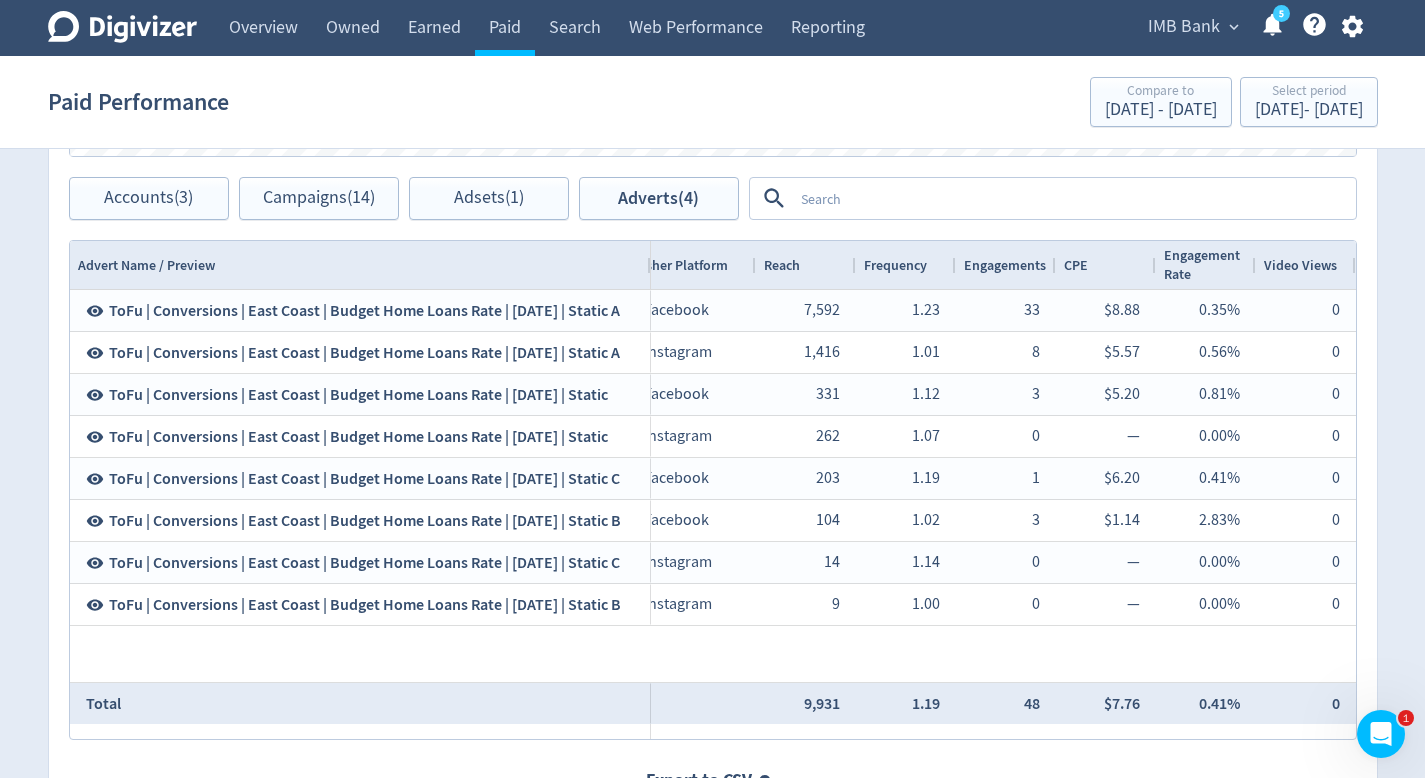 click on "Adverts Impressions Clicks Spend Spend Clicks Impressions Press Space or Enter to toggle visibility Impressions, Legend item 1 of 3 Clicks, Legend item 2 of 3 Spend, Legend item 3 of 3 Accounts  (3) Campaigns  (14) Adsets  (1) Adverts  (4) Platforms Google Ads Meta Drag here to set row groups Drag here to set column labels
Account
Platform
1" at bounding box center [713, 244] 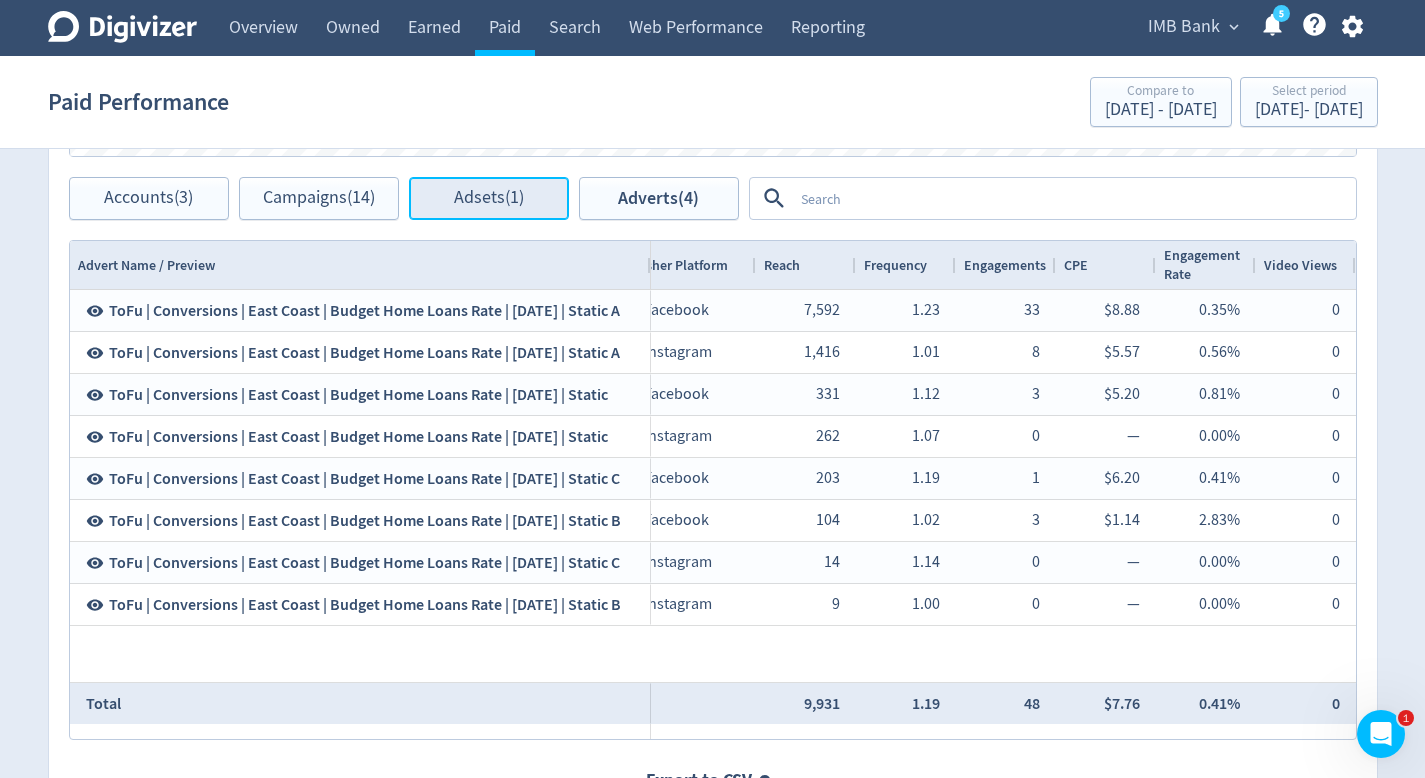 click on "Adsets  (1)" at bounding box center (489, 198) 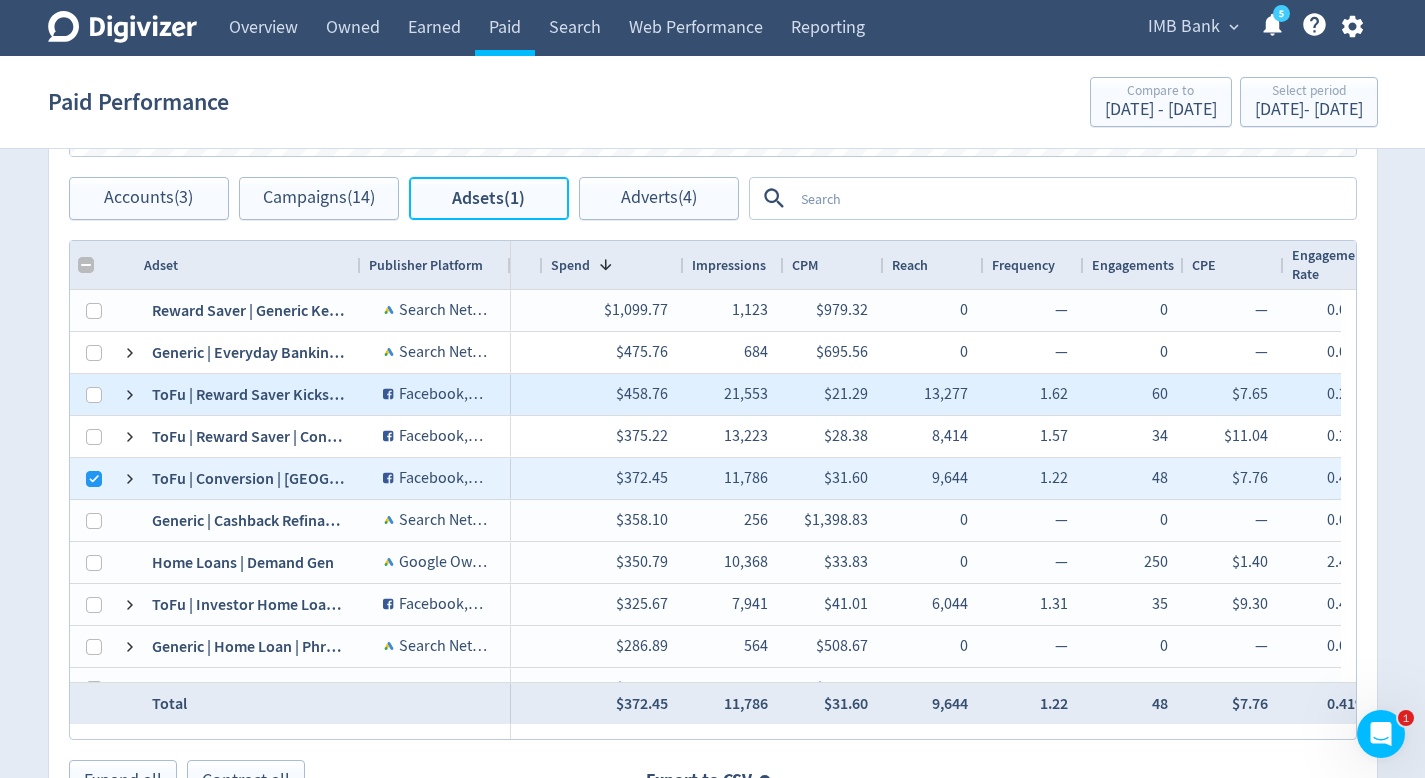 scroll, scrollTop: 0, scrollLeft: 731, axis: horizontal 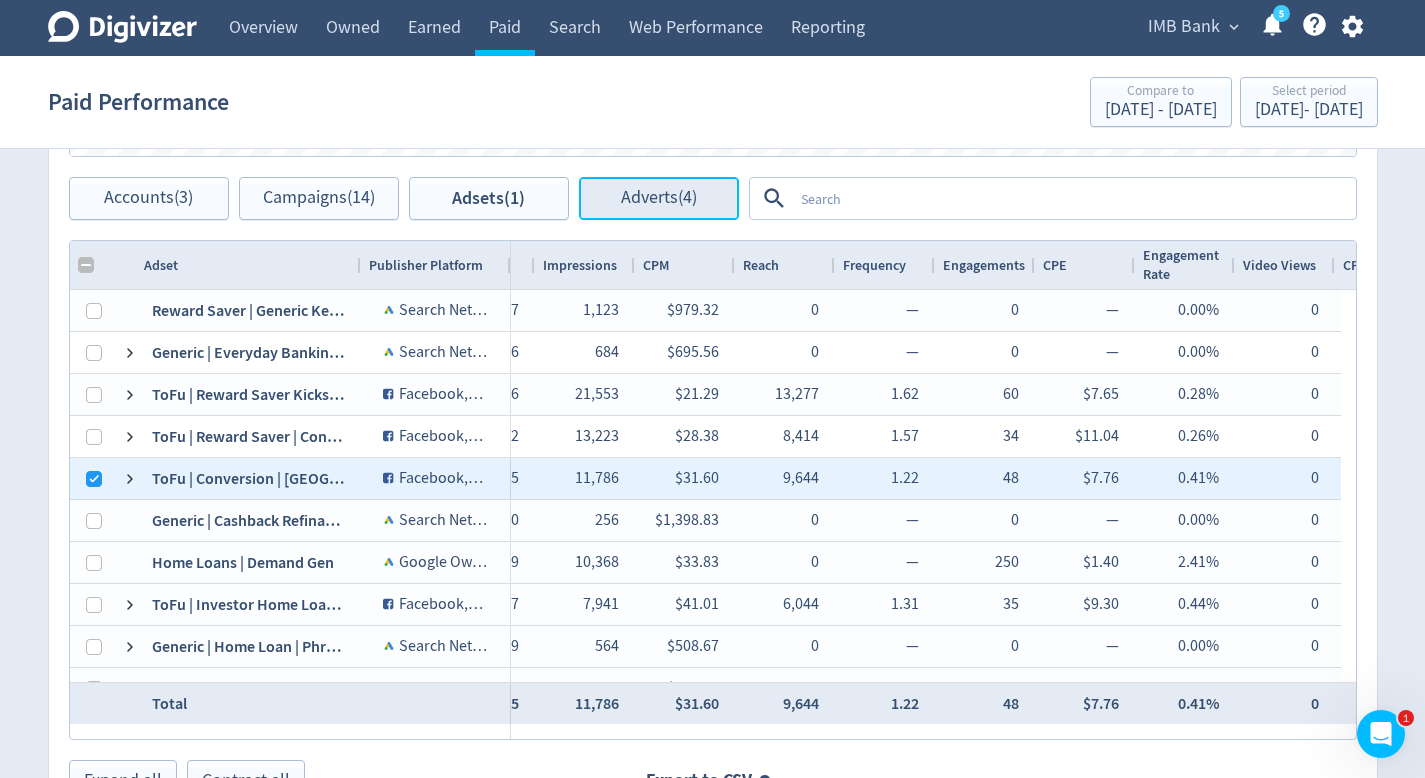 click on "Adverts  (4)" at bounding box center [659, 198] 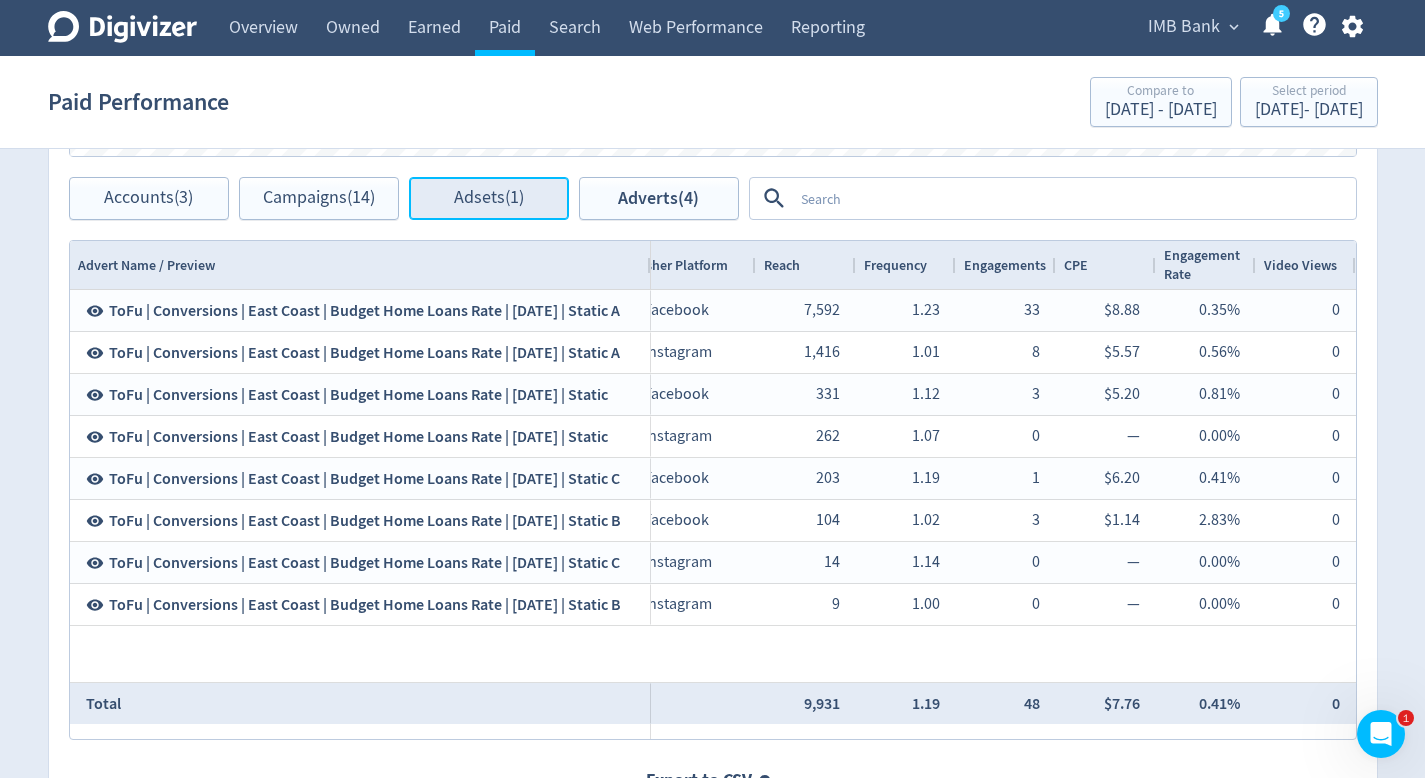 click on "Adsets  (1)" at bounding box center [489, 198] 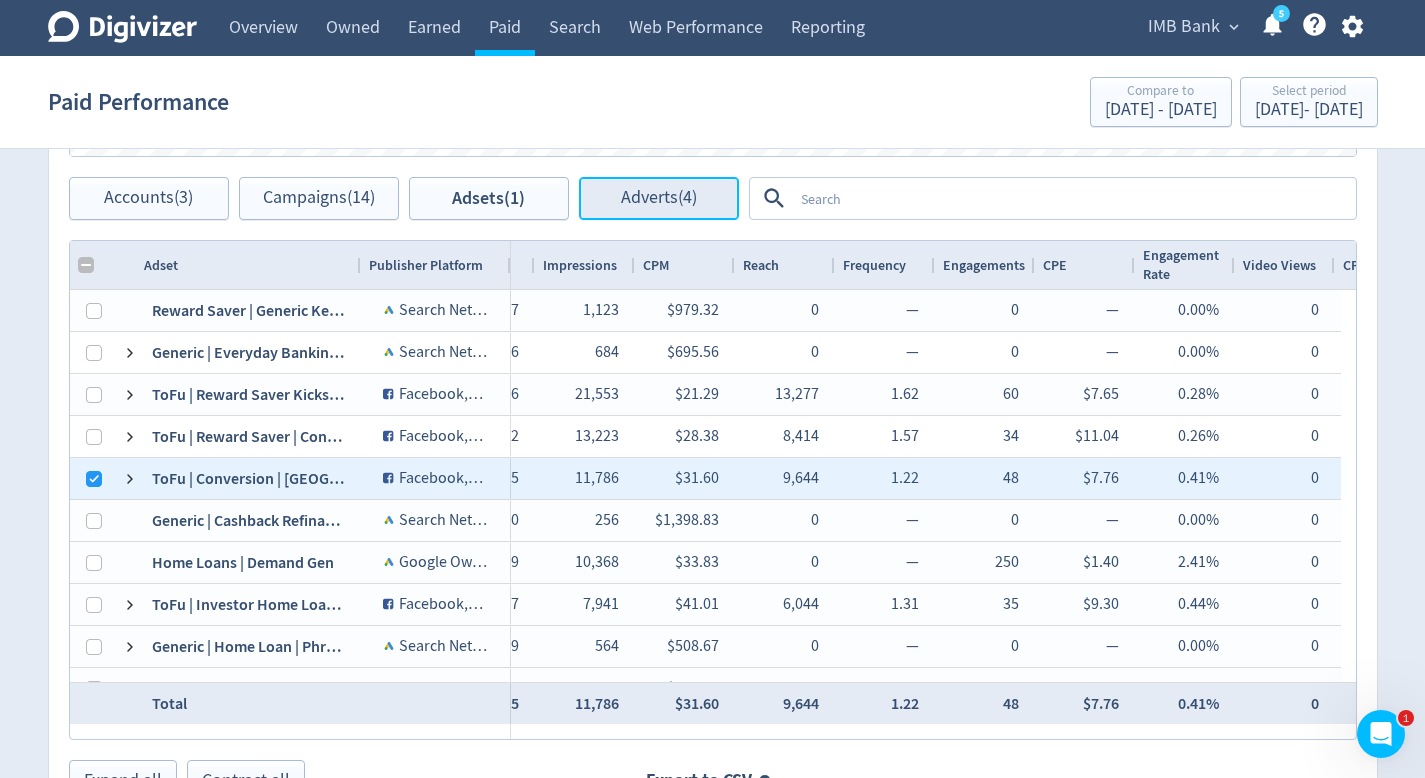 click on "Adverts  (4)" at bounding box center (659, 198) 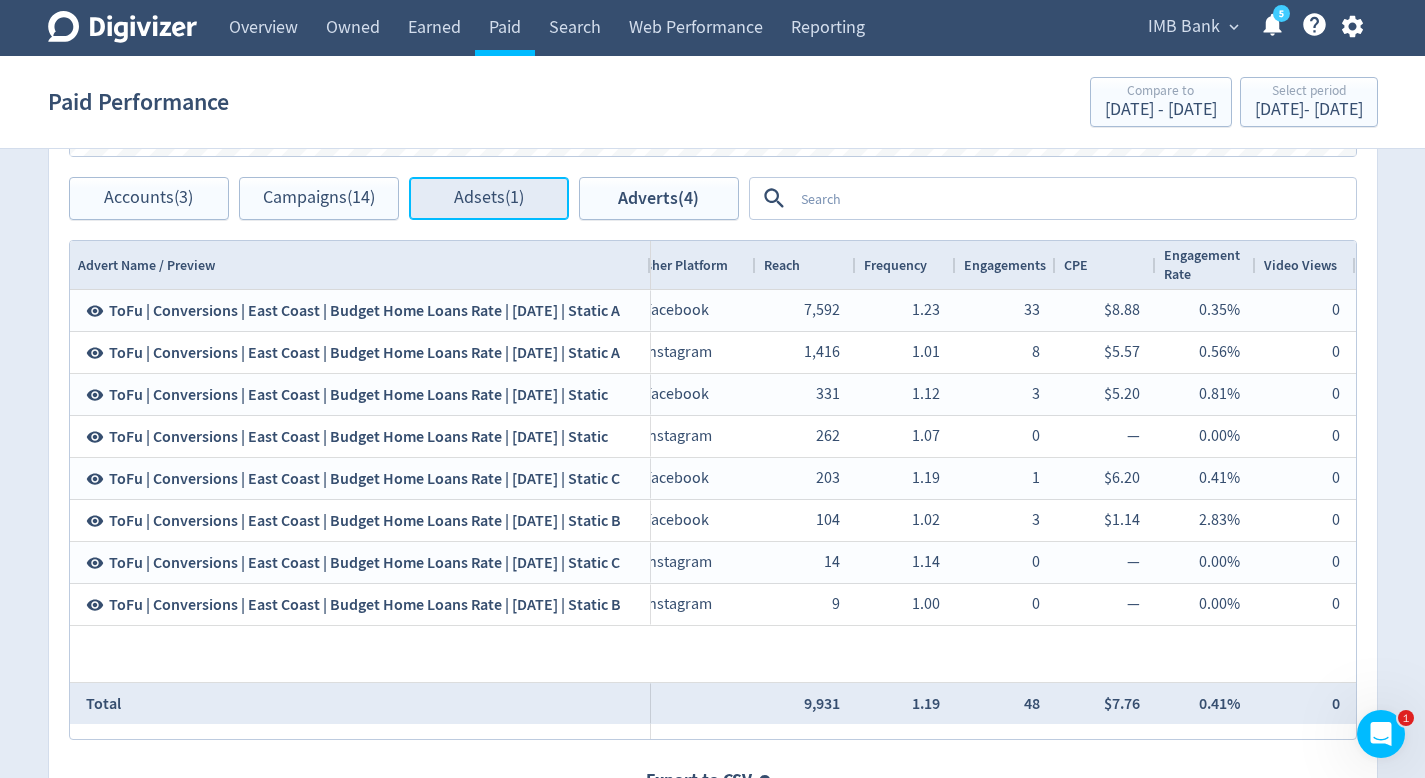 click on "Adsets  (1)" at bounding box center [489, 198] 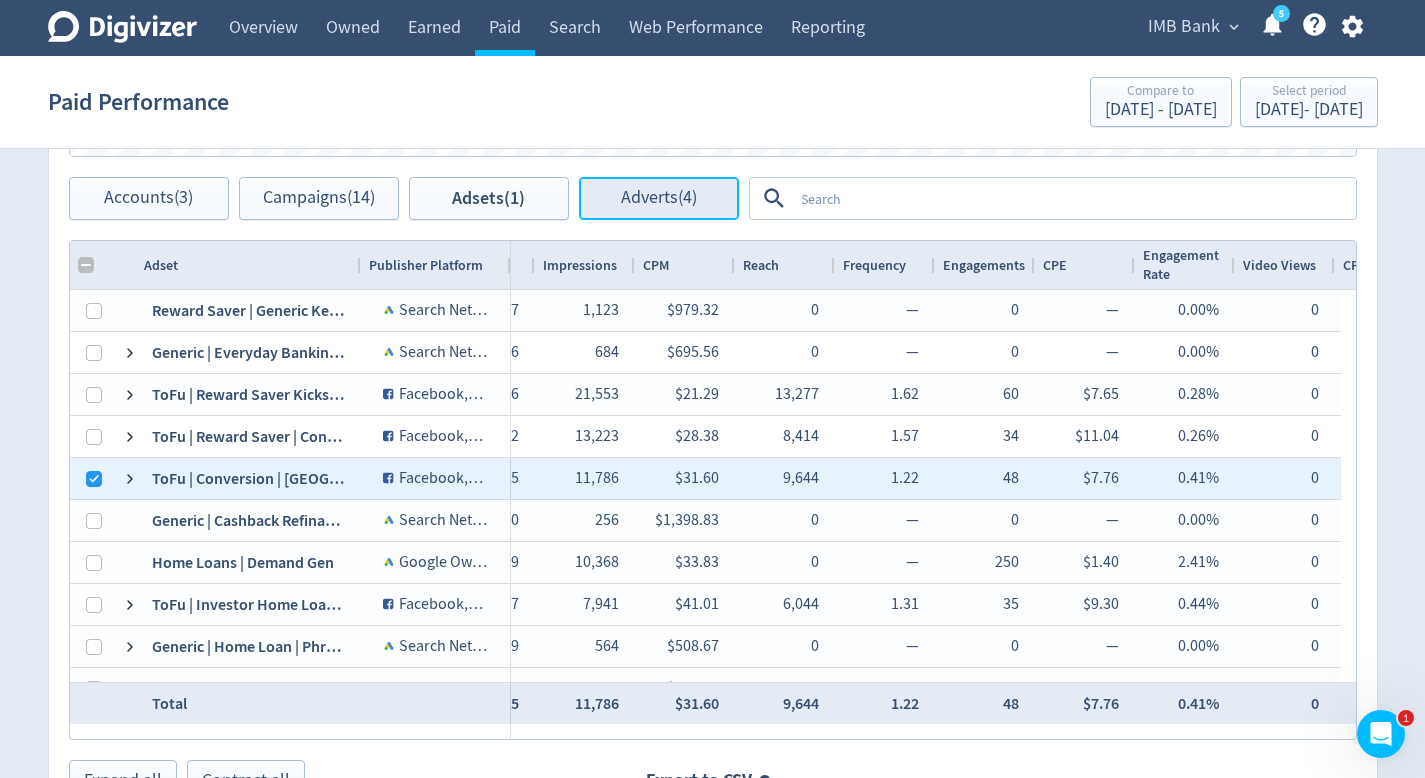 click on "Adverts  (4)" at bounding box center (659, 198) 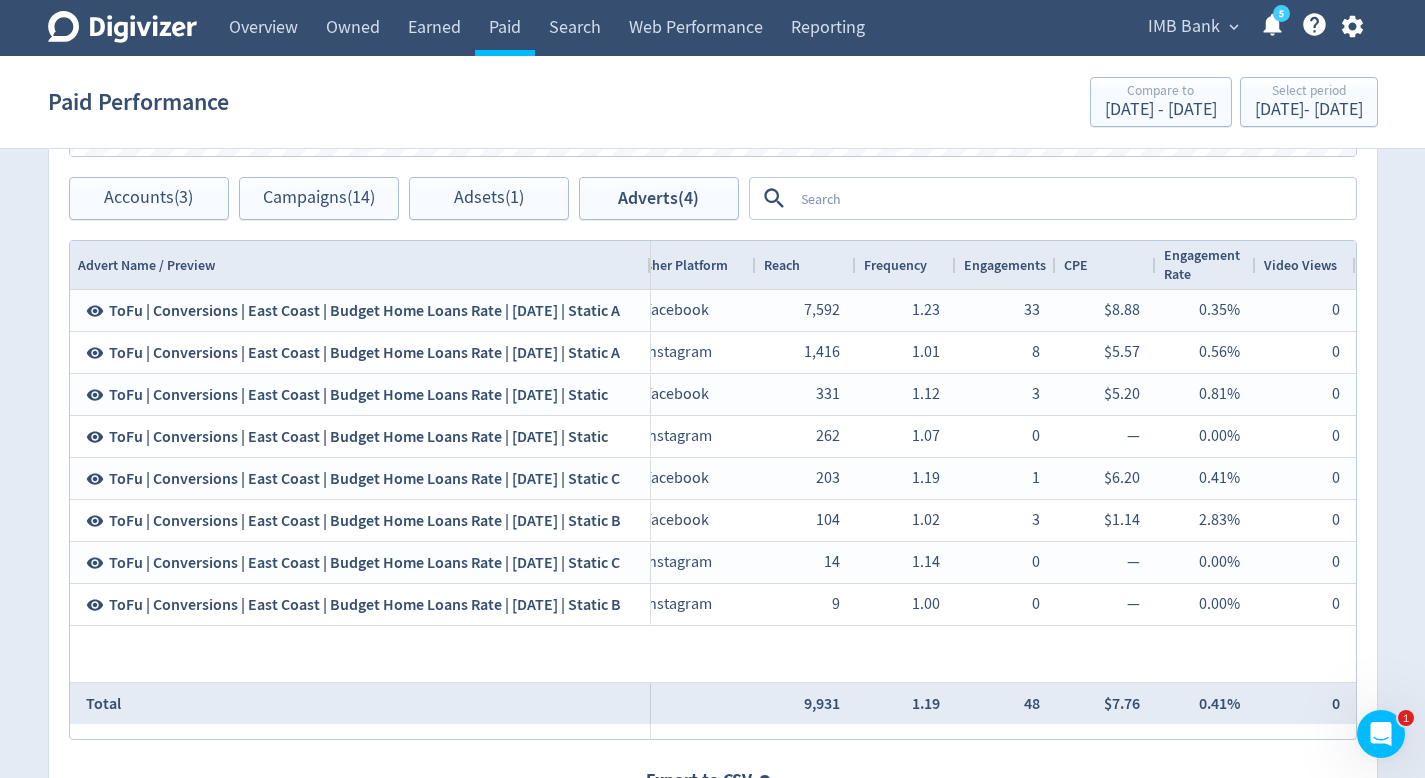click on "Reach" at bounding box center [806, 265] 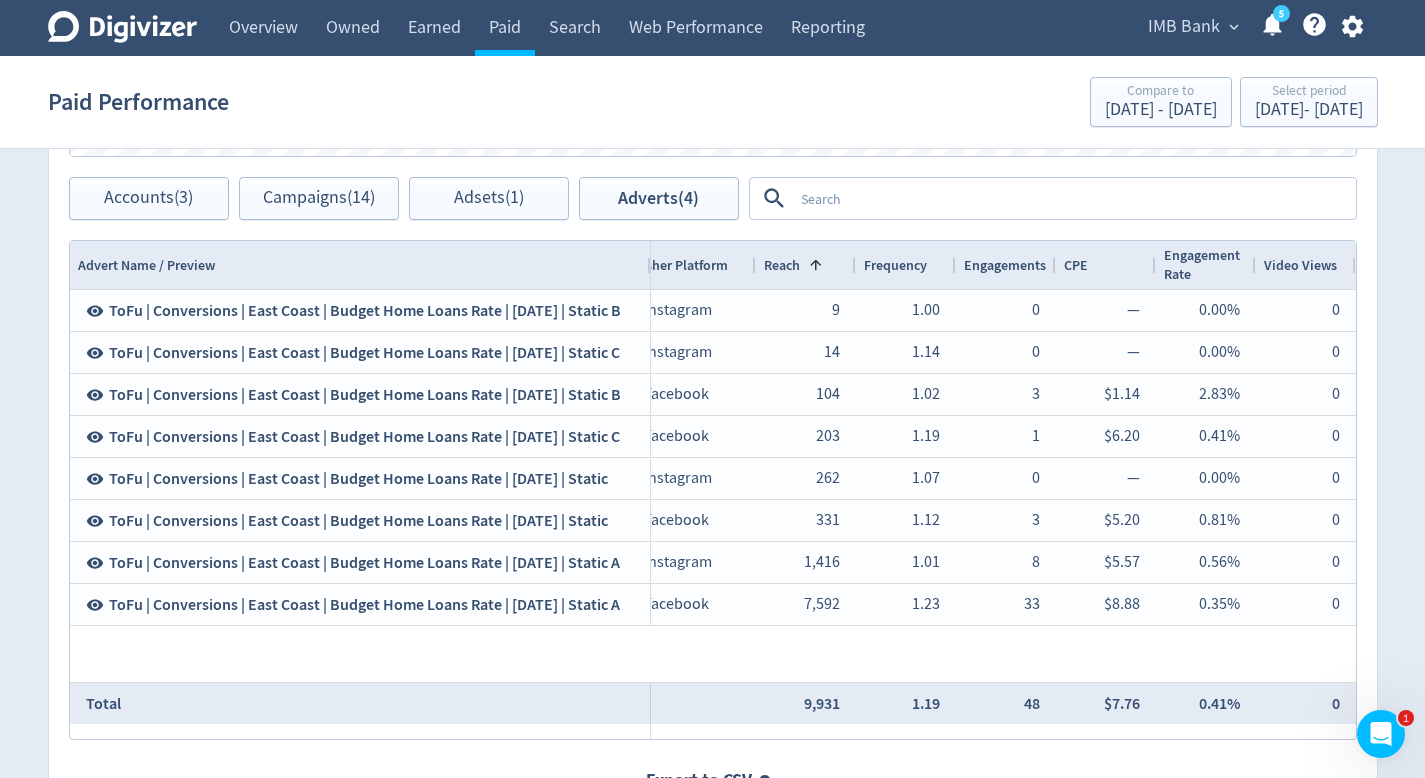 click at bounding box center [816, 265] 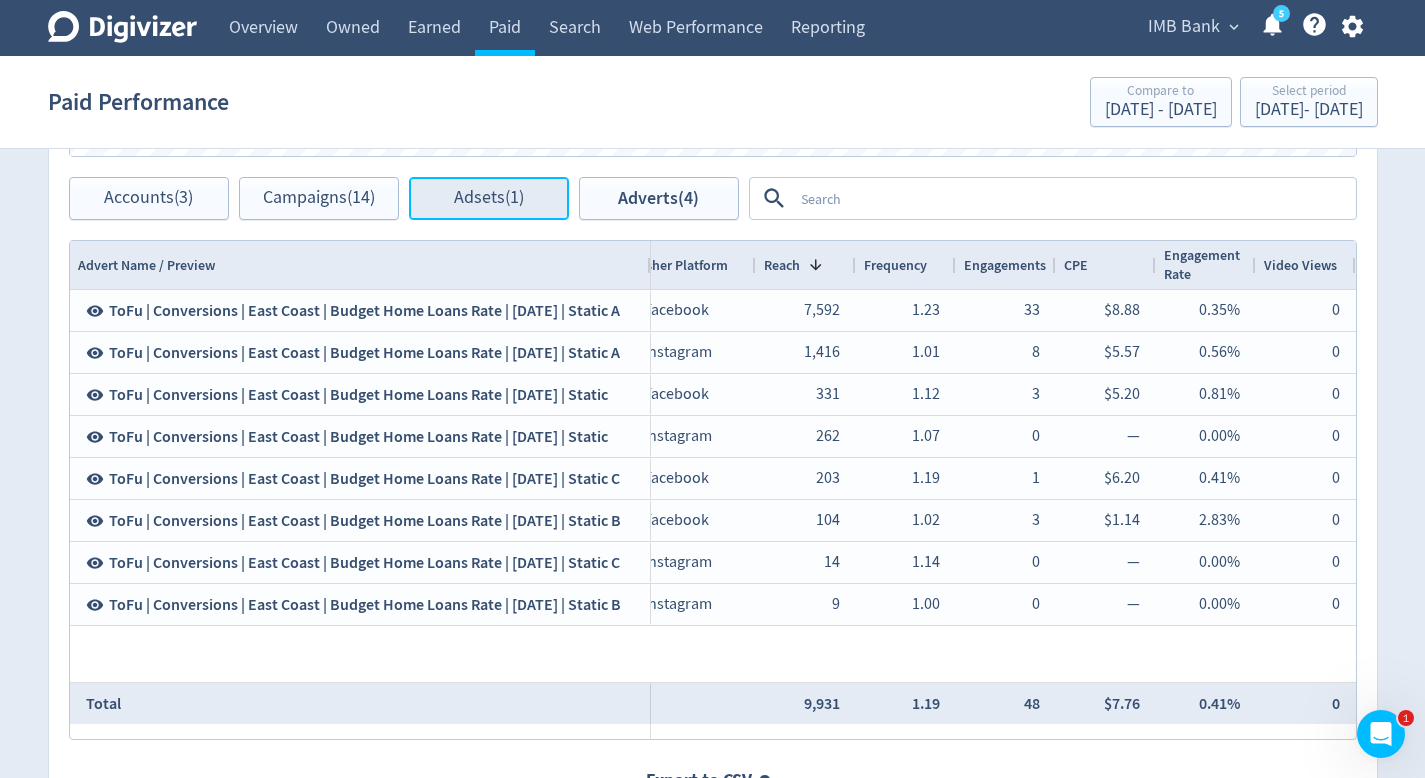 click on "Adsets  (1)" at bounding box center [489, 198] 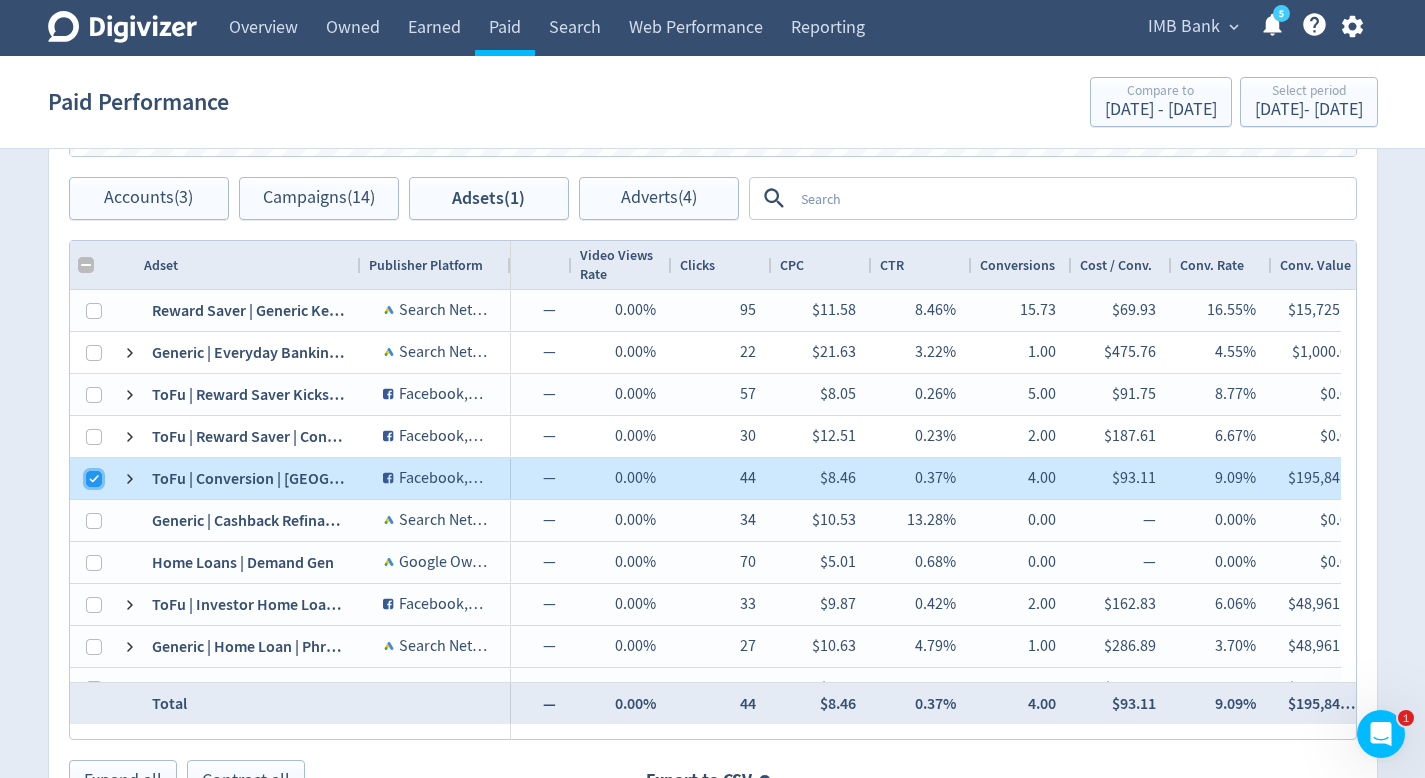 click at bounding box center [94, 479] 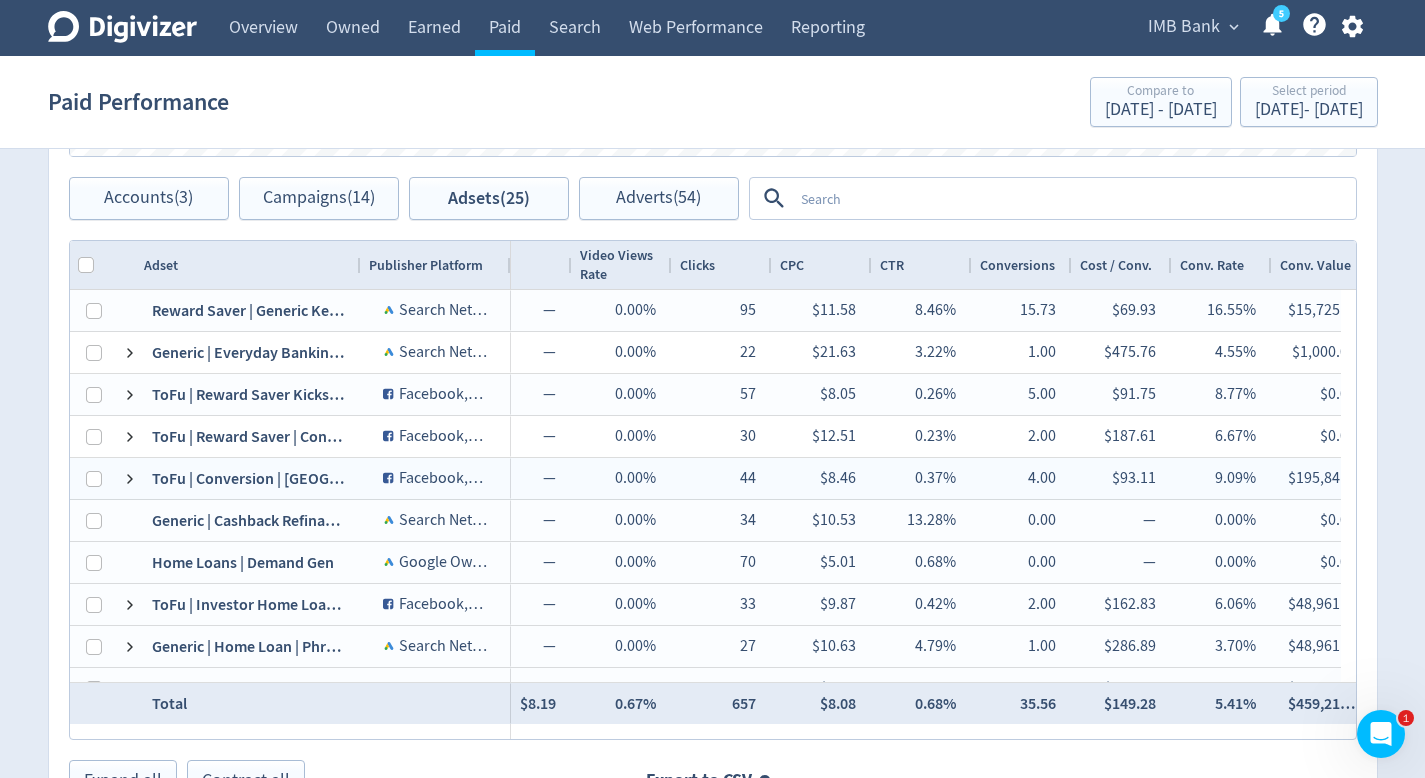 click on "Adsets Impressions Clicks Spend Spend Clicks Impressions Press Space or Enter to toggle visibility Impressions, Legend item 1 of 3 Clicks, Legend item 2 of 3 Spend, Legend item 3 of 3 Accounts  (3) Campaigns  (14) Adsets  (25) Adverts  (54) Platforms Google Ads Meta Drag here to set row groups Drag here to set column labels
Account
Platform
1" at bounding box center [713, 245] 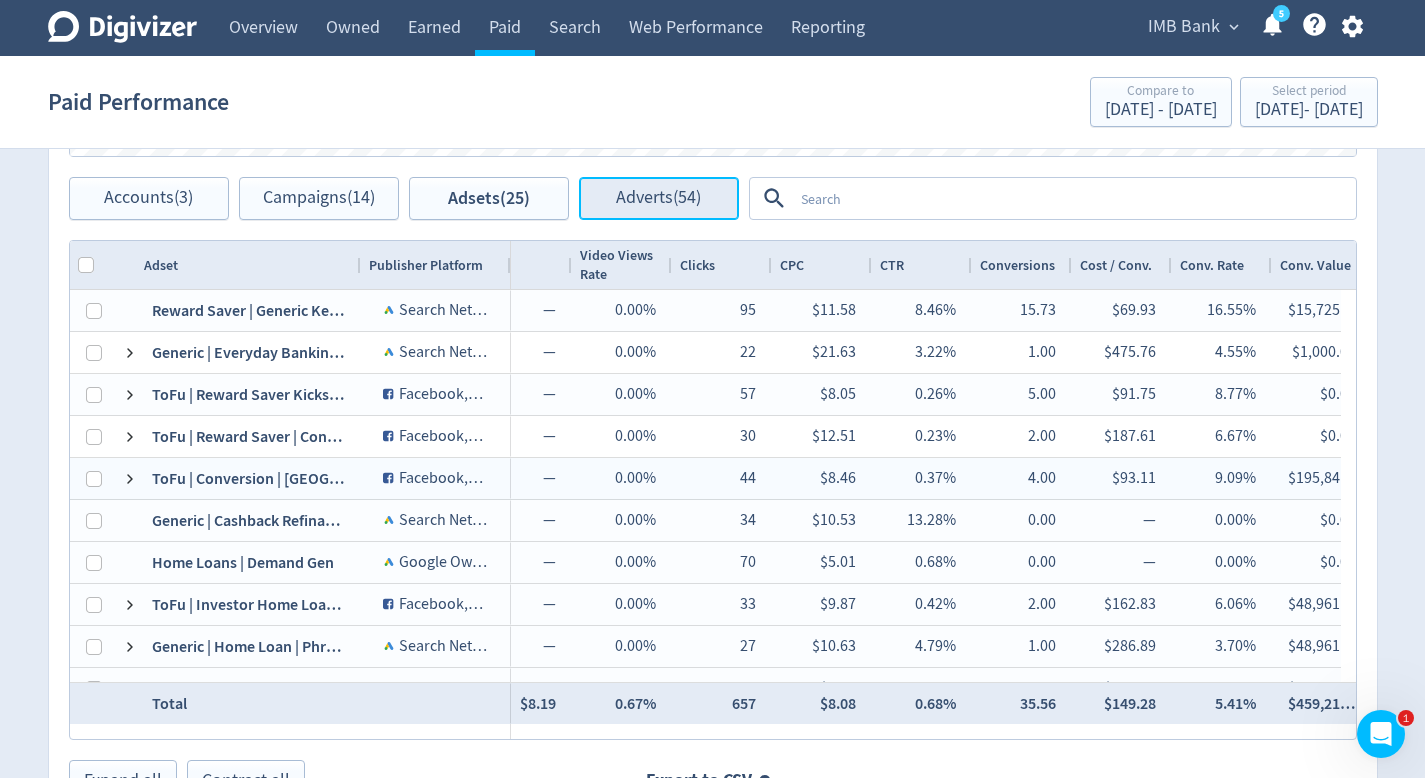 click on "Adverts  (54)" at bounding box center [658, 198] 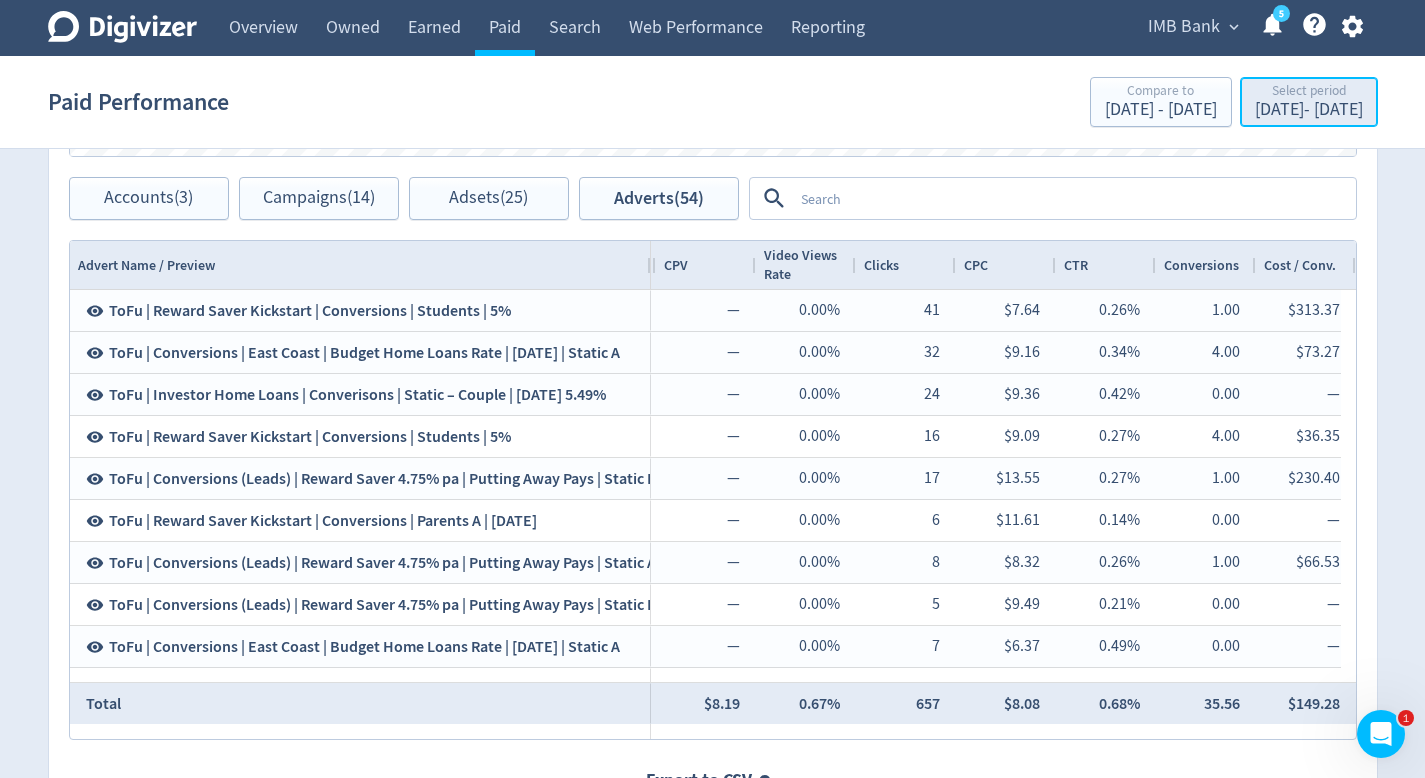 click on "Select period" at bounding box center (1309, 92) 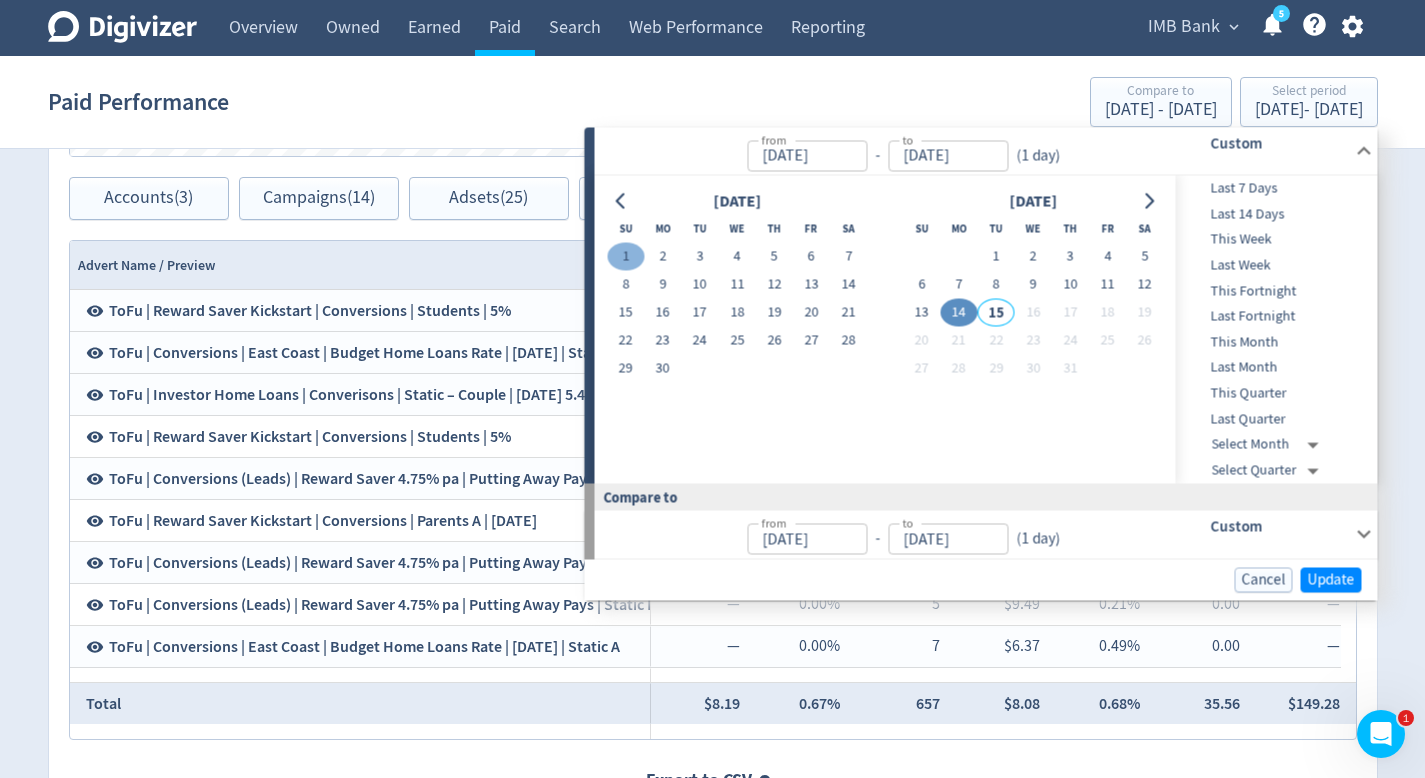 click on "1" at bounding box center [625, 257] 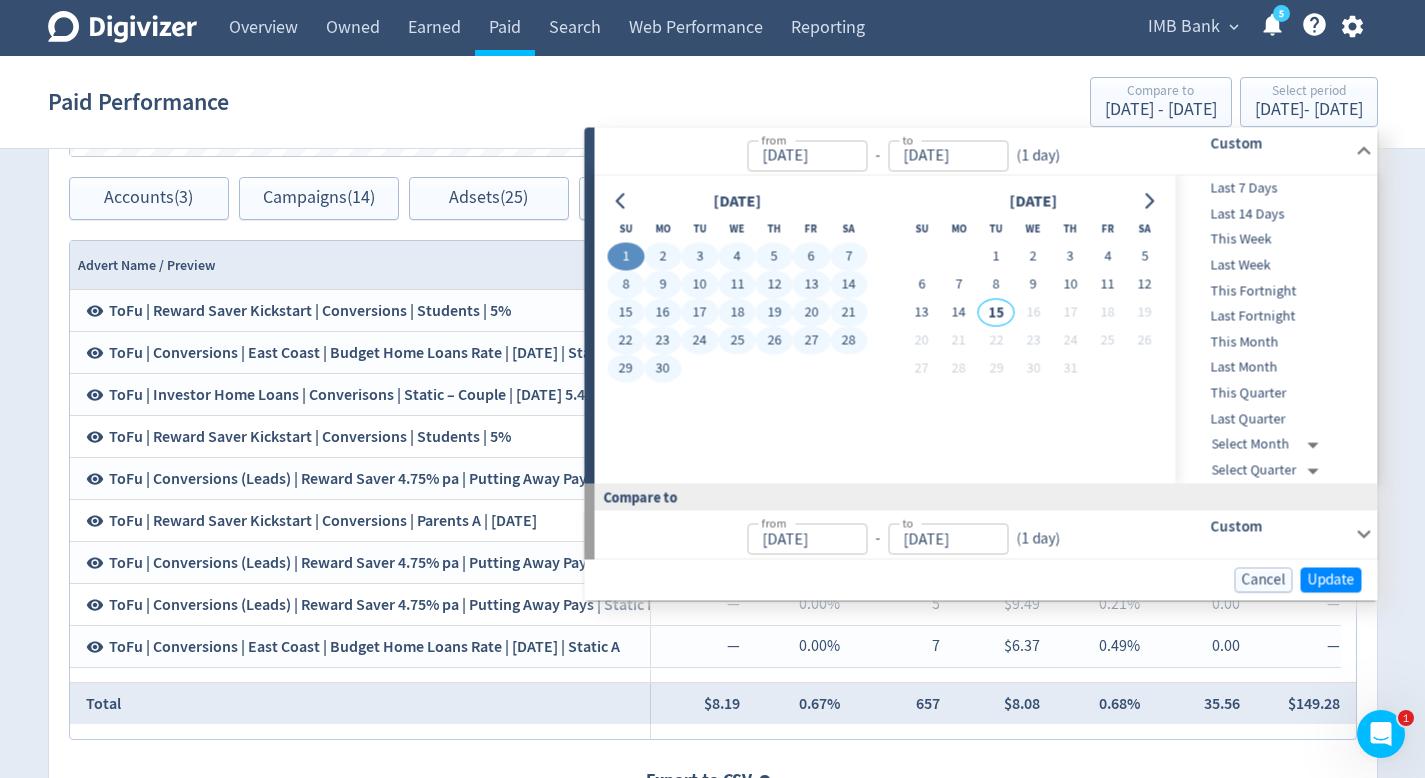 click on "30" at bounding box center (662, 369) 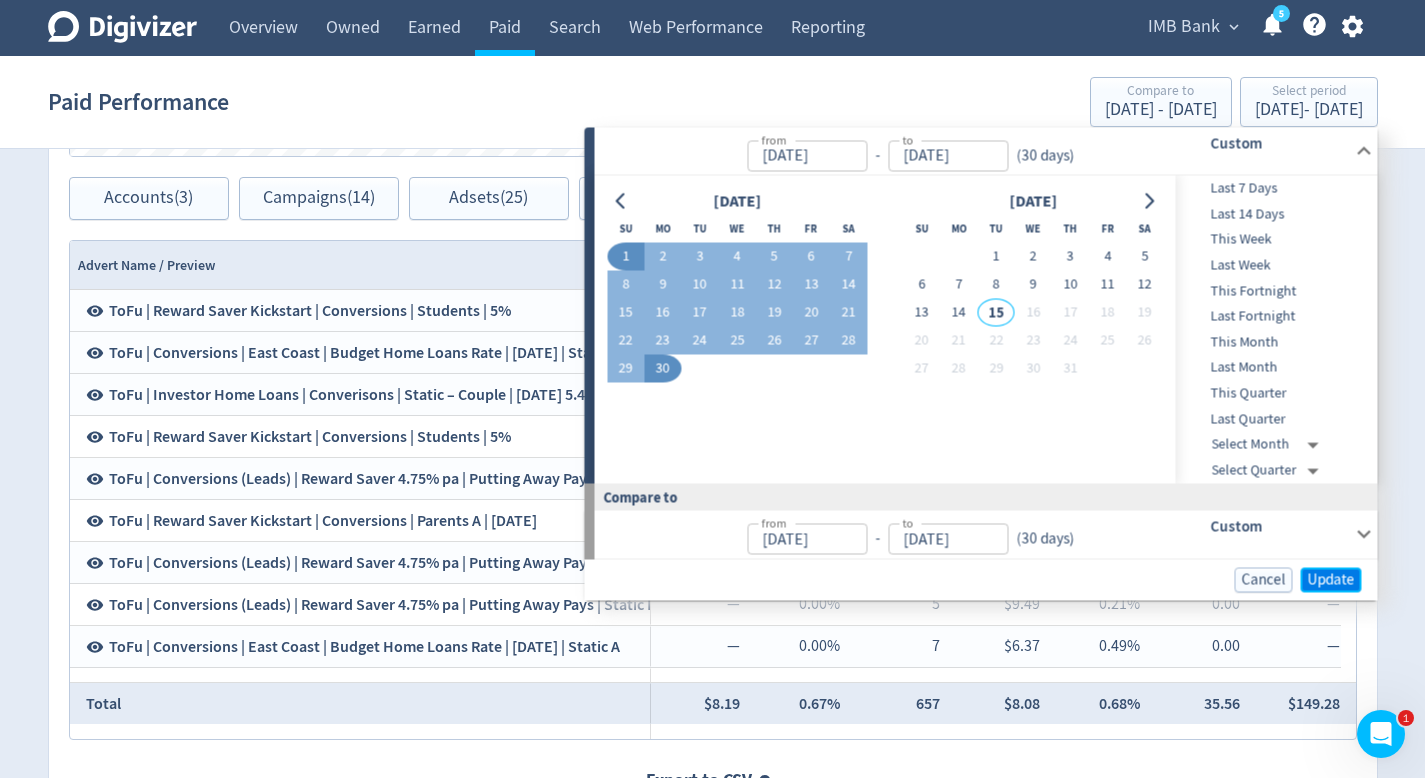 click on "Update" at bounding box center [1331, 579] 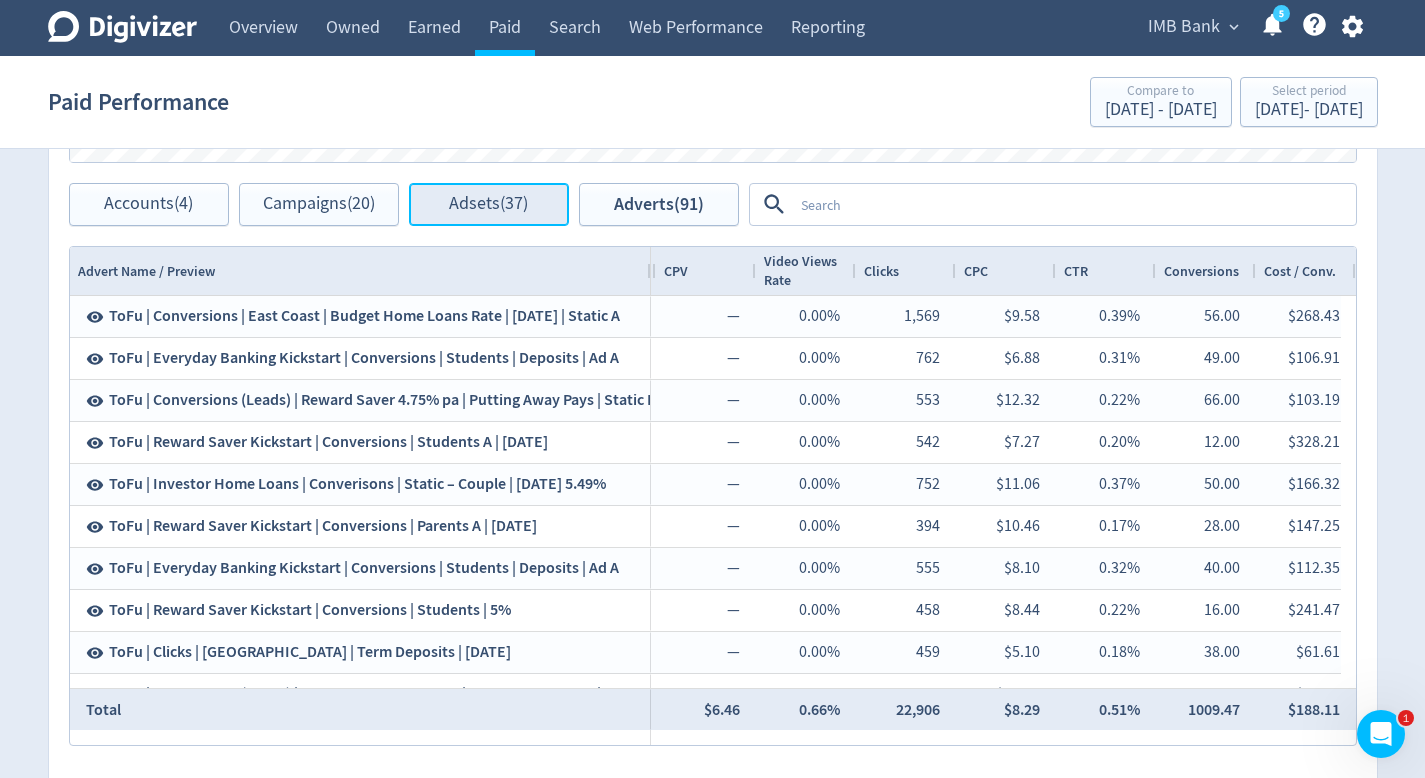 click on "Adsets  (37)" at bounding box center (489, 204) 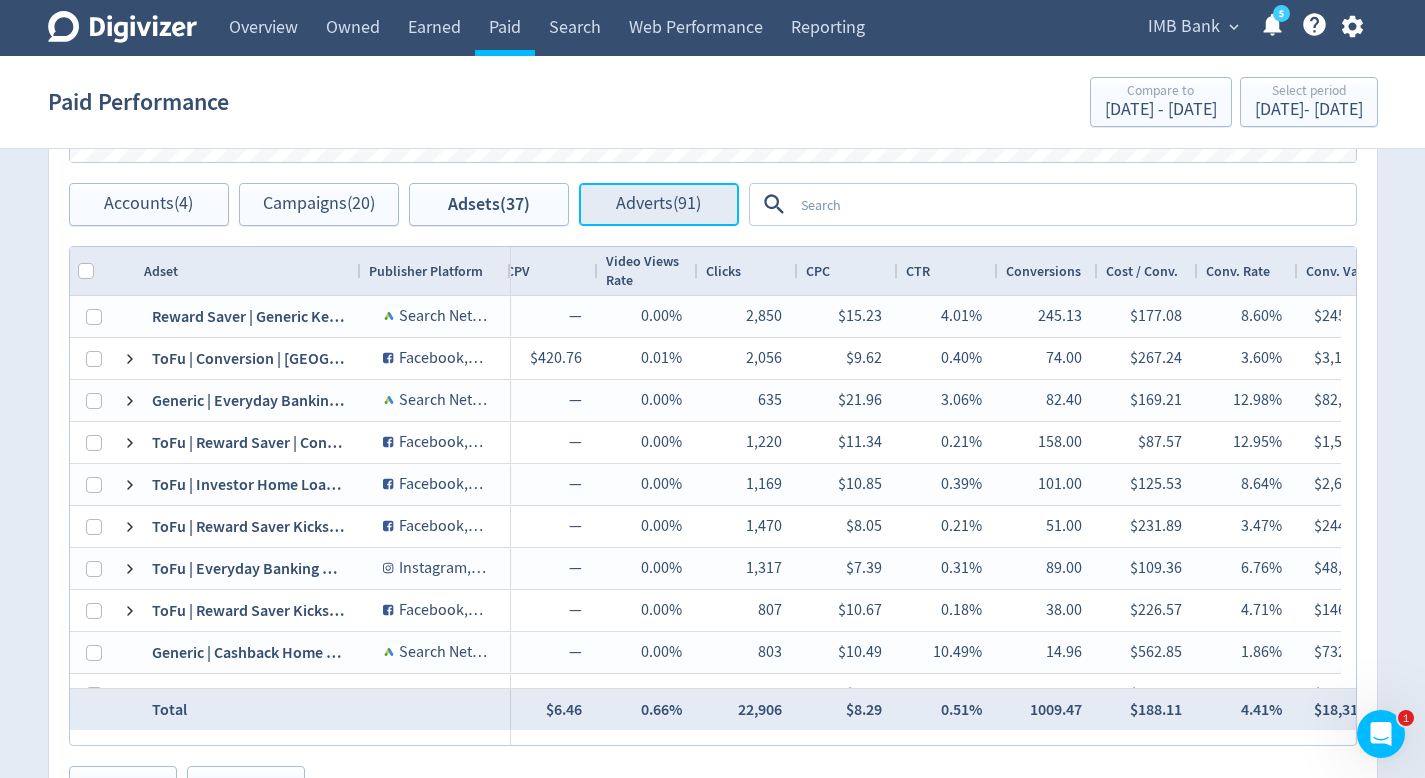 click on "Adverts  (91)" at bounding box center (658, 204) 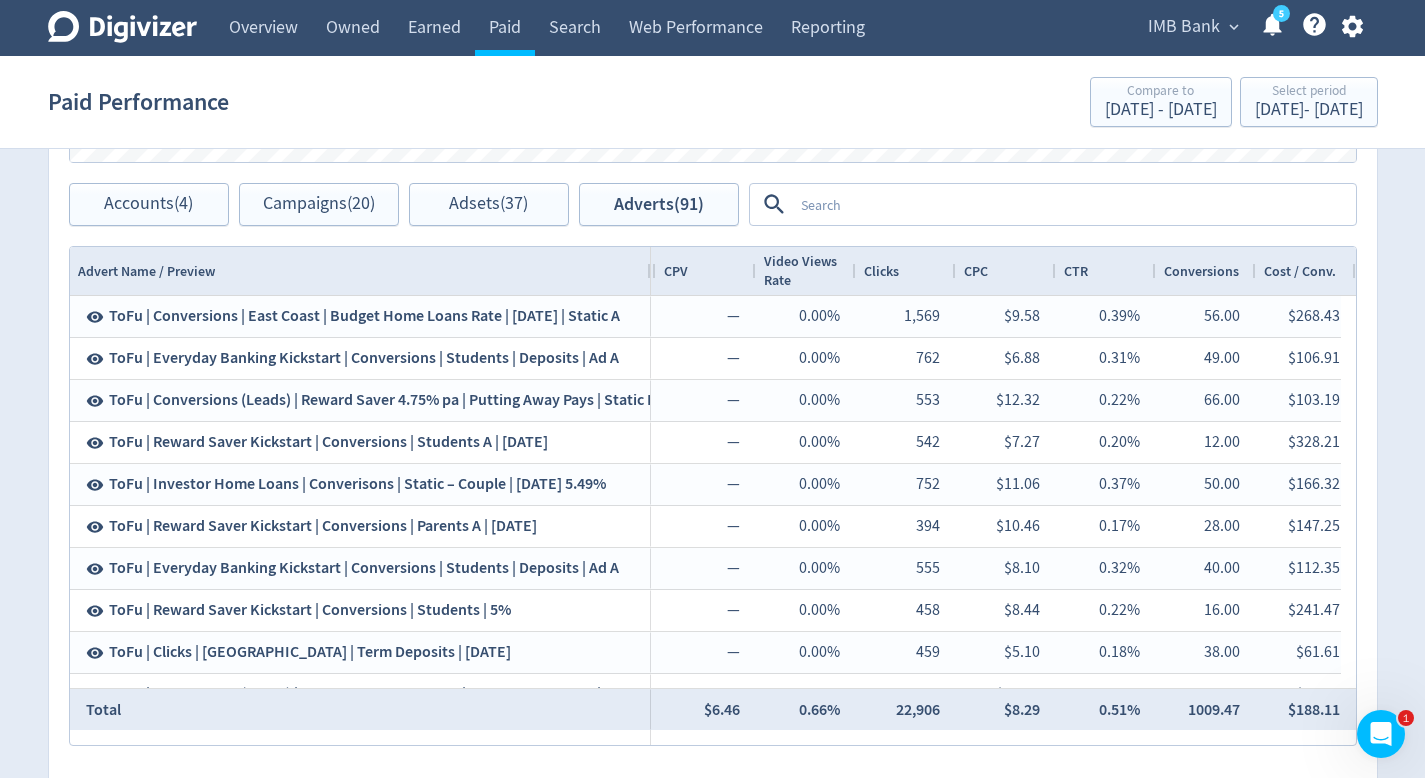 click on "Accounts  (4) Campaigns  (20) Adsets  (37) Adverts  (91)" at bounding box center (404, 204) 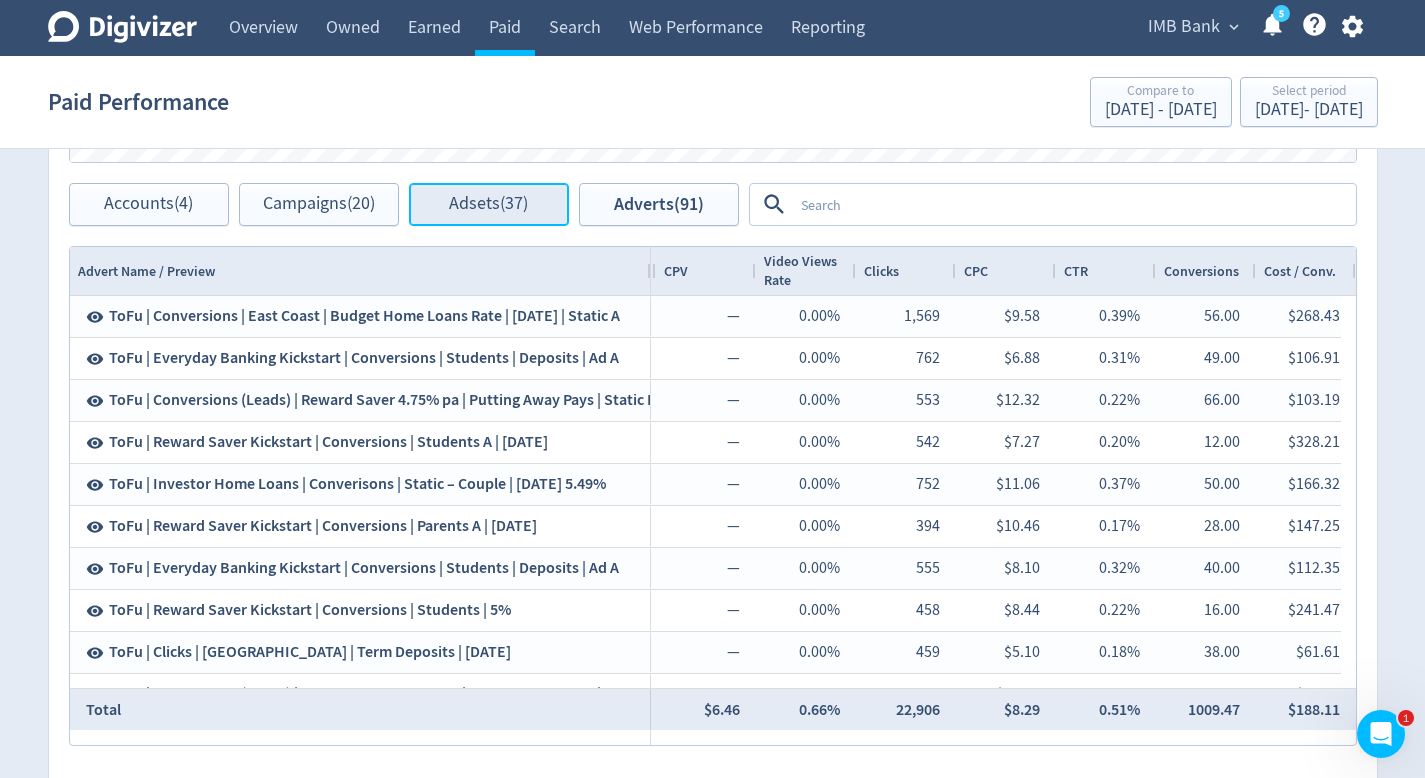 click on "Adsets  (37)" at bounding box center [489, 204] 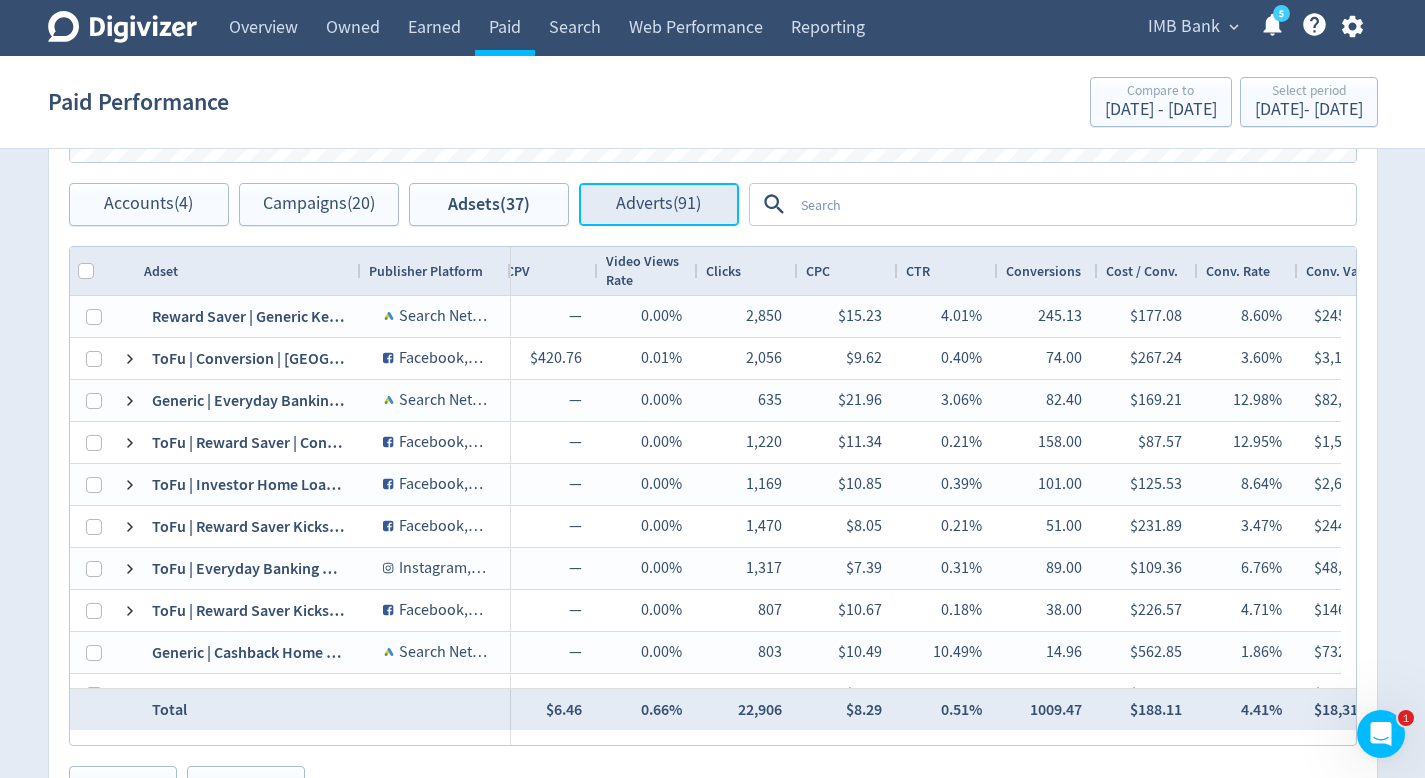 click on "Adverts  (91)" at bounding box center (658, 204) 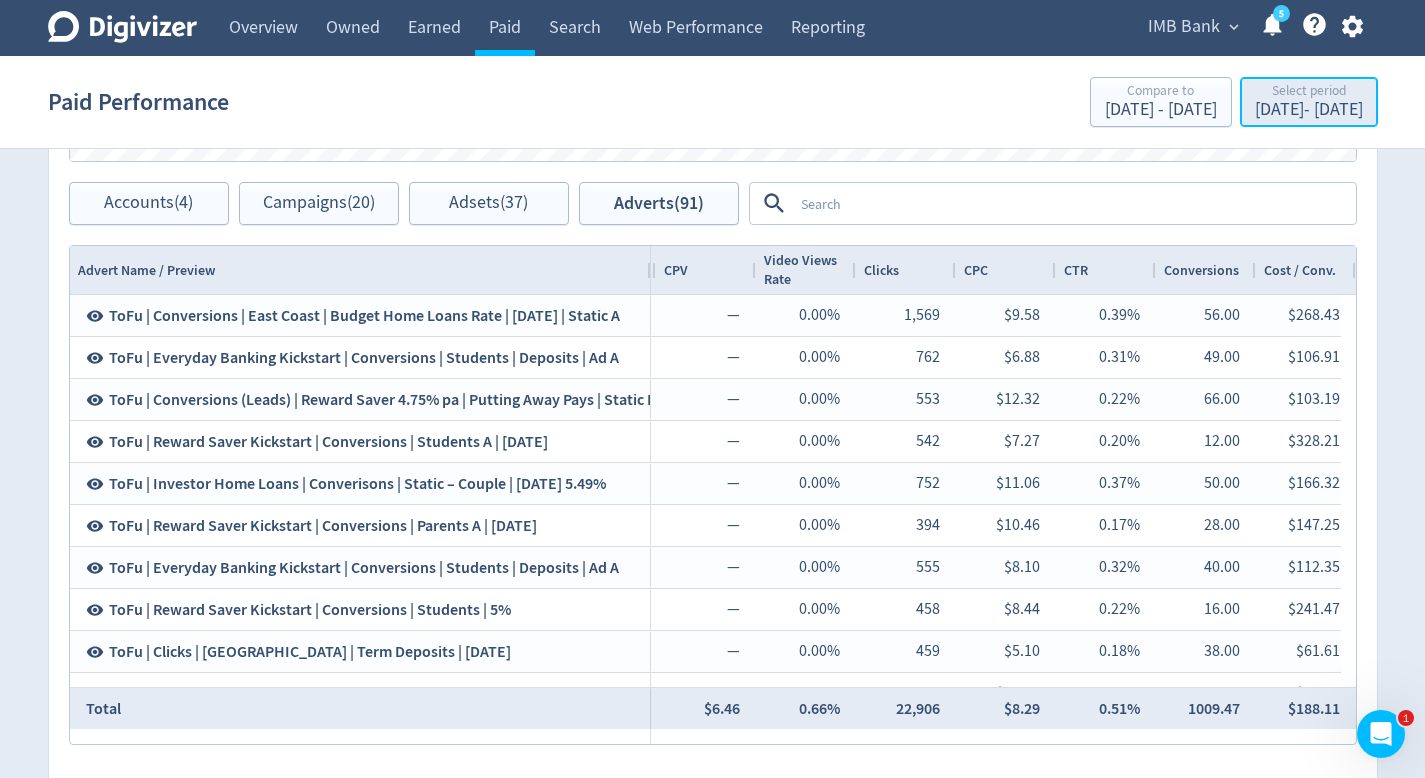 click on "[DATE]  -   [DATE]" at bounding box center (1309, 110) 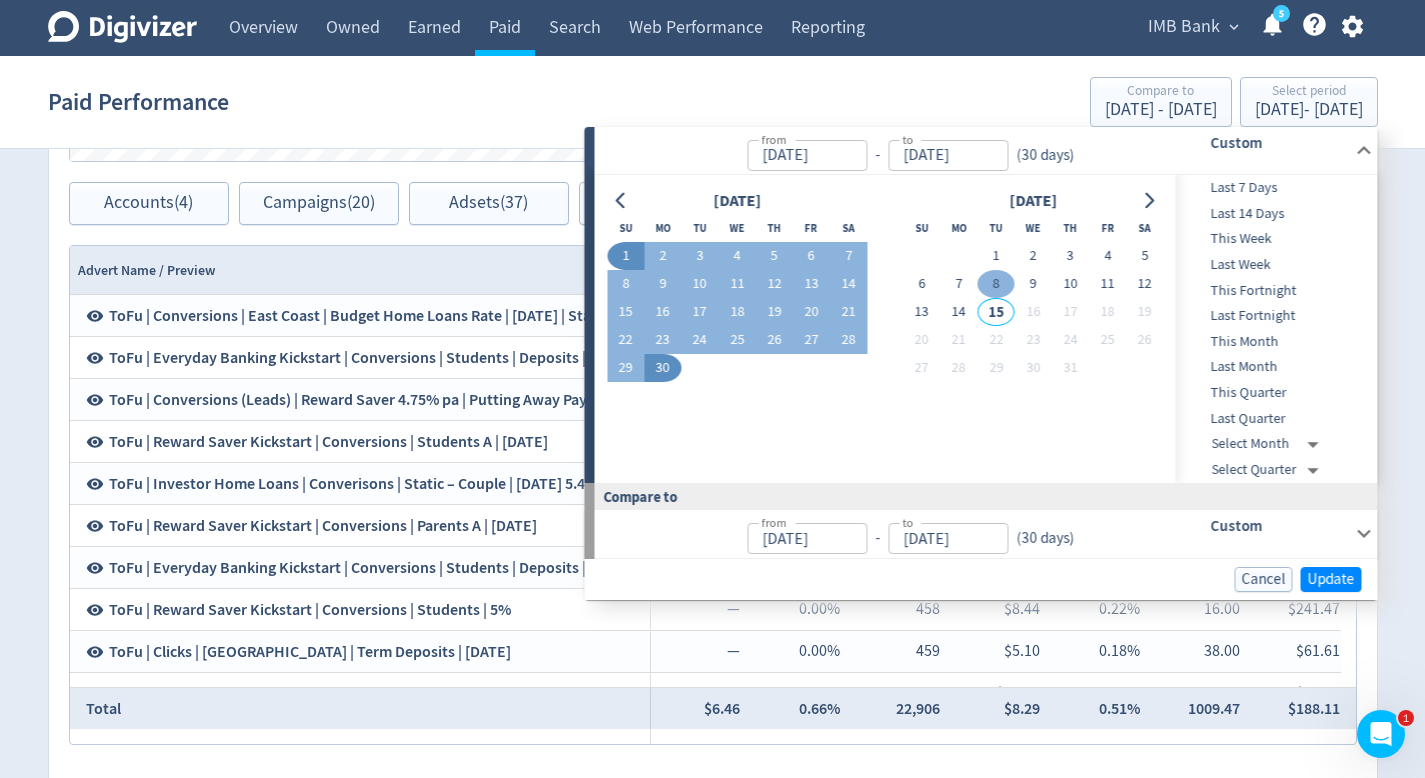 click on "8" at bounding box center [996, 284] 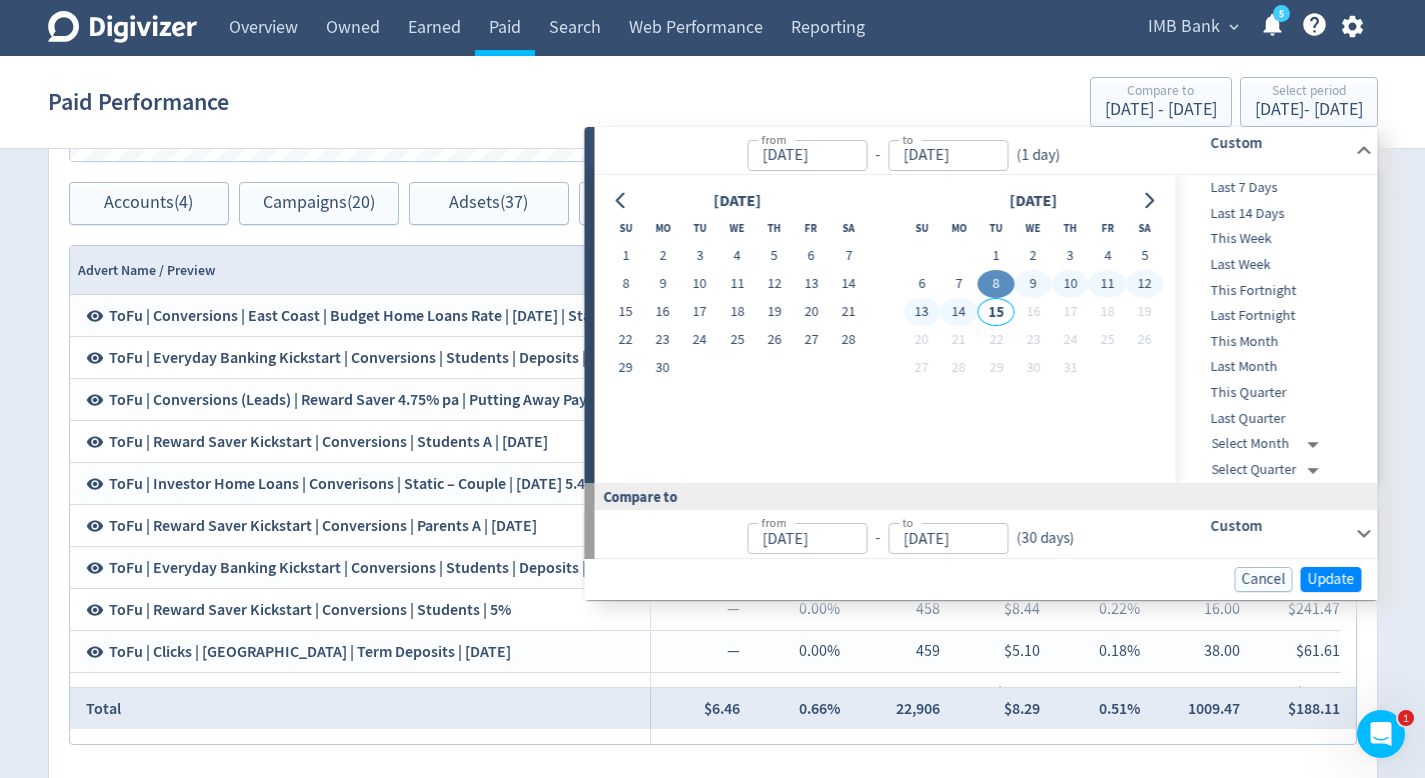 click on "14" at bounding box center [958, 312] 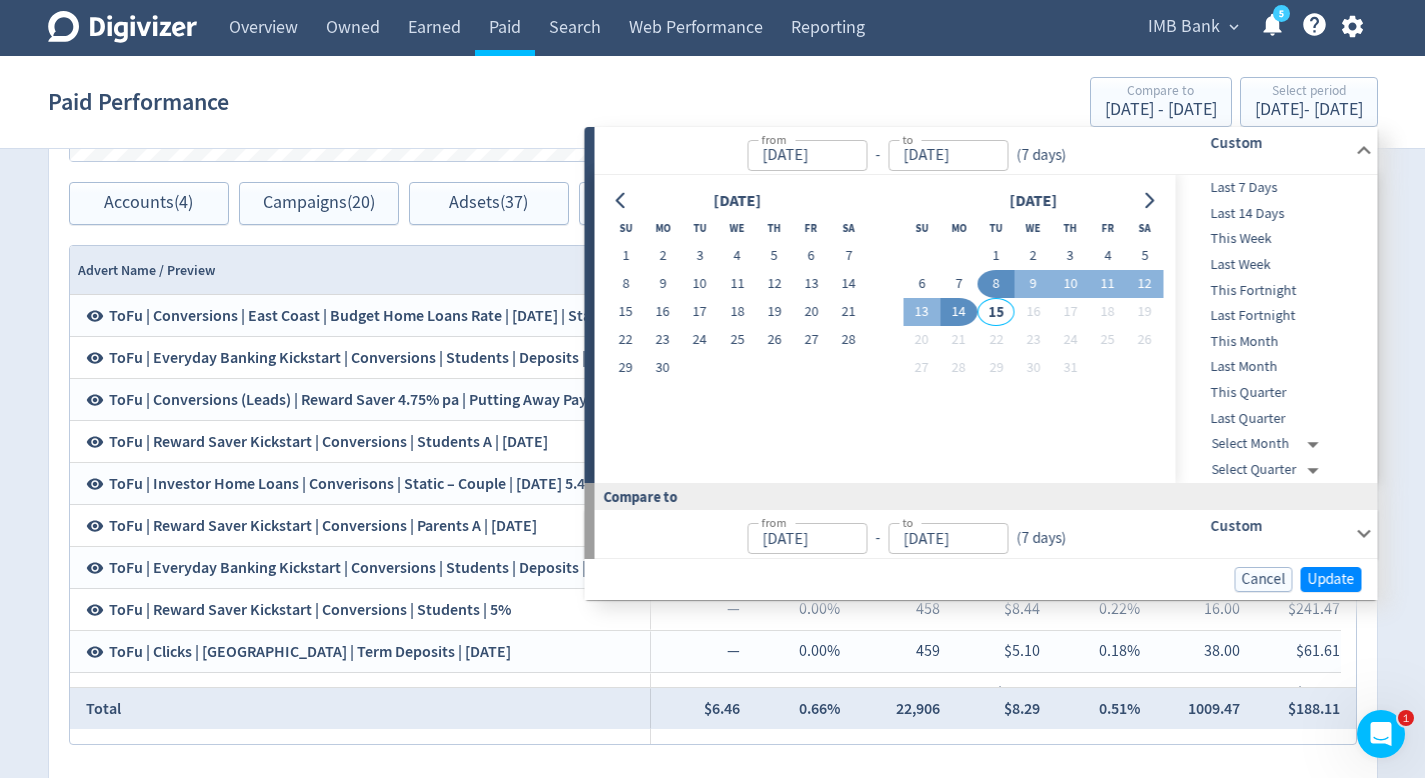 click on "Last 7 Days" at bounding box center (1275, 188) 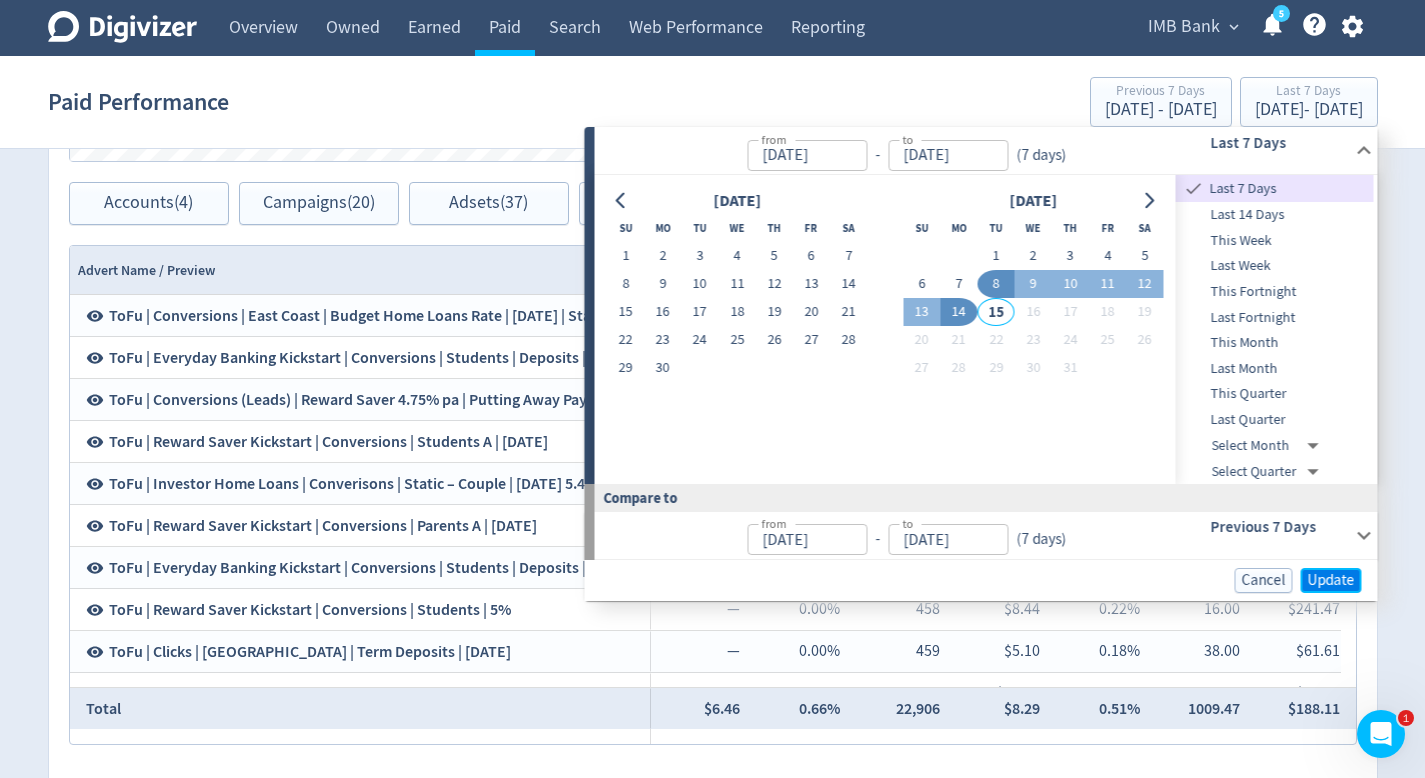 click on "Update" at bounding box center [1331, 580] 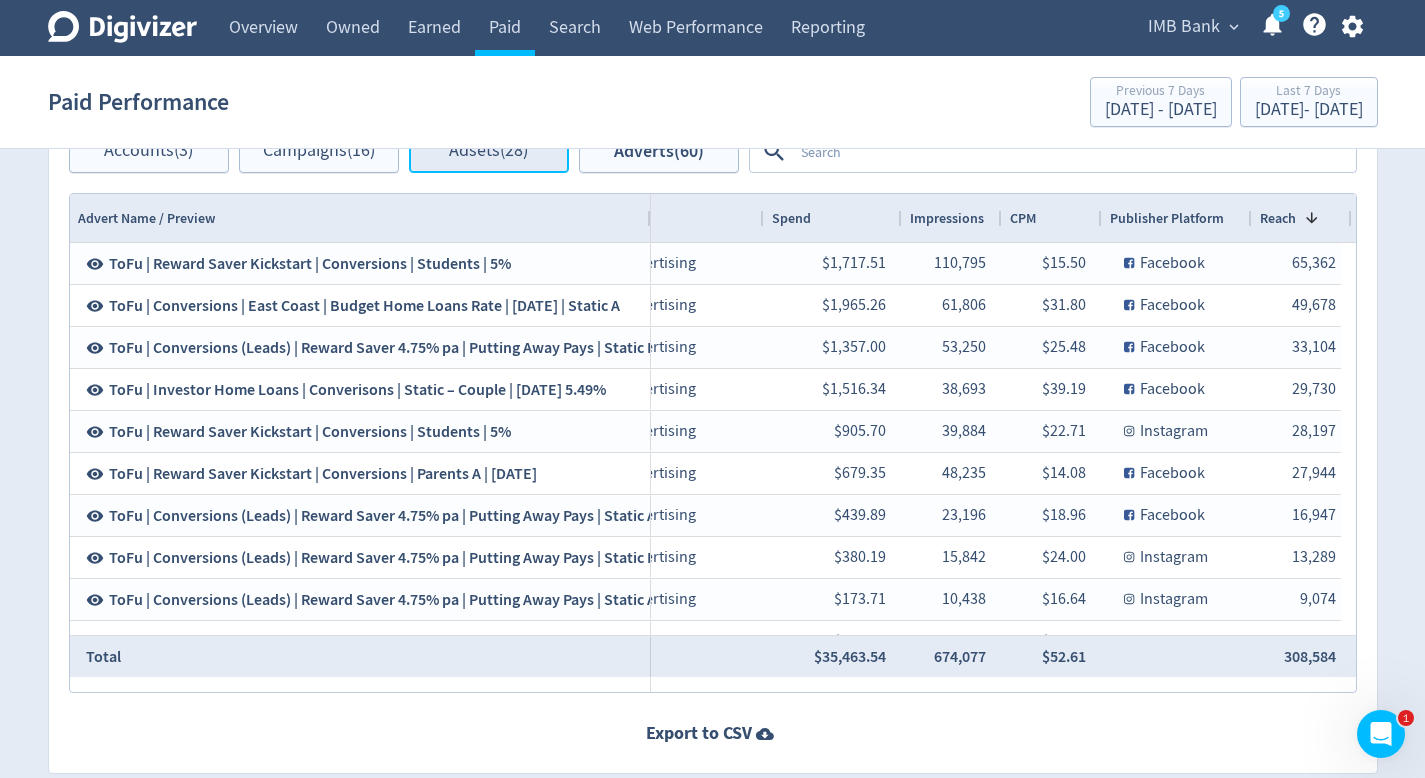 click on "Adsets  (28)" at bounding box center (489, 151) 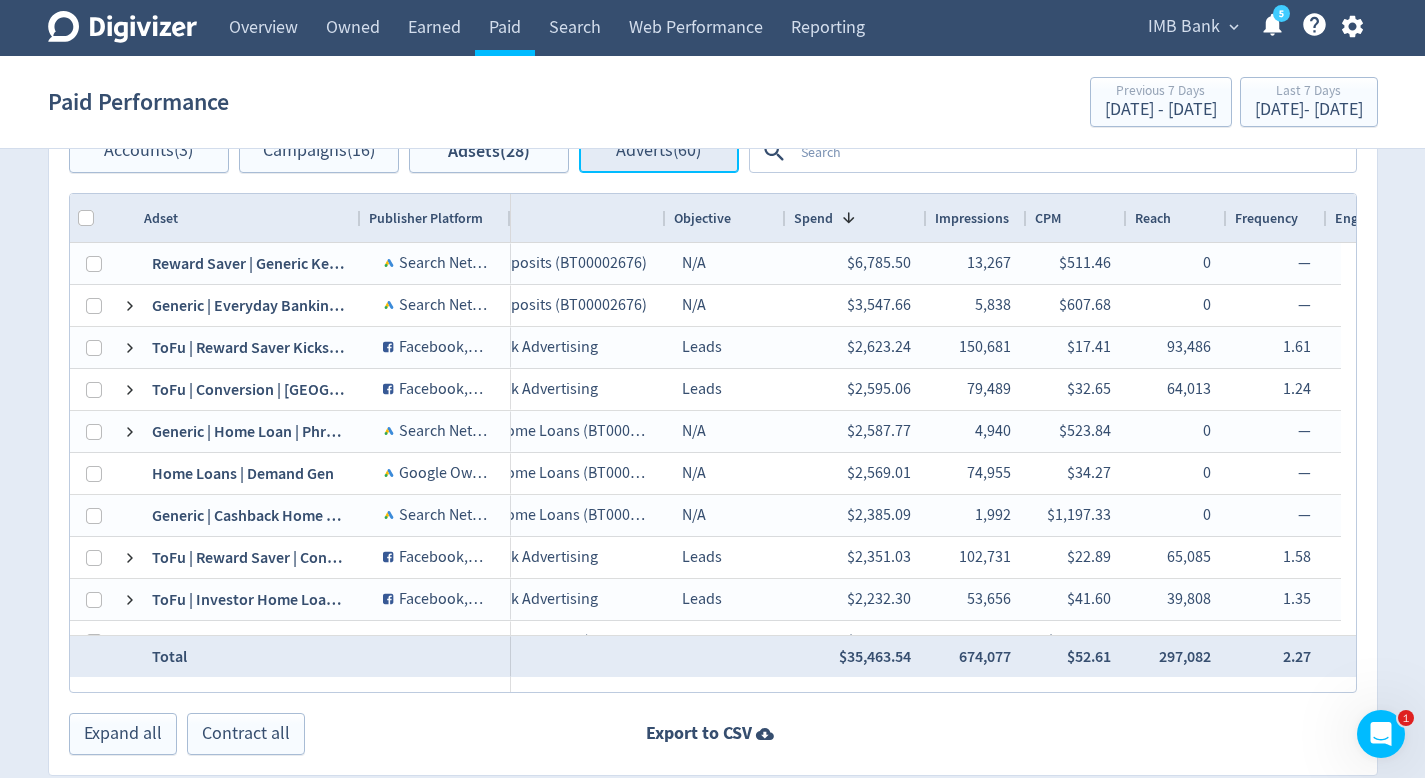 click on "Adverts  (60)" at bounding box center [658, 151] 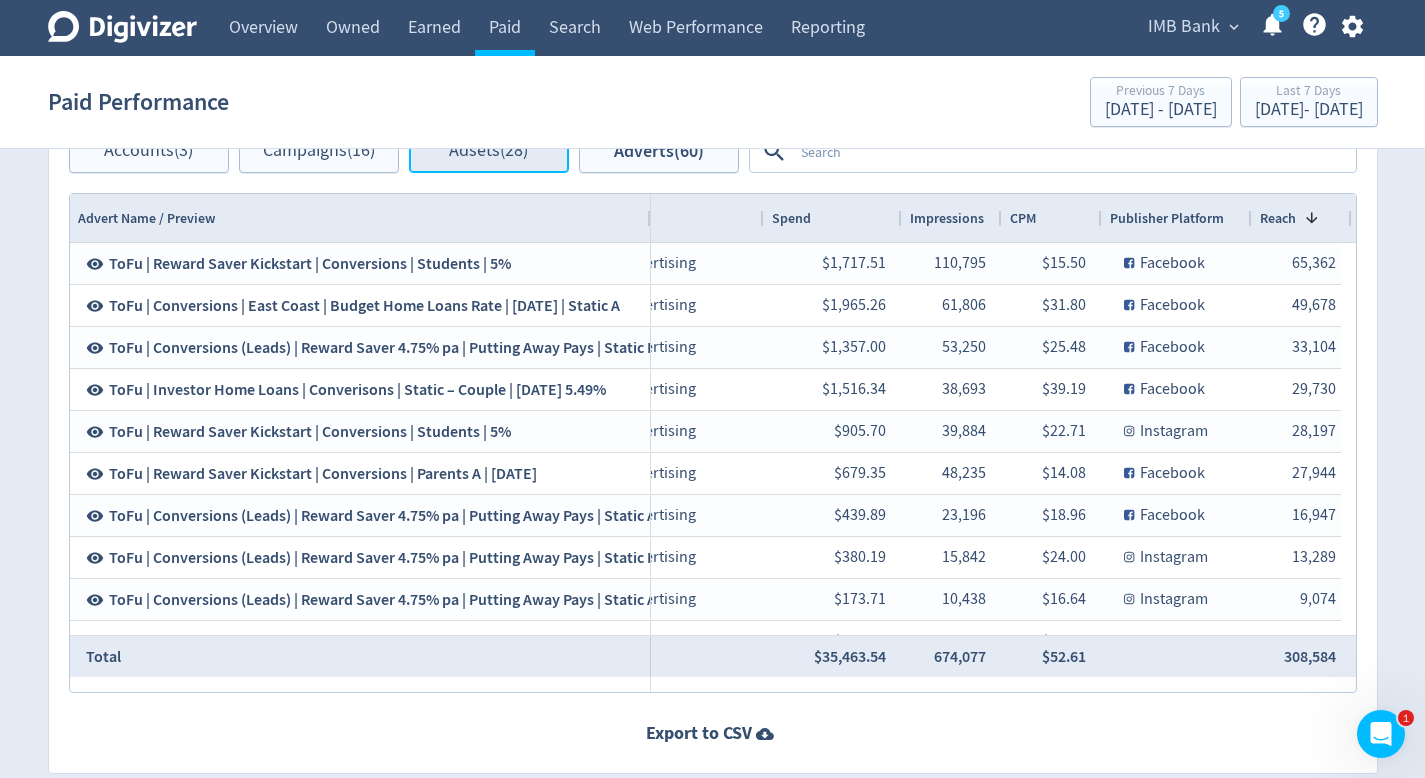 click on "Adsets  (28)" at bounding box center [489, 151] 